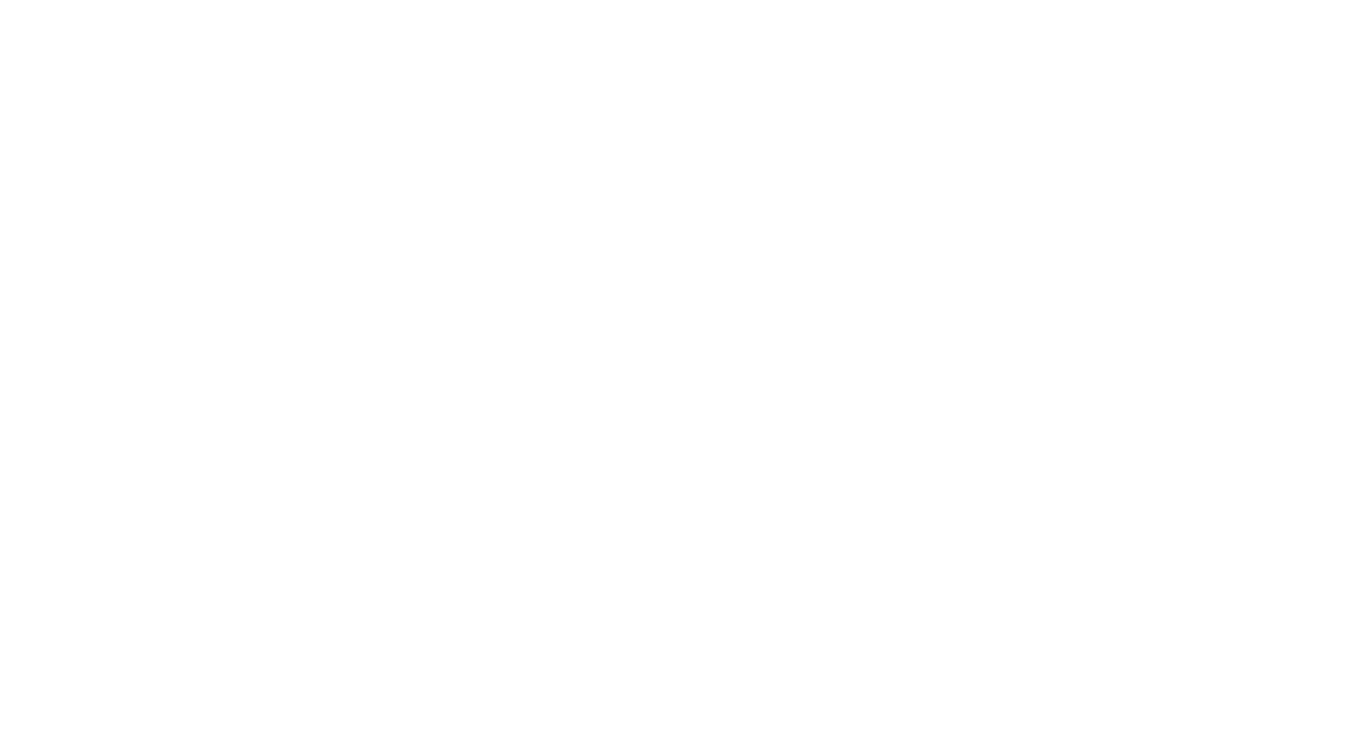 scroll, scrollTop: 0, scrollLeft: 0, axis: both 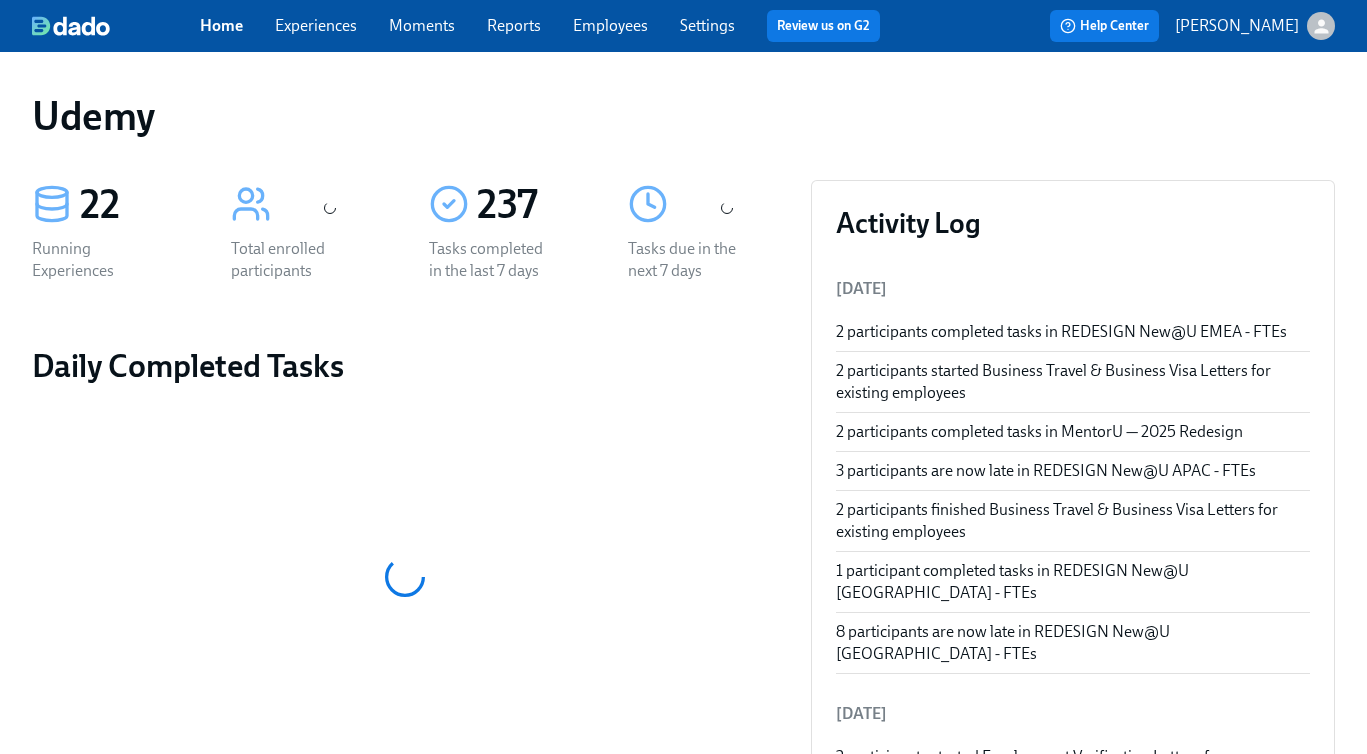click on "Experiences" at bounding box center (316, 25) 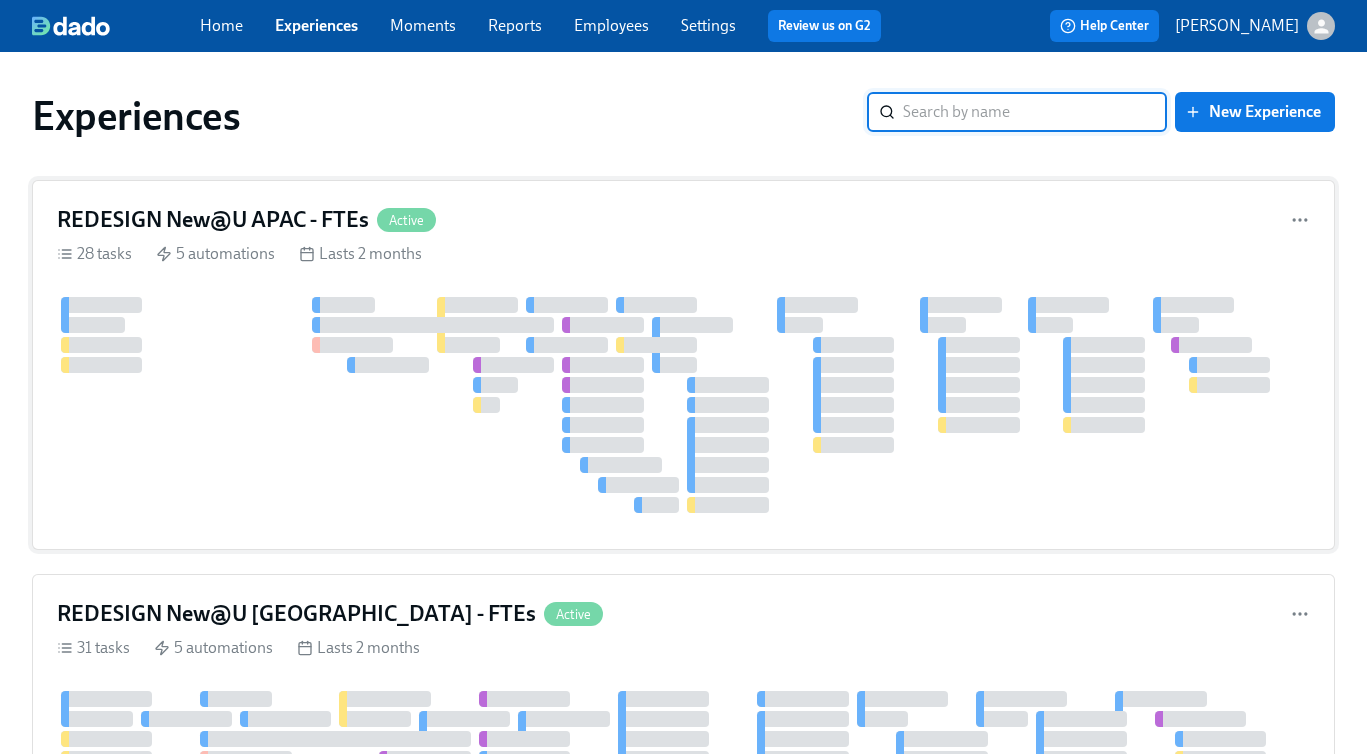 scroll, scrollTop: 167, scrollLeft: 0, axis: vertical 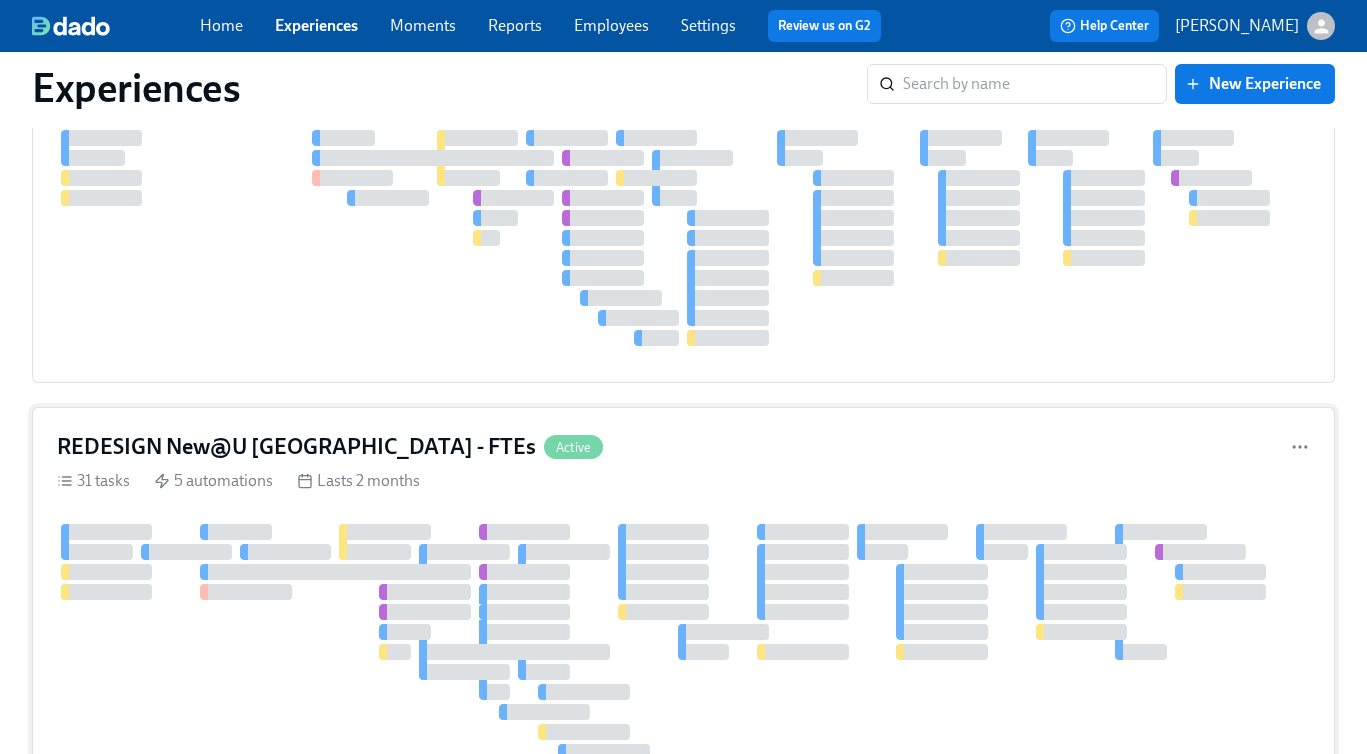 click on "REDESIGN New@U [GEOGRAPHIC_DATA] - FTEs Active" at bounding box center (683, 447) 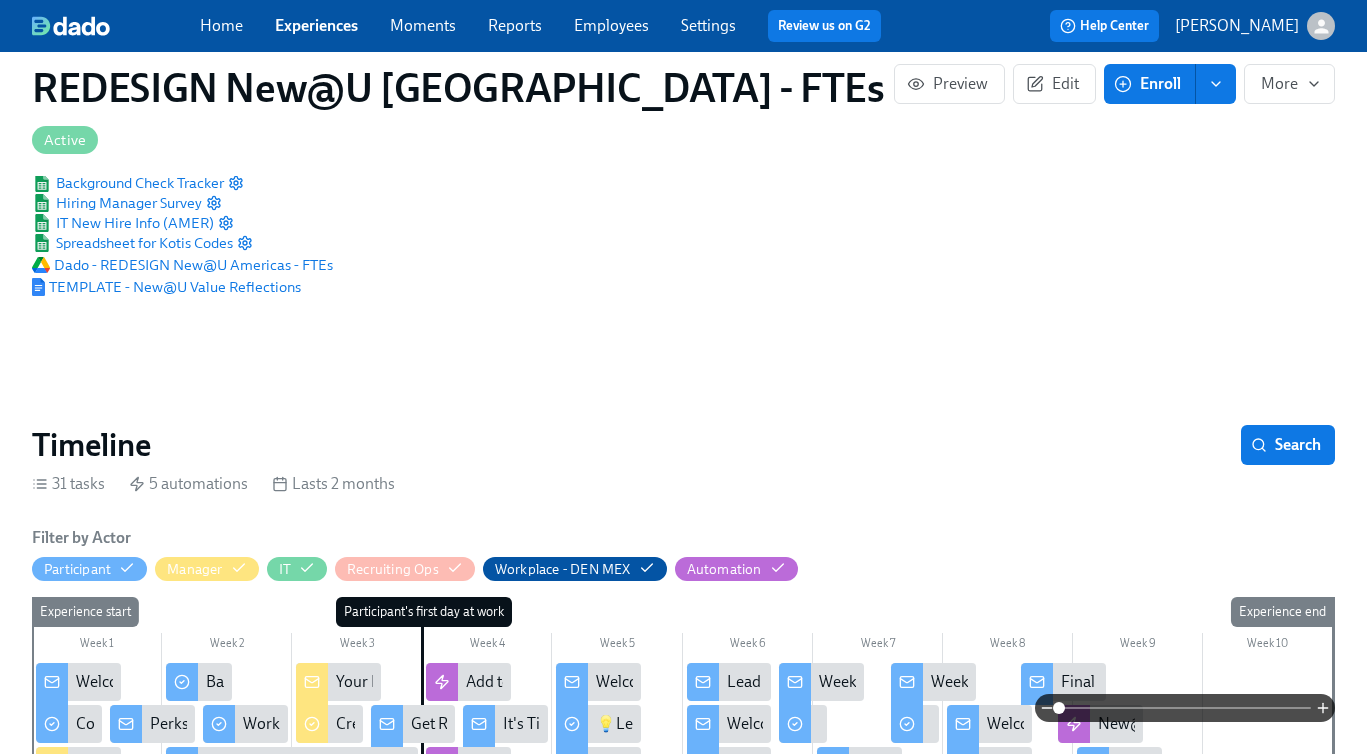 scroll, scrollTop: 0, scrollLeft: 0, axis: both 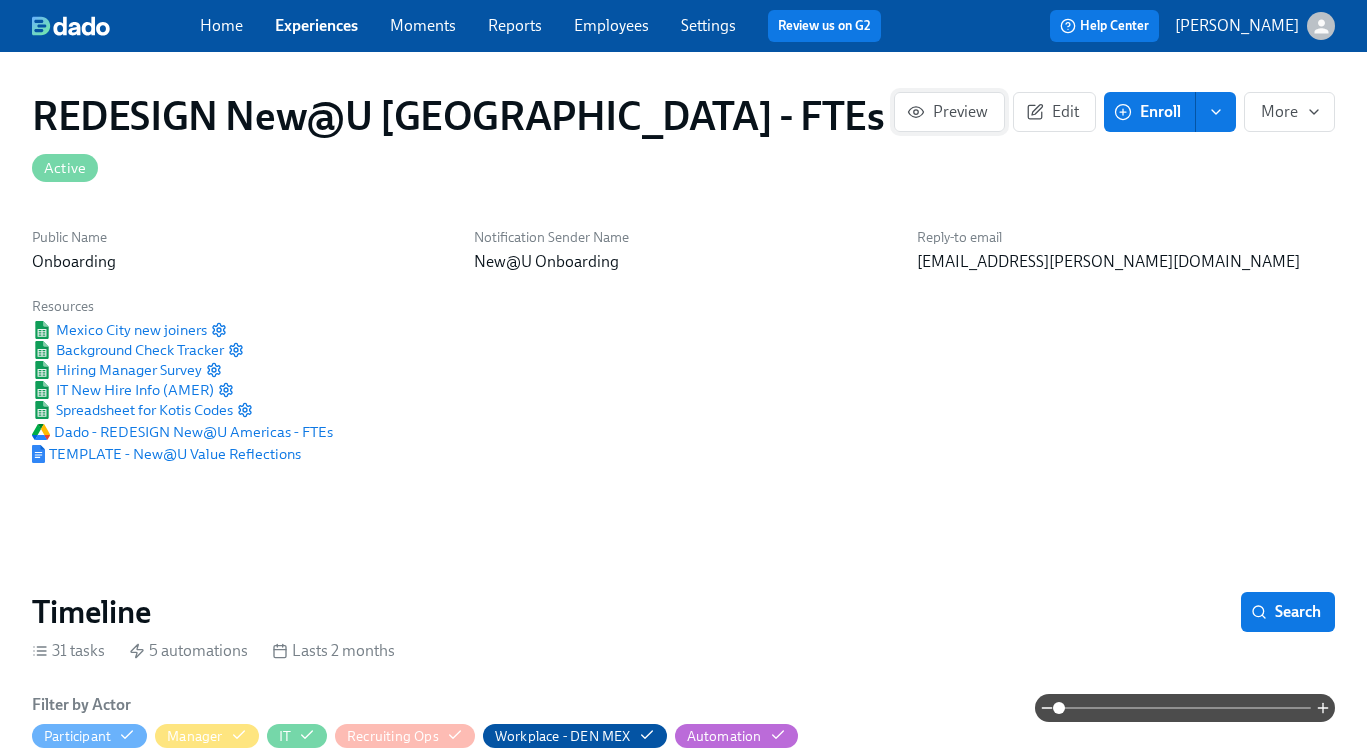 click on "Preview" at bounding box center (949, 112) 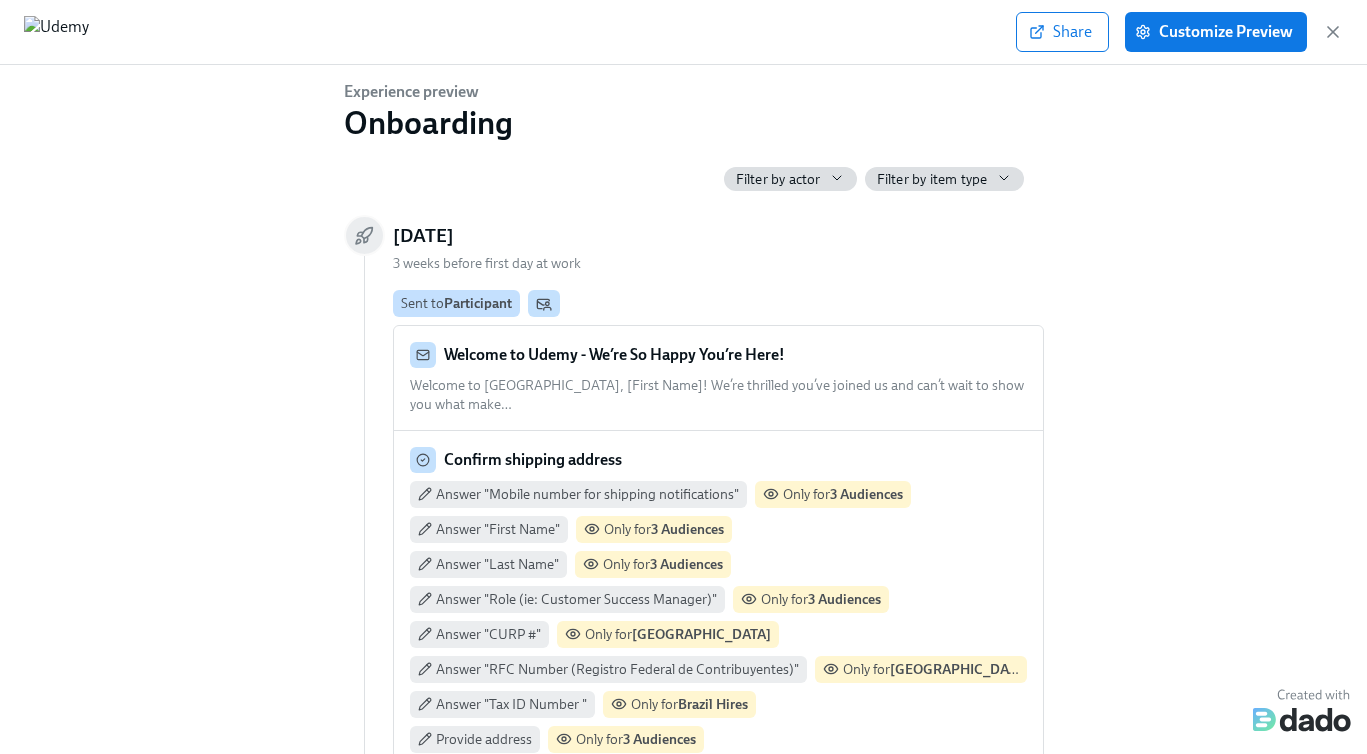 scroll, scrollTop: 0, scrollLeft: 10736, axis: horizontal 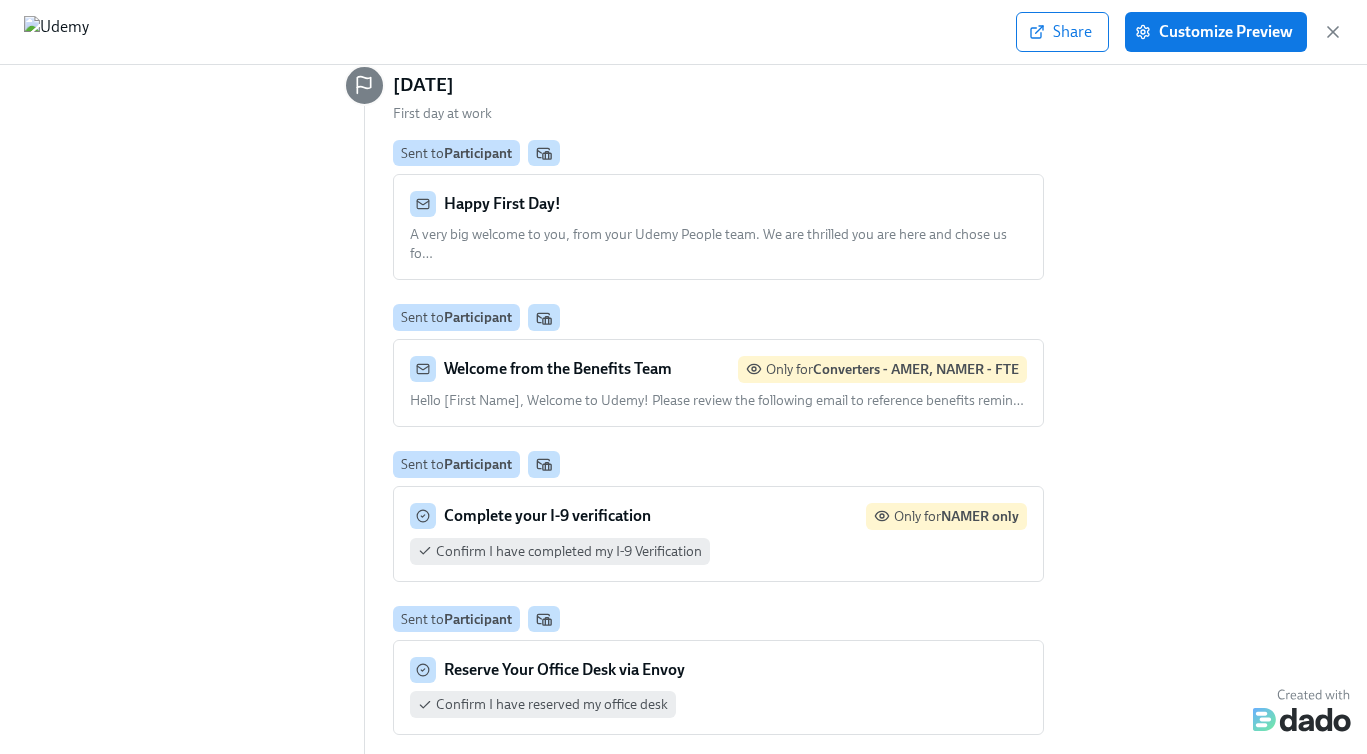 click on "A very big welcome to you, from your Udemy People team. We are thrilled you are here and chose us fo …" at bounding box center (708, 244) 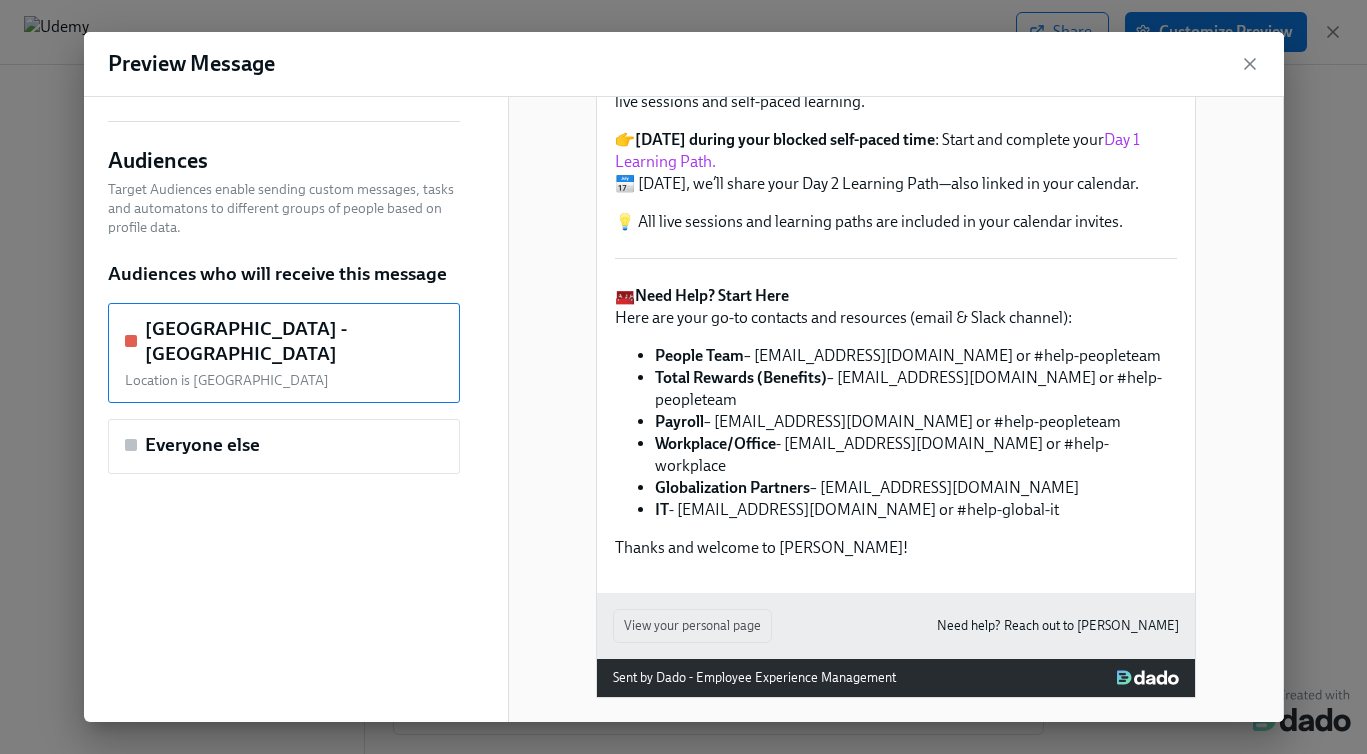 scroll, scrollTop: 490, scrollLeft: 0, axis: vertical 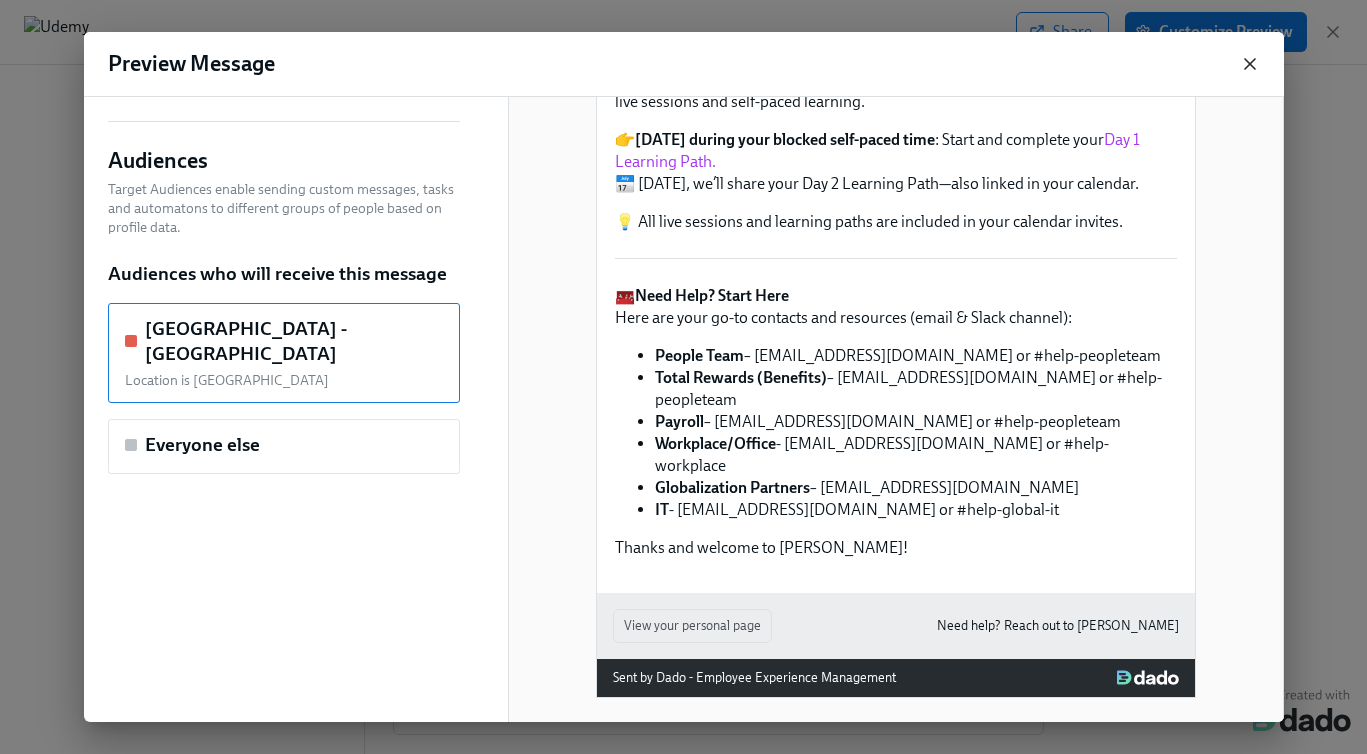 click 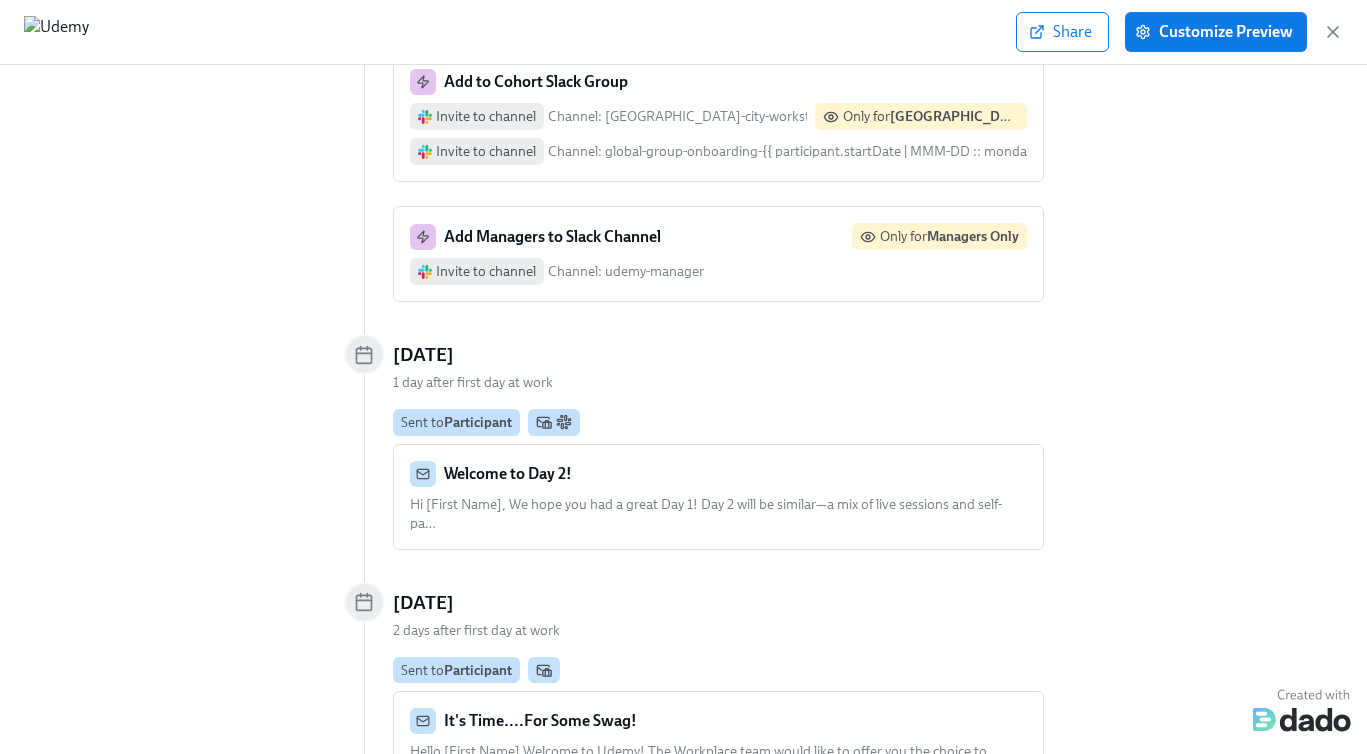 scroll, scrollTop: 4611, scrollLeft: 0, axis: vertical 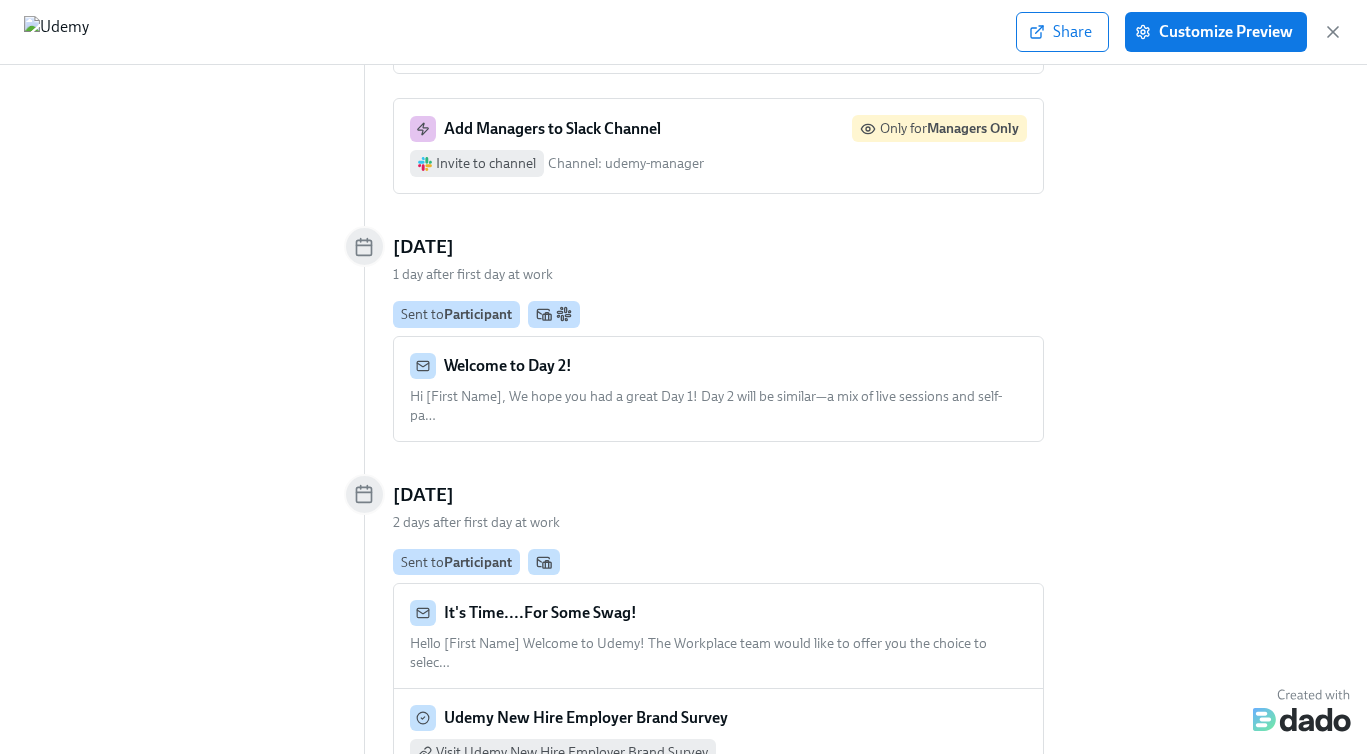 click on "Welcome to Day 2! Hi [First Name], We hope you had a great Day 1! Day 2 will be similar—a mix of live sessions and self-pa … …" at bounding box center [718, 389] 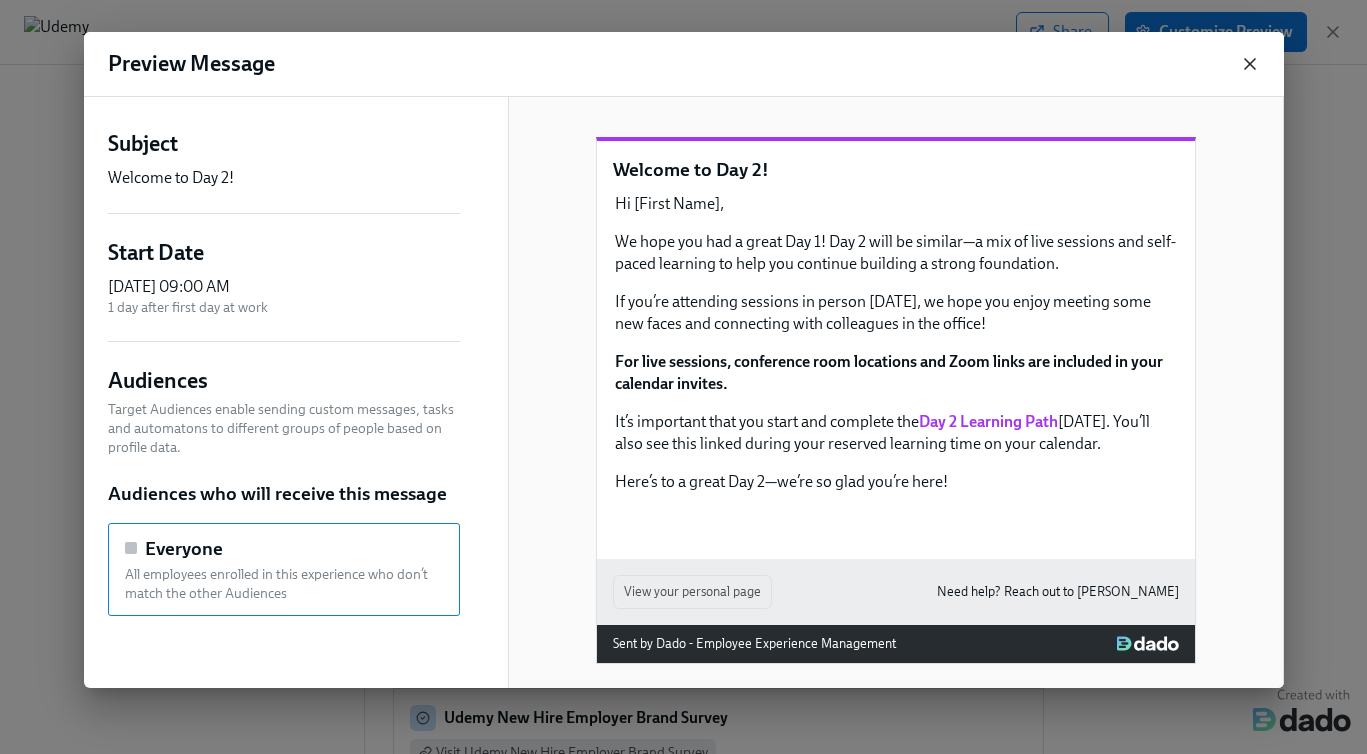 click 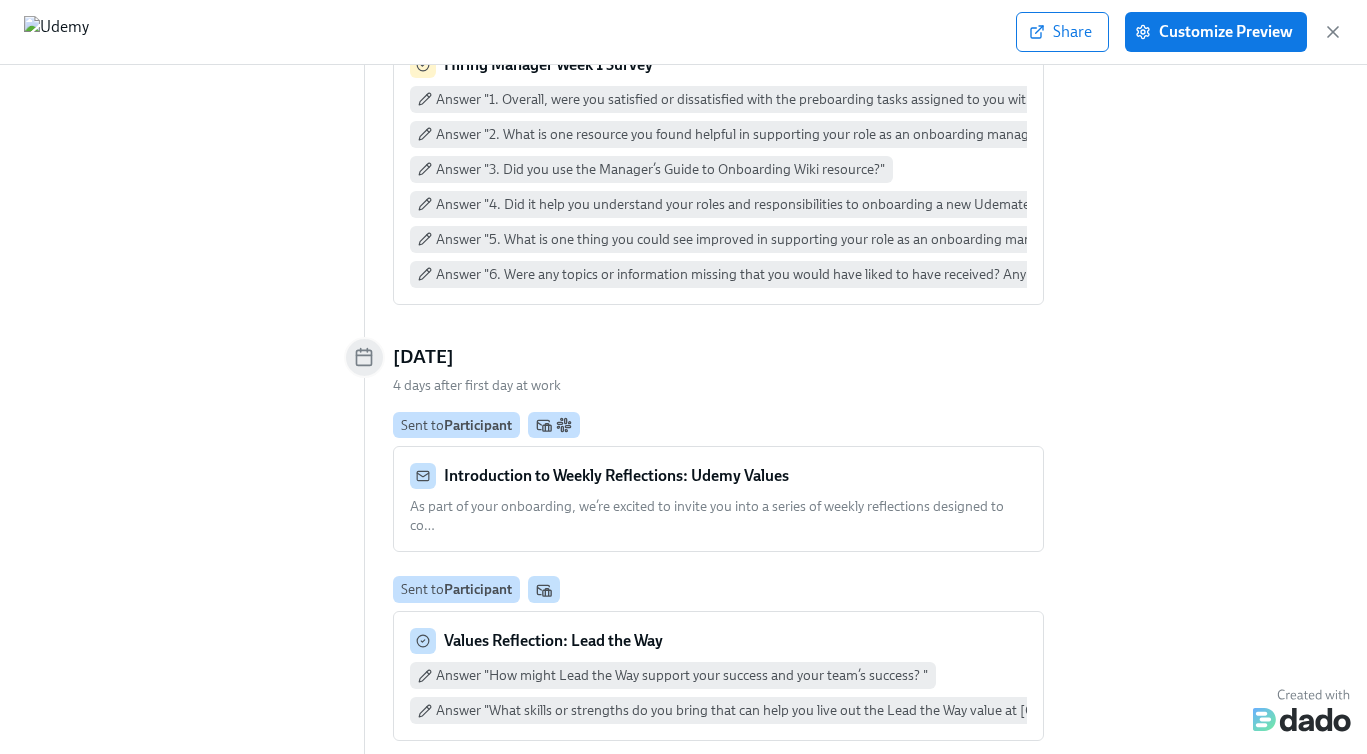 scroll, scrollTop: 5777, scrollLeft: 0, axis: vertical 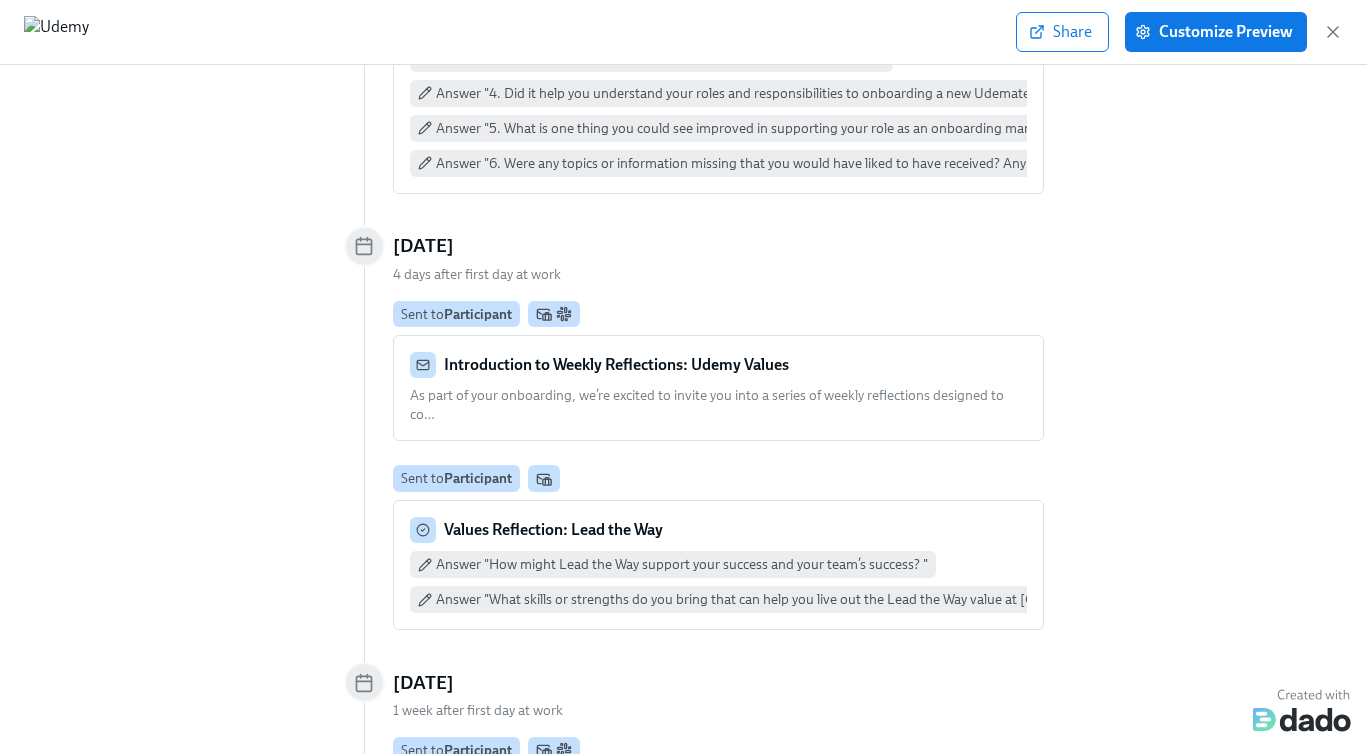 click on "Introduction to Weekly Reflections: Udemy Values As part of your onboarding, we’re excited to invite you into a series of weekly reflections designed to co … …" at bounding box center (718, 388) 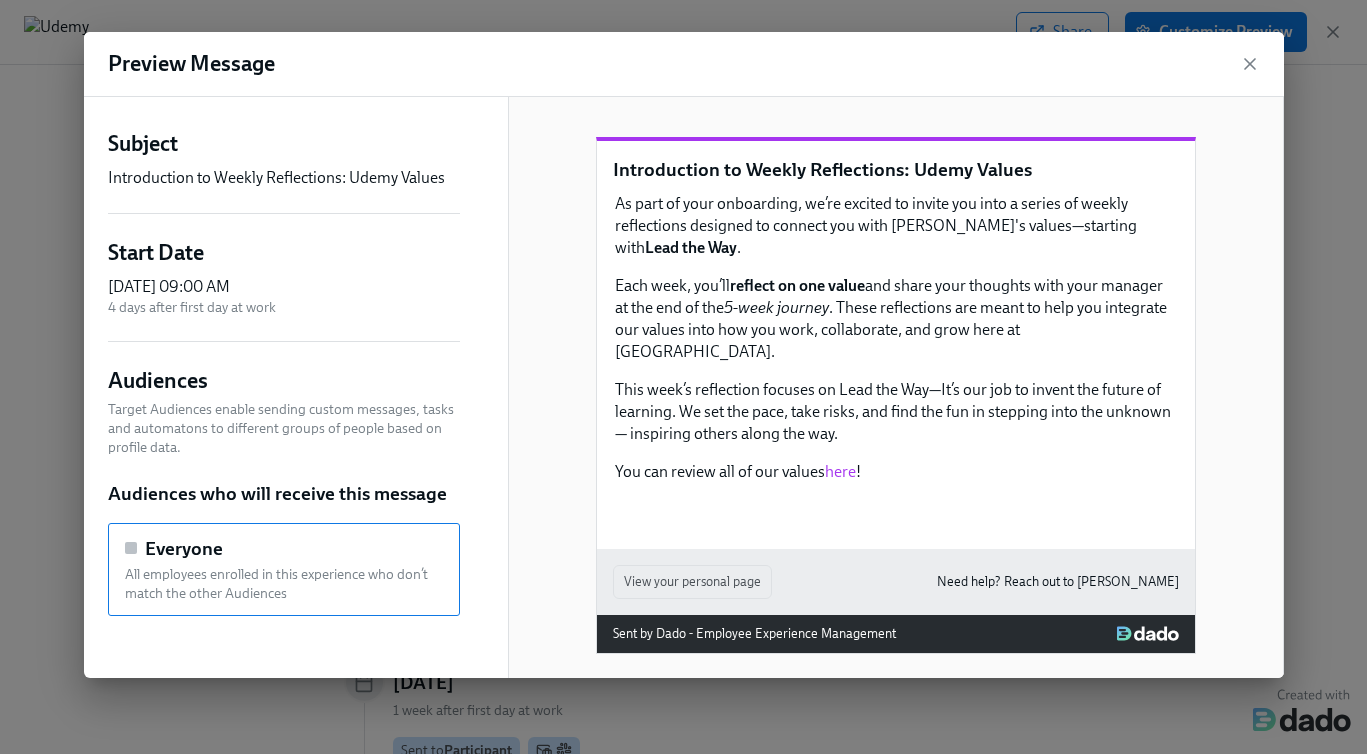 scroll, scrollTop: 11, scrollLeft: 0, axis: vertical 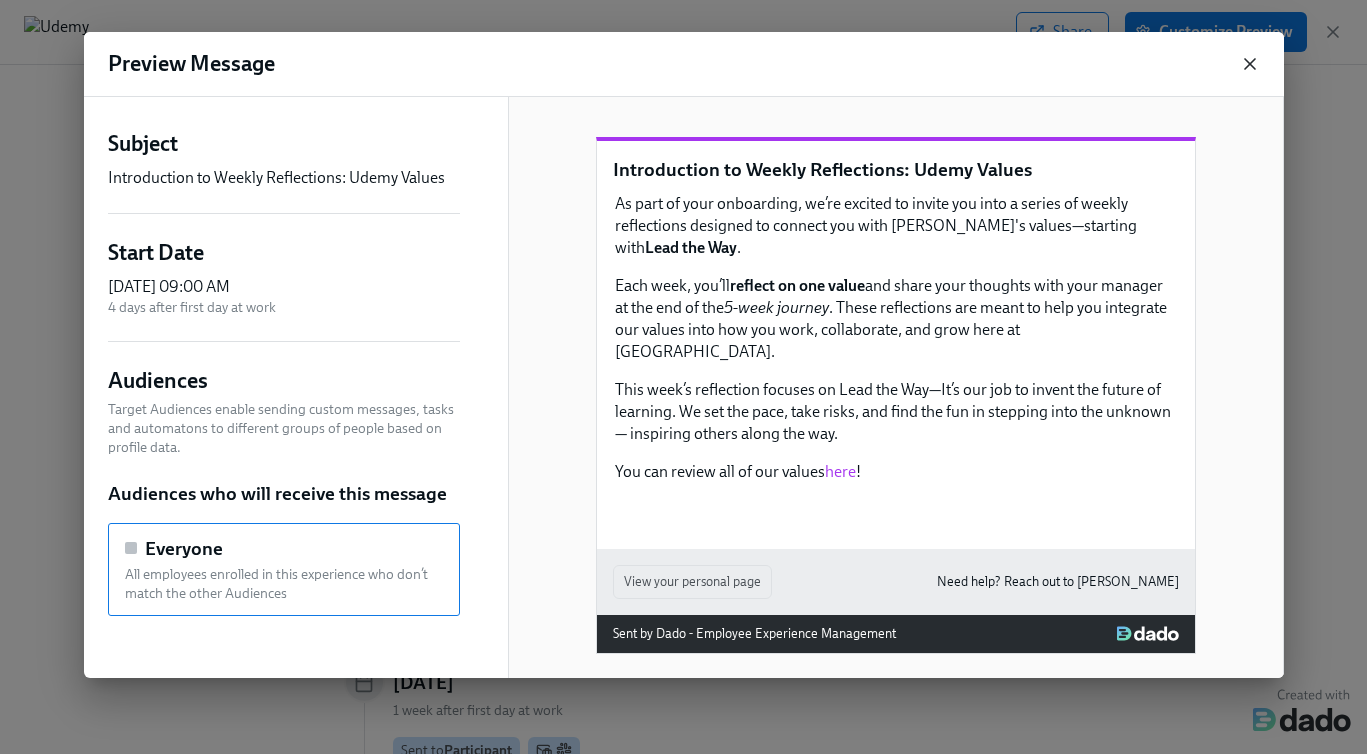 click 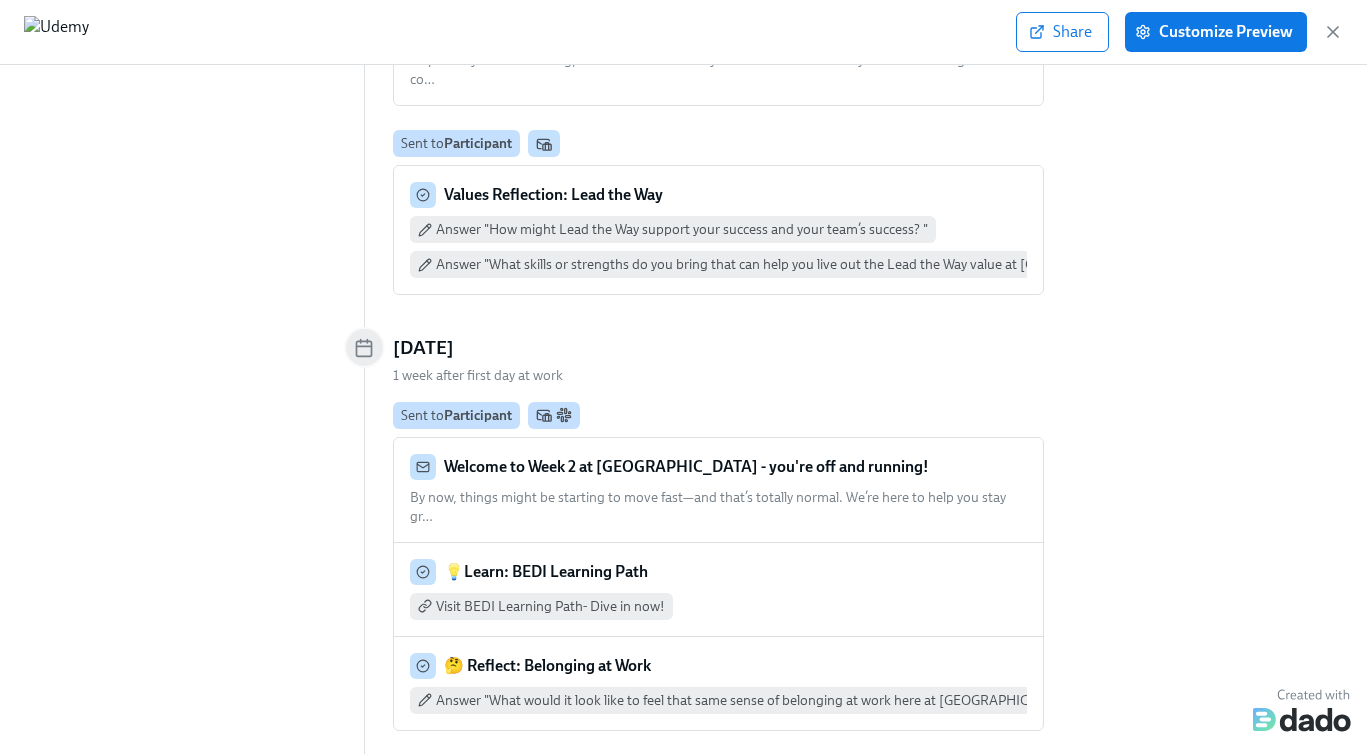 scroll, scrollTop: 6114, scrollLeft: 0, axis: vertical 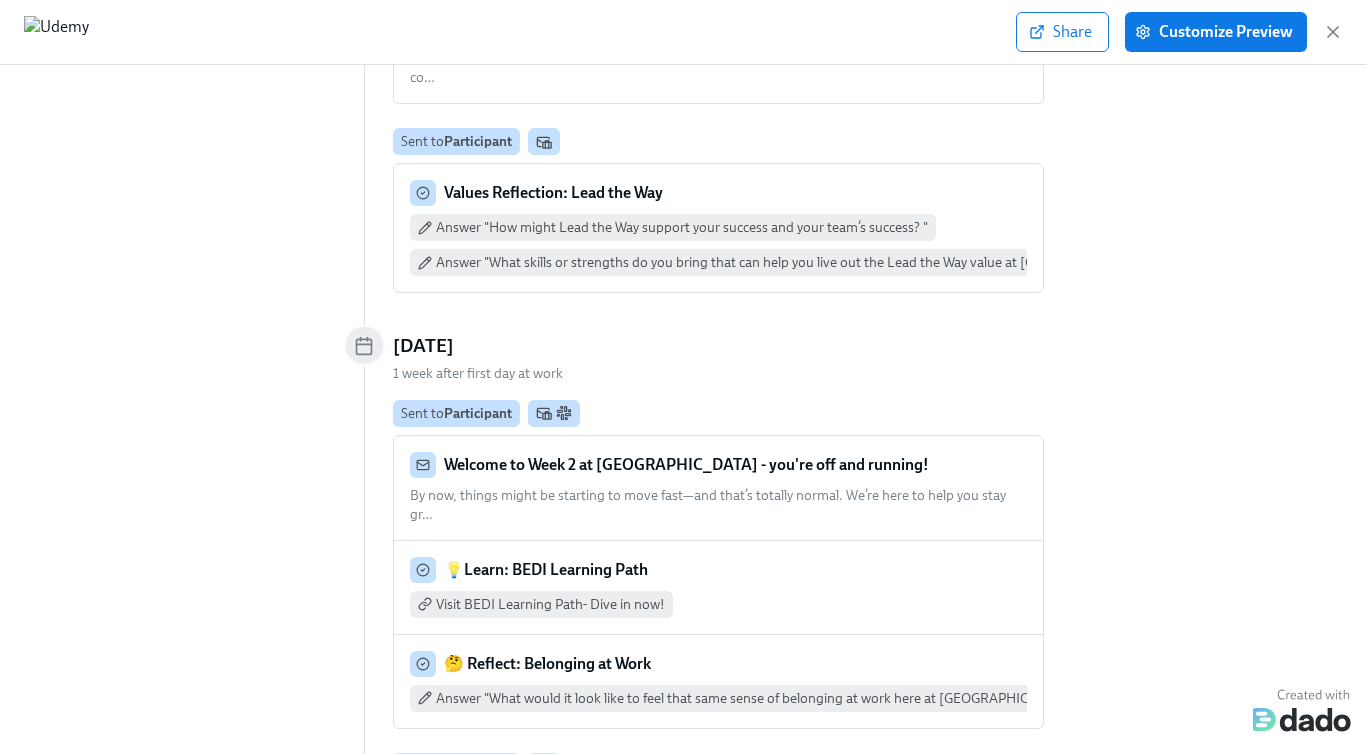 click on "Welcome to Week 2 at [GEOGRAPHIC_DATA] - you're off and running!" at bounding box center (686, 464) 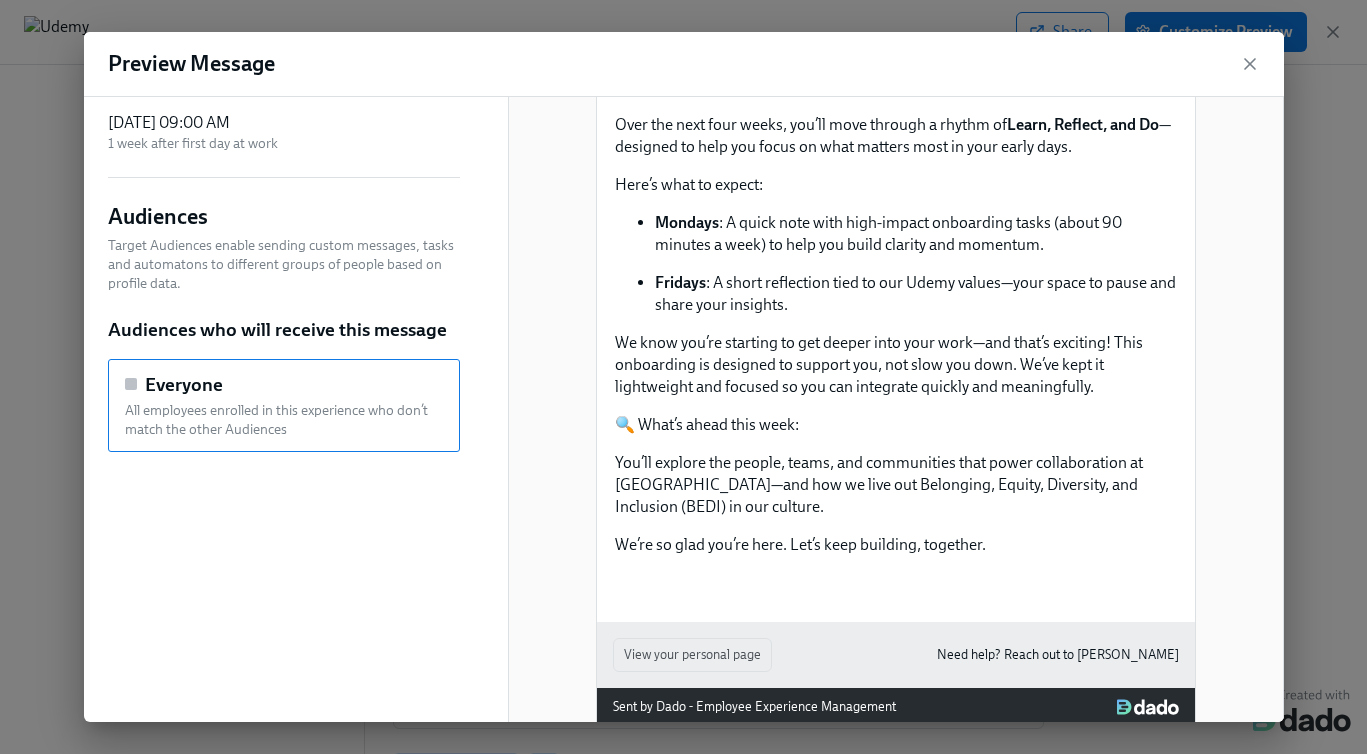 scroll, scrollTop: 0, scrollLeft: 0, axis: both 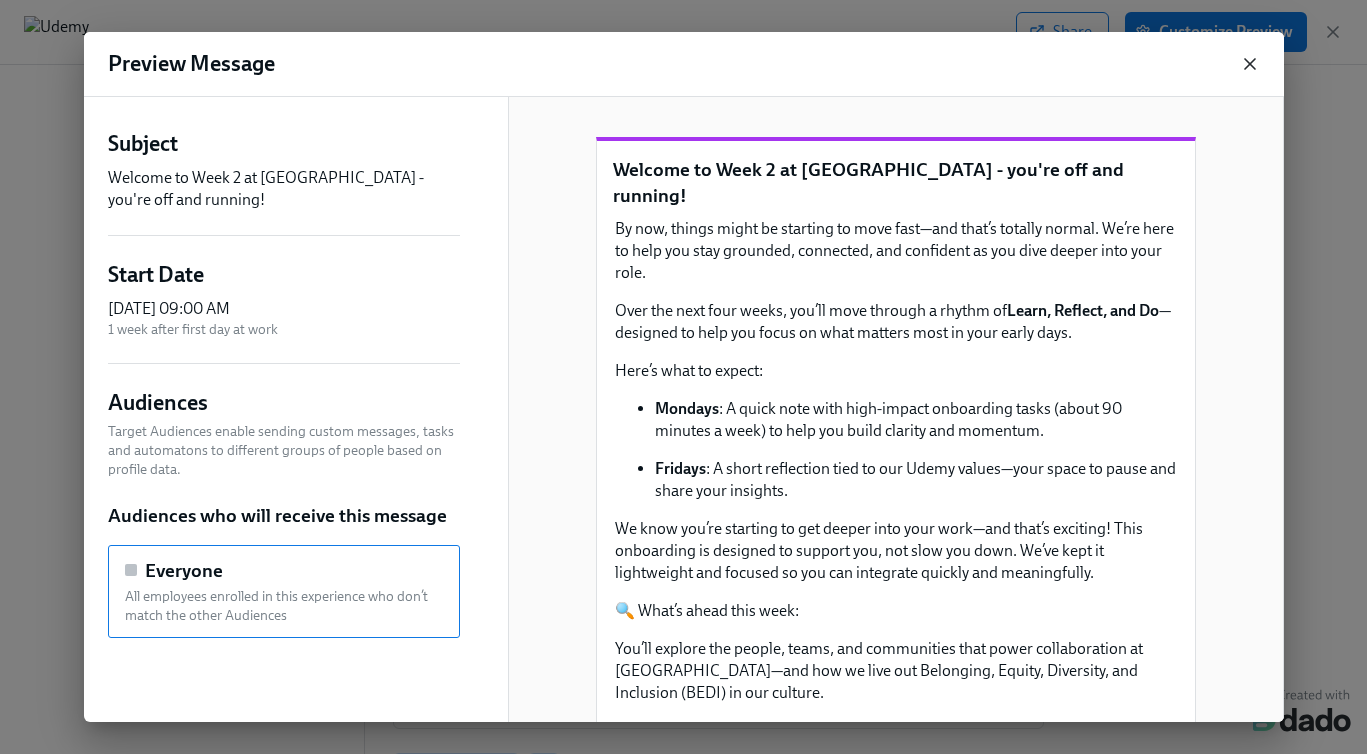 click 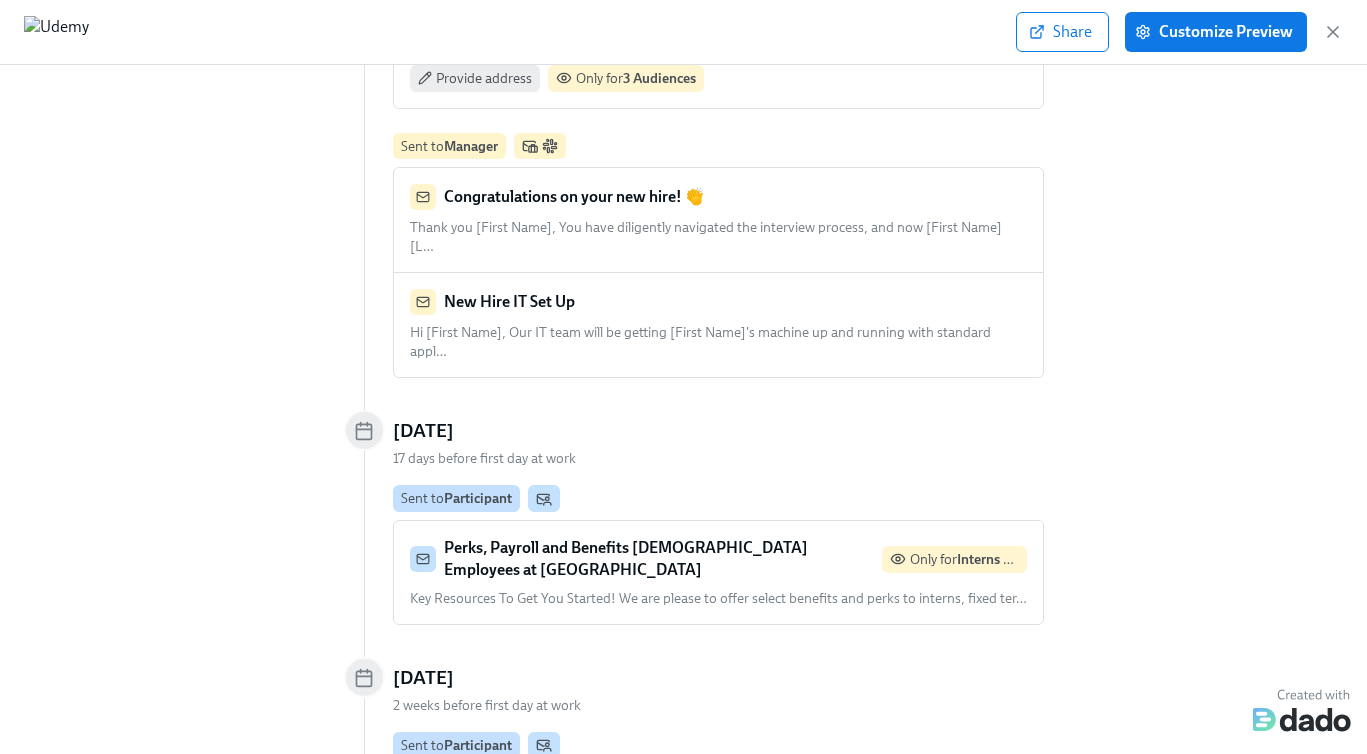 scroll, scrollTop: 0, scrollLeft: 0, axis: both 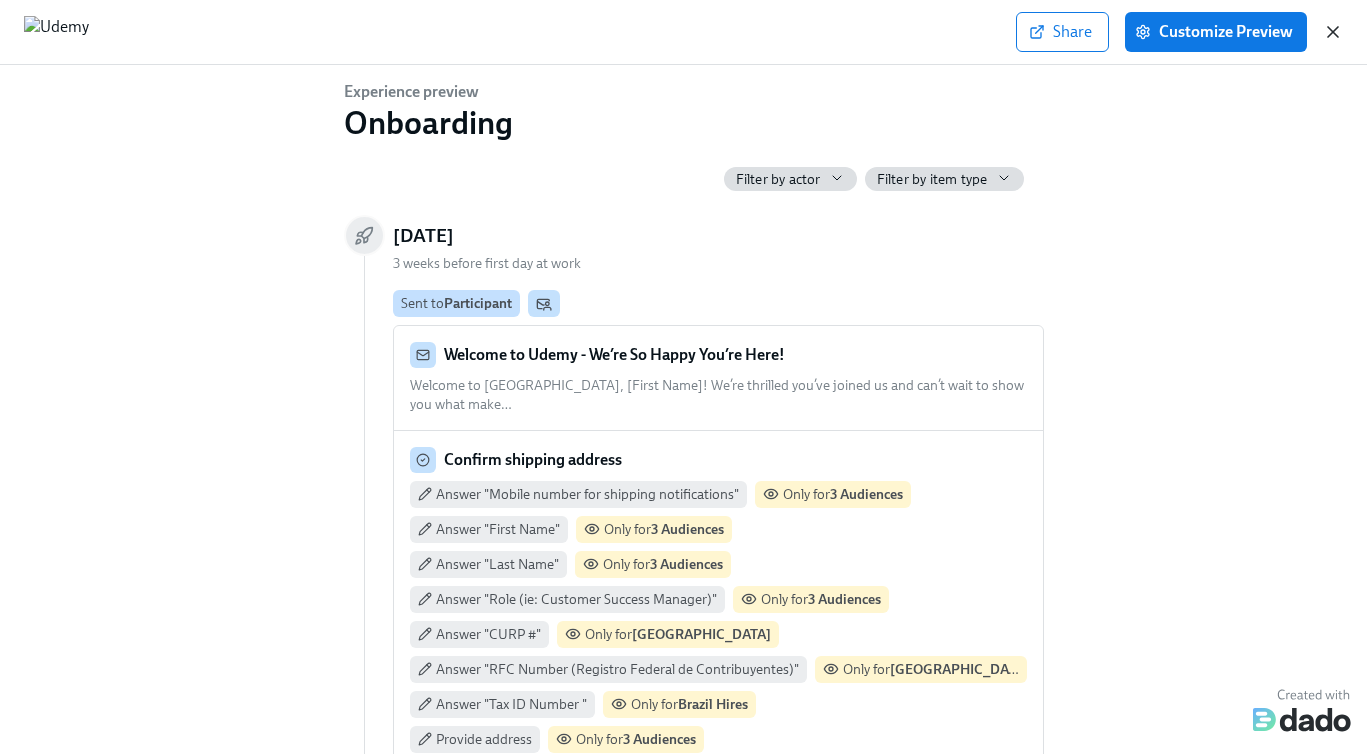 click 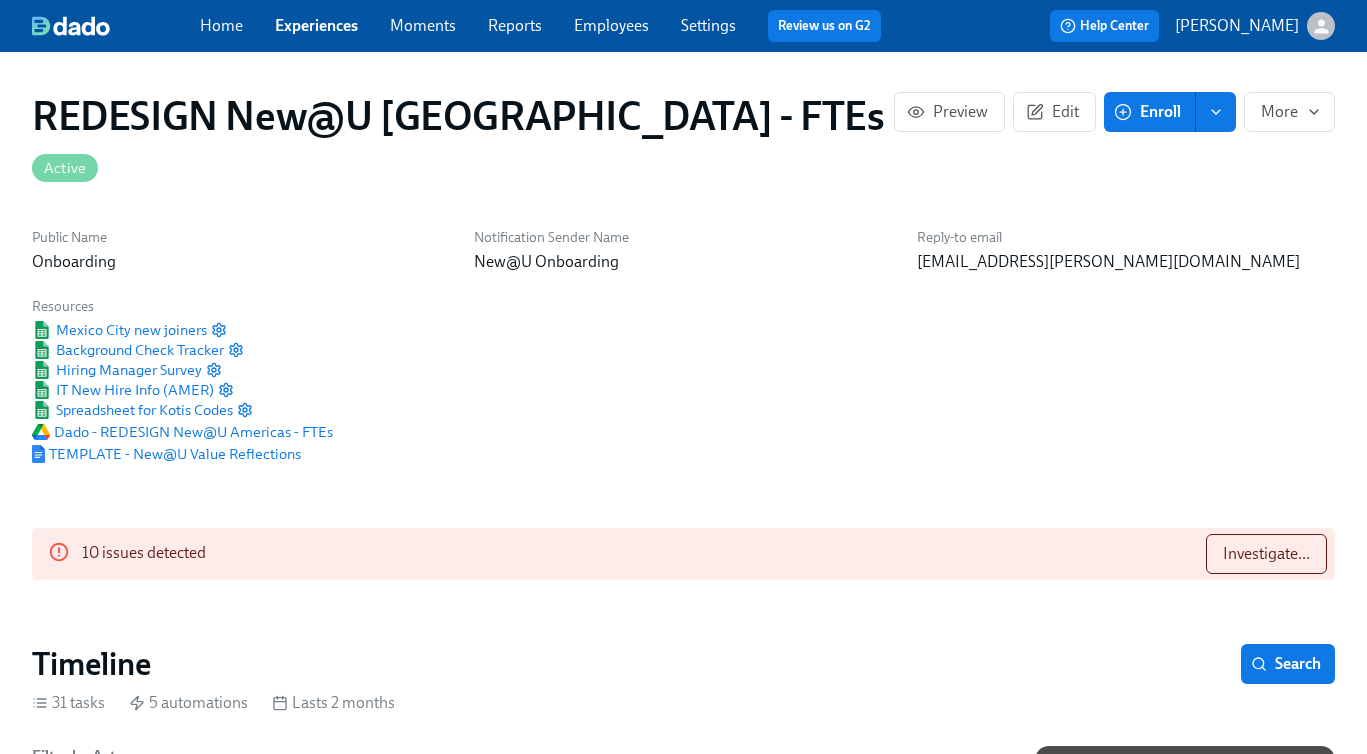 click on "Experiences" at bounding box center (316, 25) 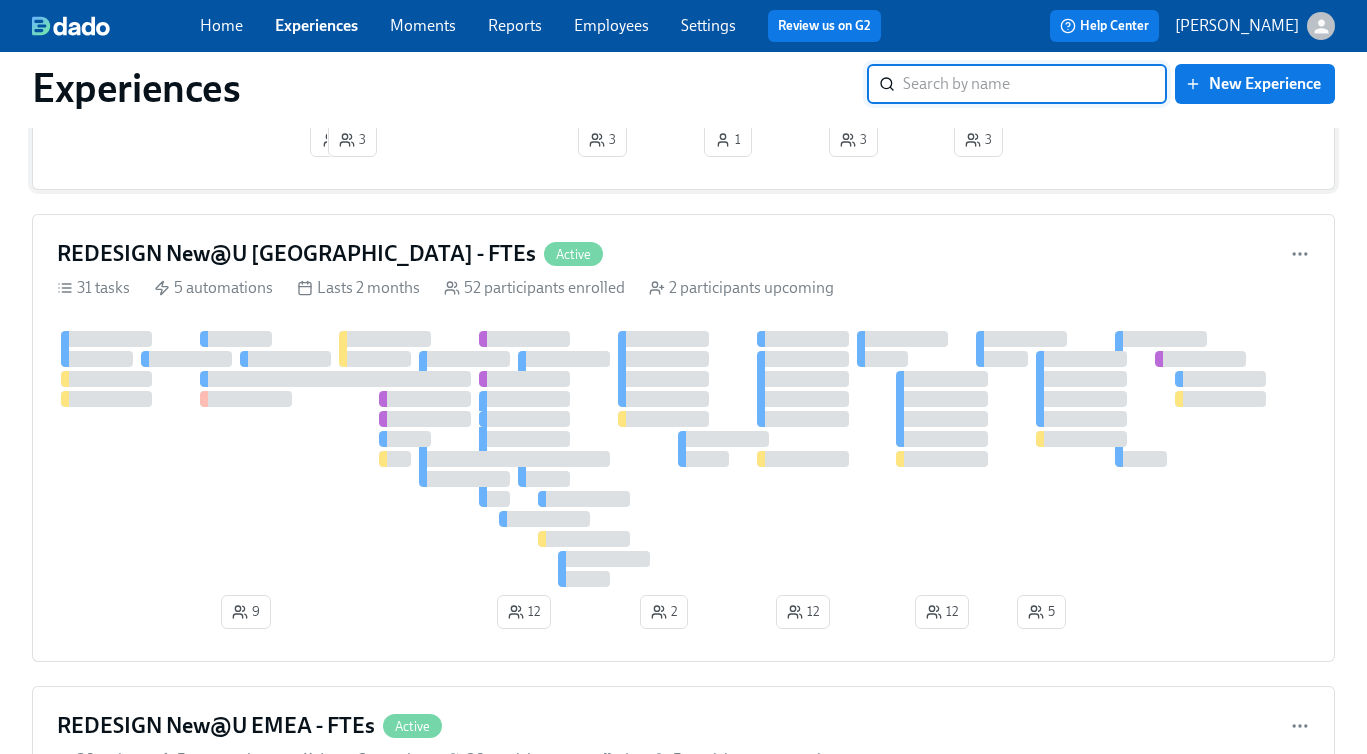 scroll, scrollTop: 687, scrollLeft: 0, axis: vertical 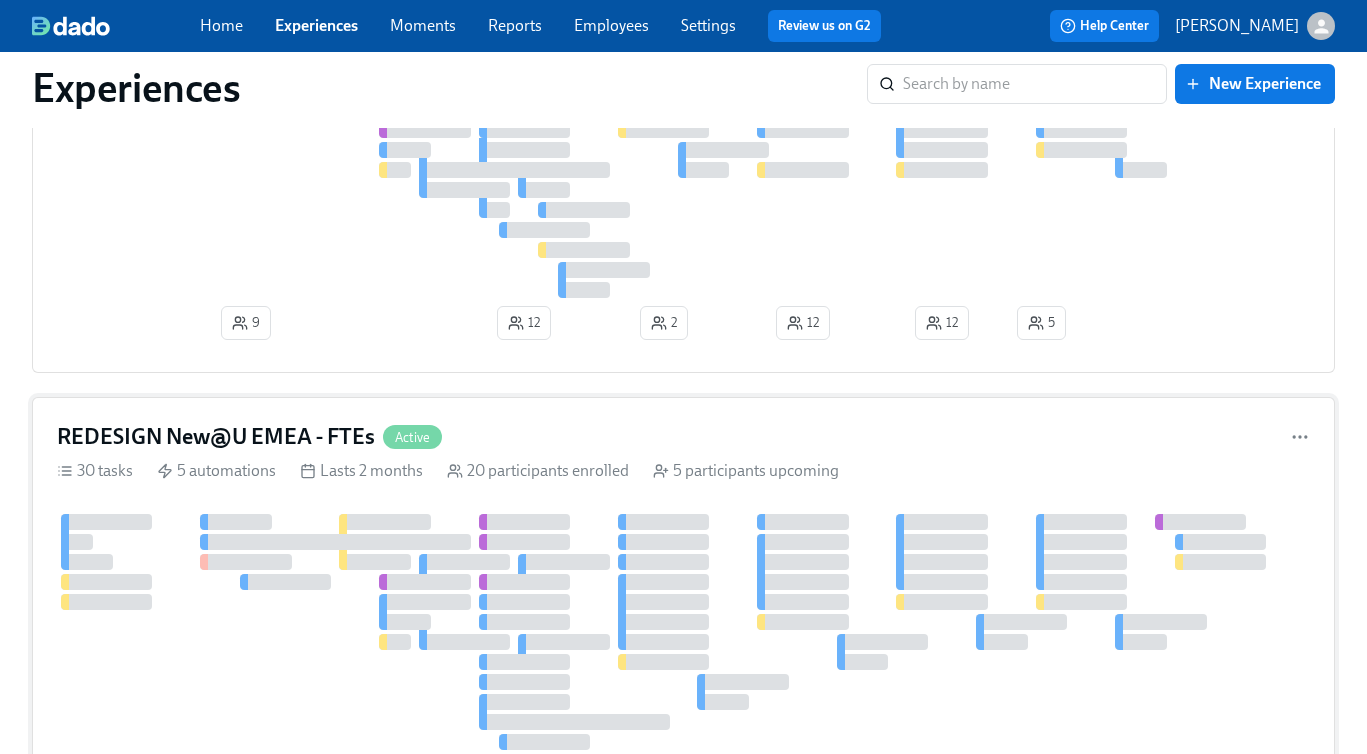 click on "REDESIGN New@U EMEA - FTEs Active" at bounding box center (683, 437) 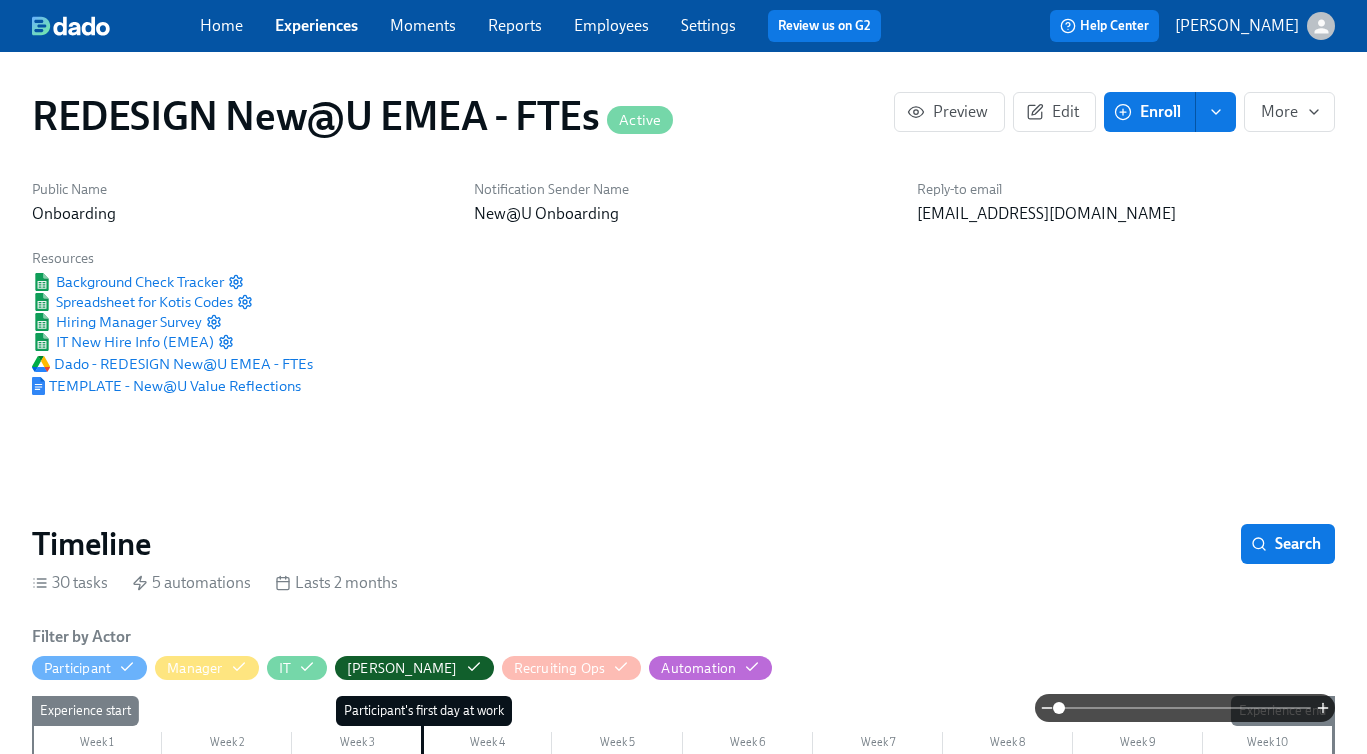 scroll, scrollTop: 783, scrollLeft: 0, axis: vertical 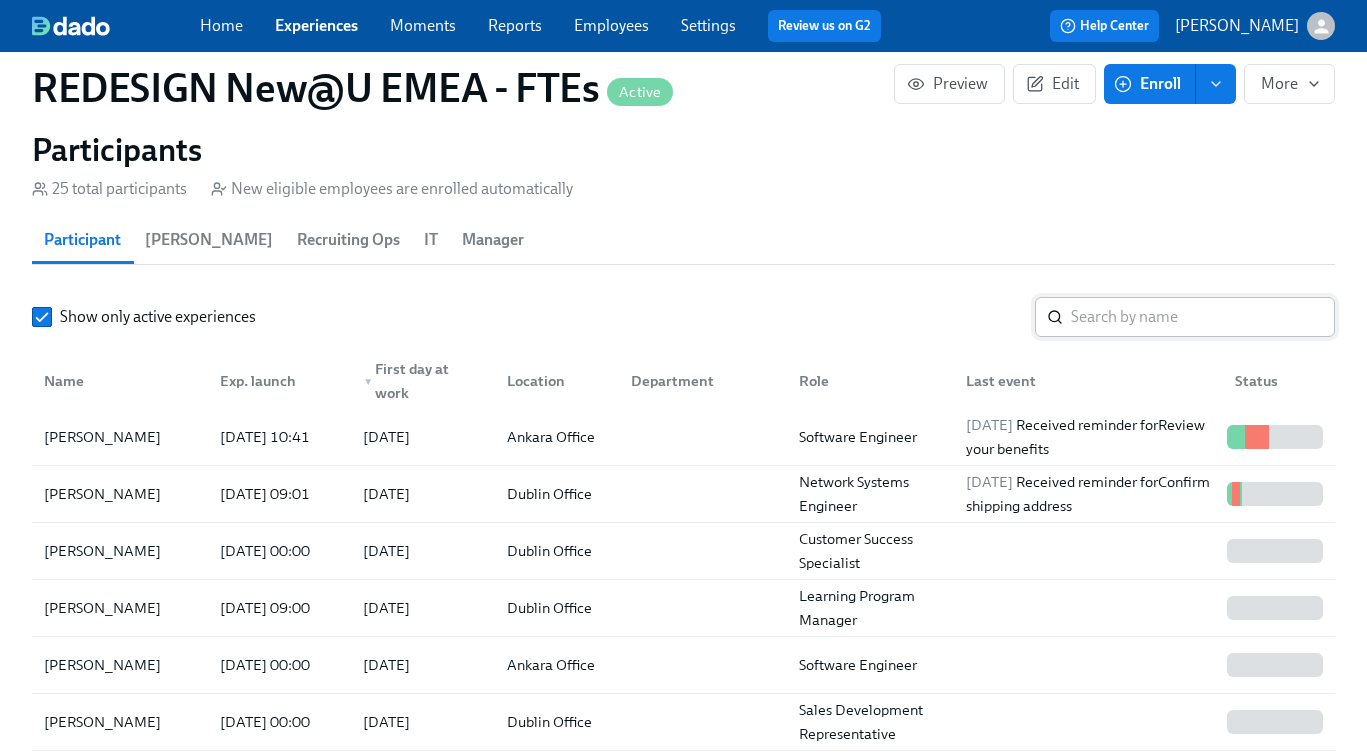click at bounding box center (1203, 317) 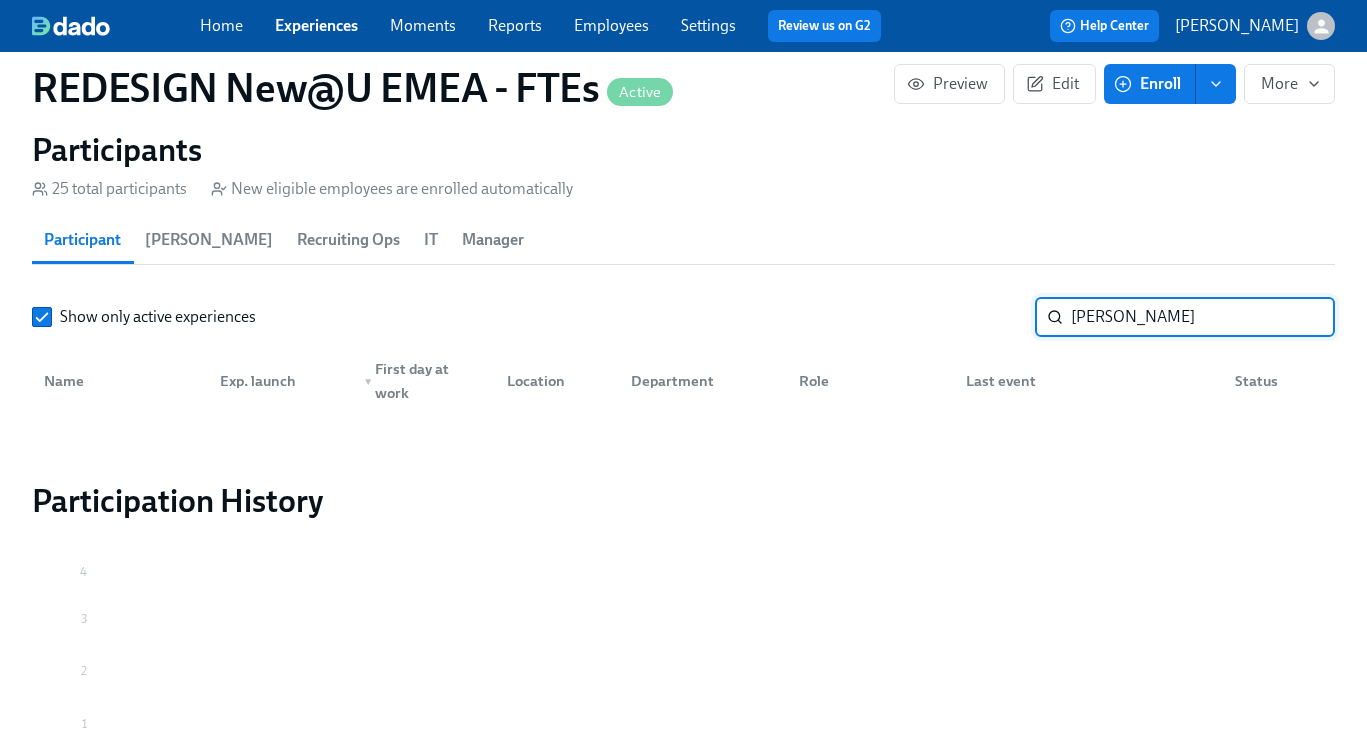 type on "[PERSON_NAME]" 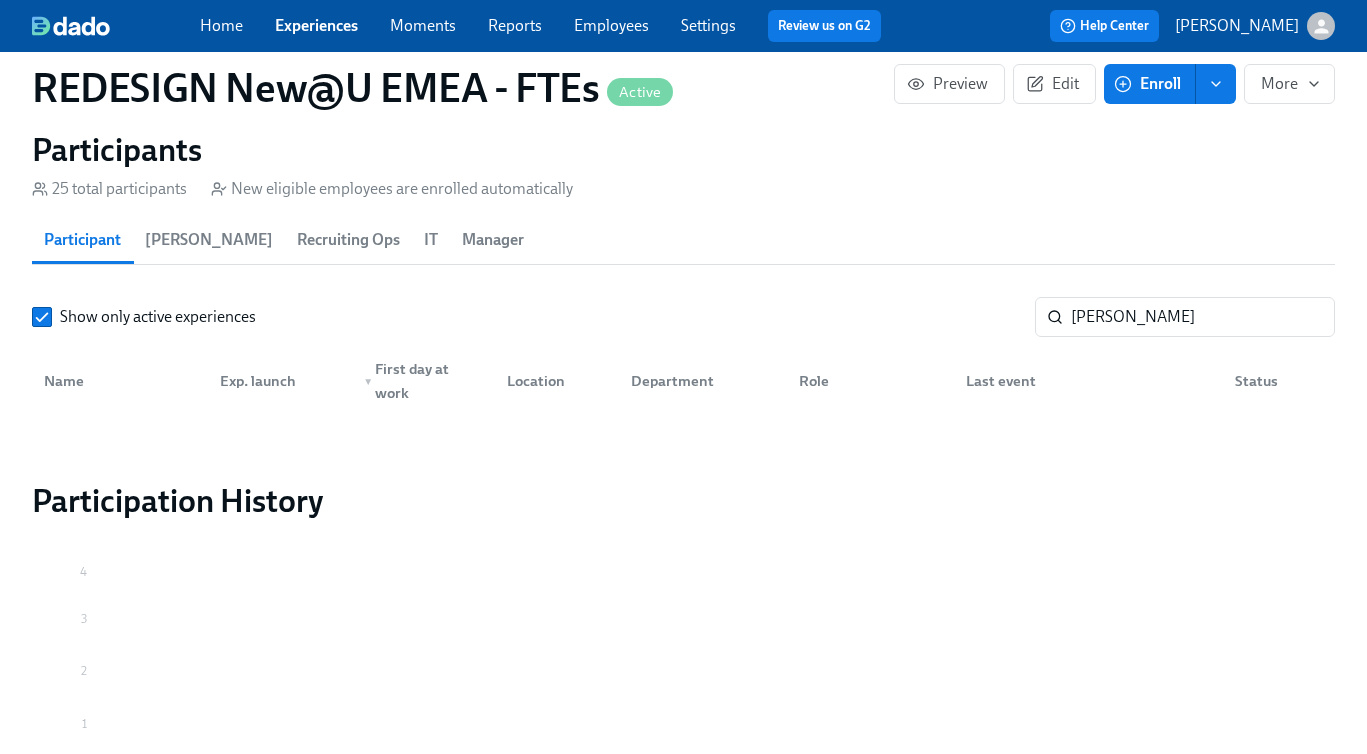 click on "Employees" at bounding box center [611, 25] 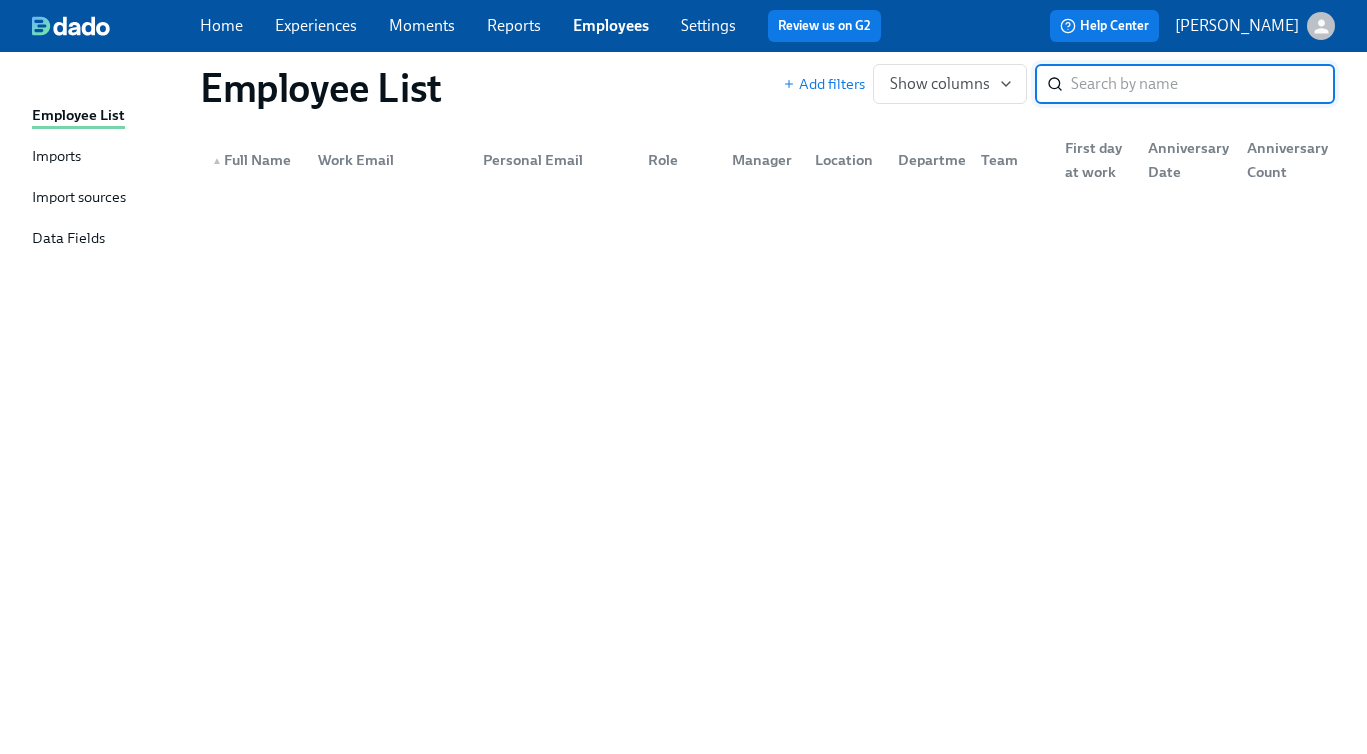 scroll, scrollTop: 0, scrollLeft: 0, axis: both 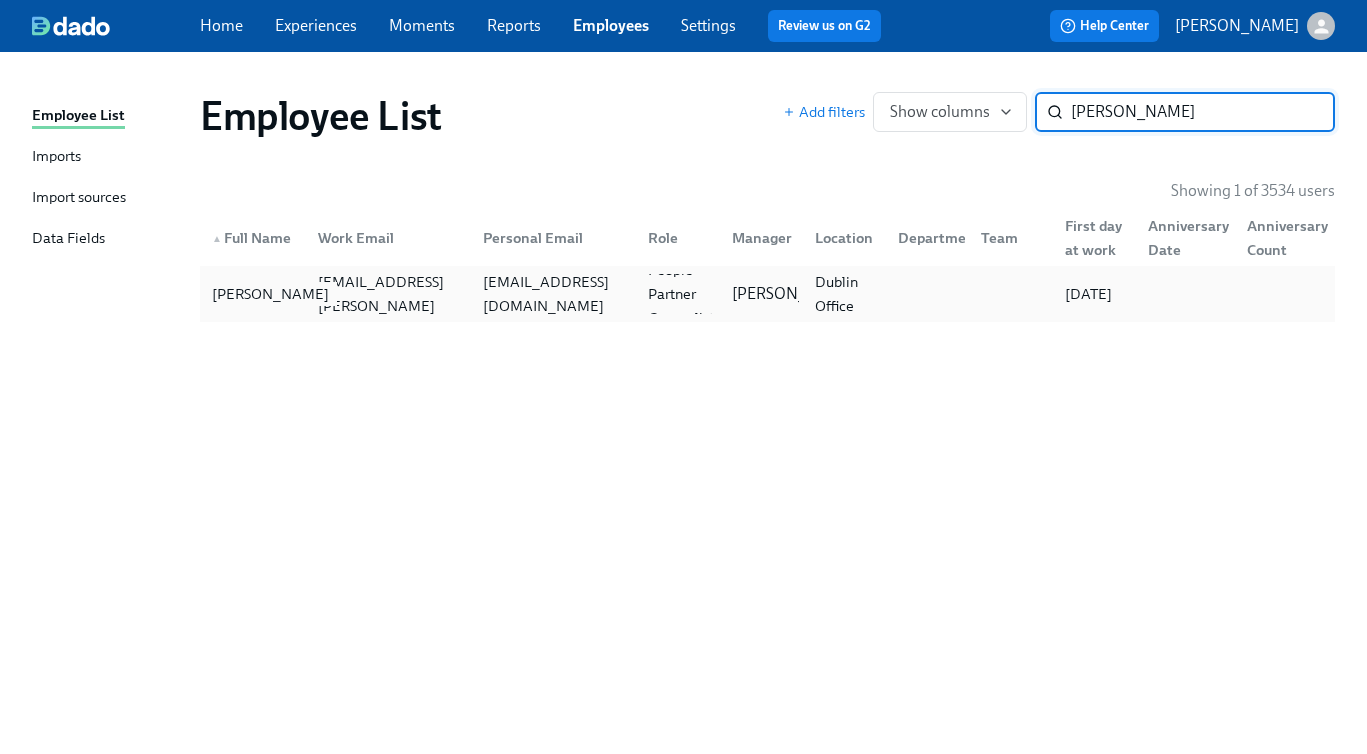 type on "[PERSON_NAME]" 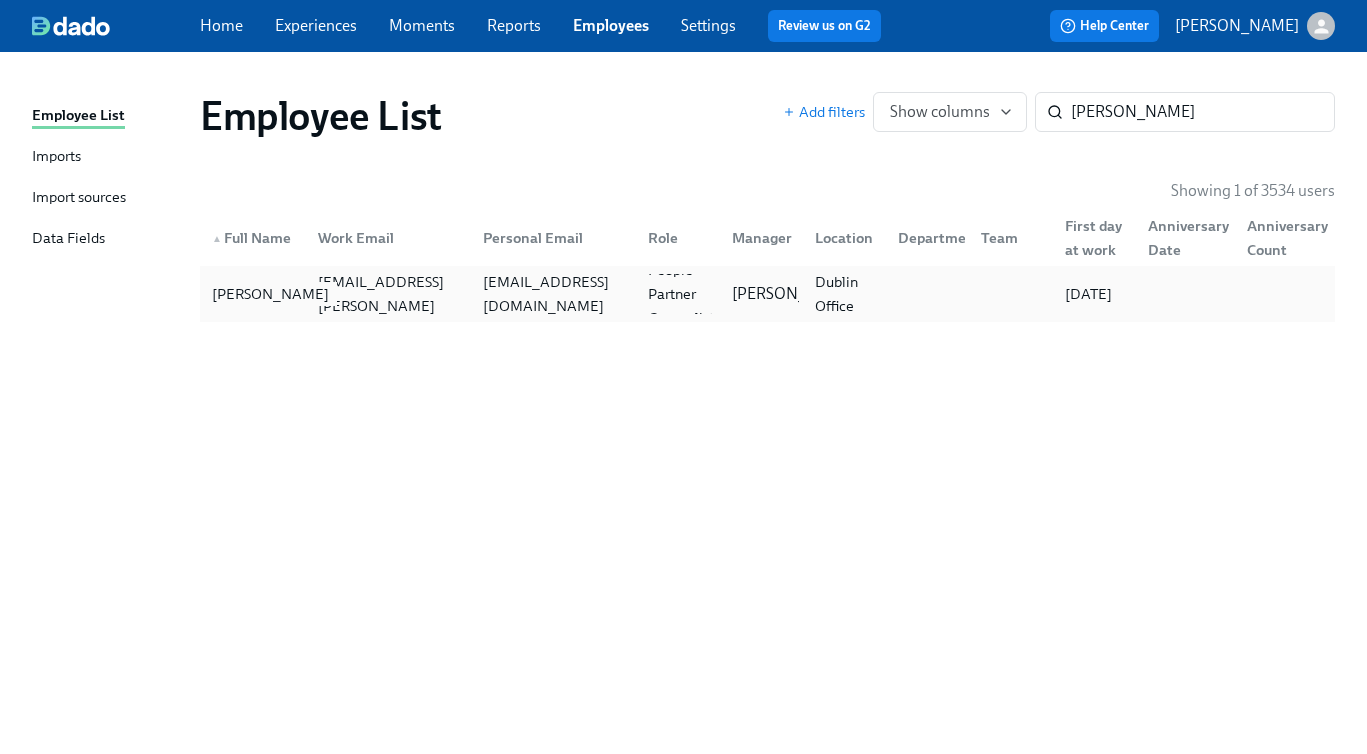click on "[PERSON_NAME]" at bounding box center (270, 294) 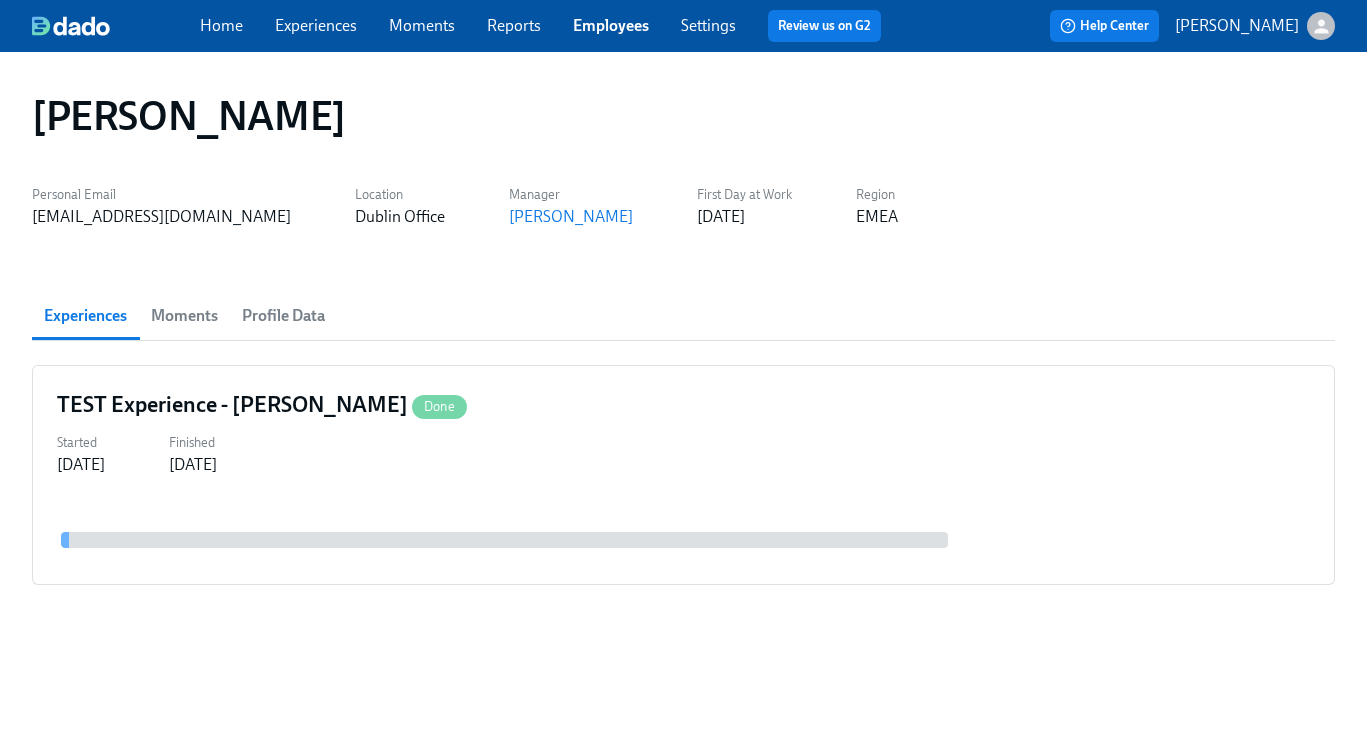 click on "Moments" at bounding box center (184, 316) 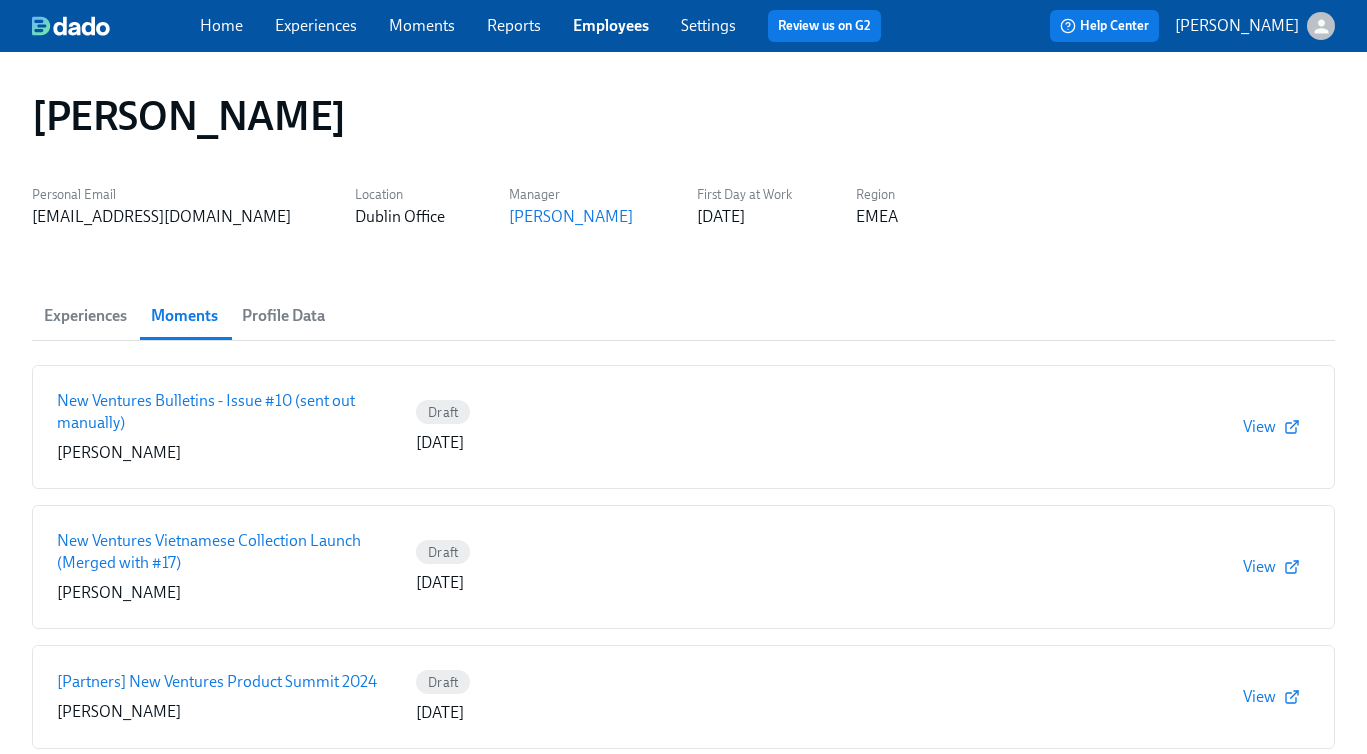 click on "Profile Data" at bounding box center [283, 316] 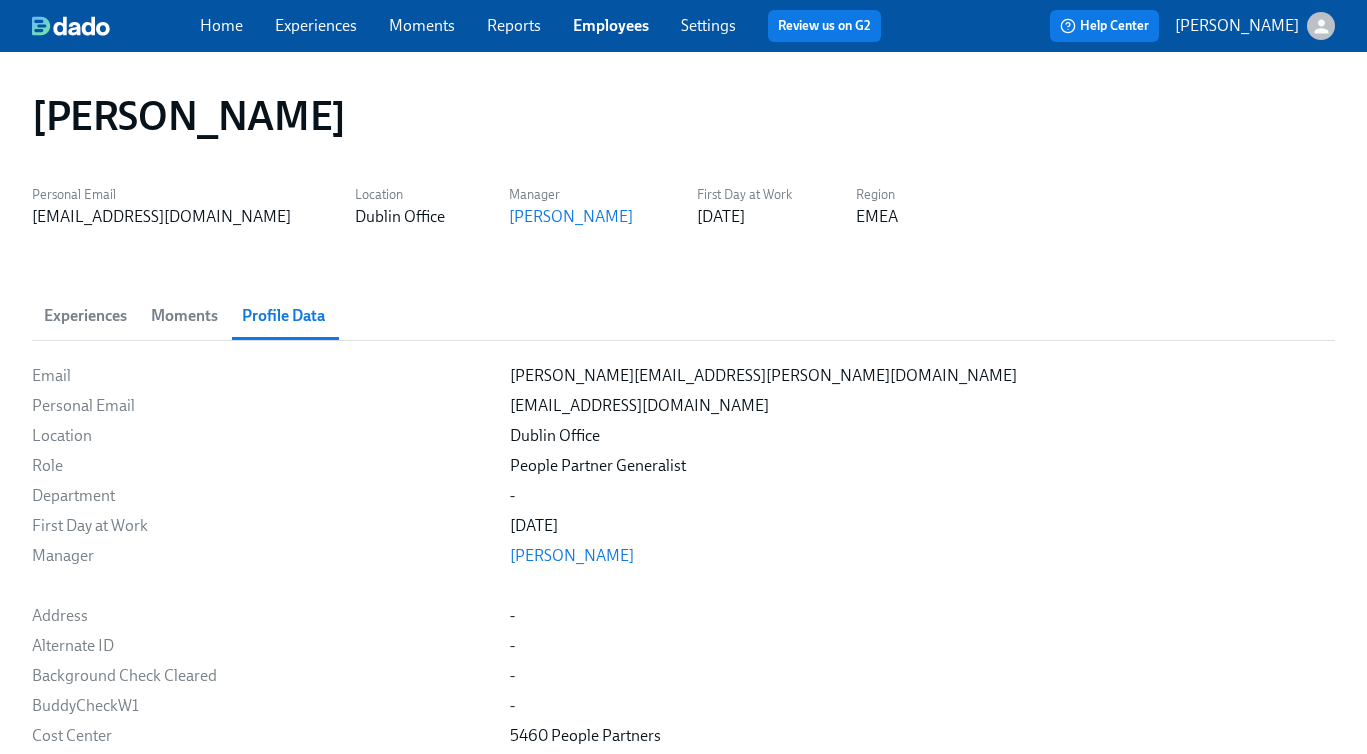 click on "Experiences" at bounding box center [85, 316] 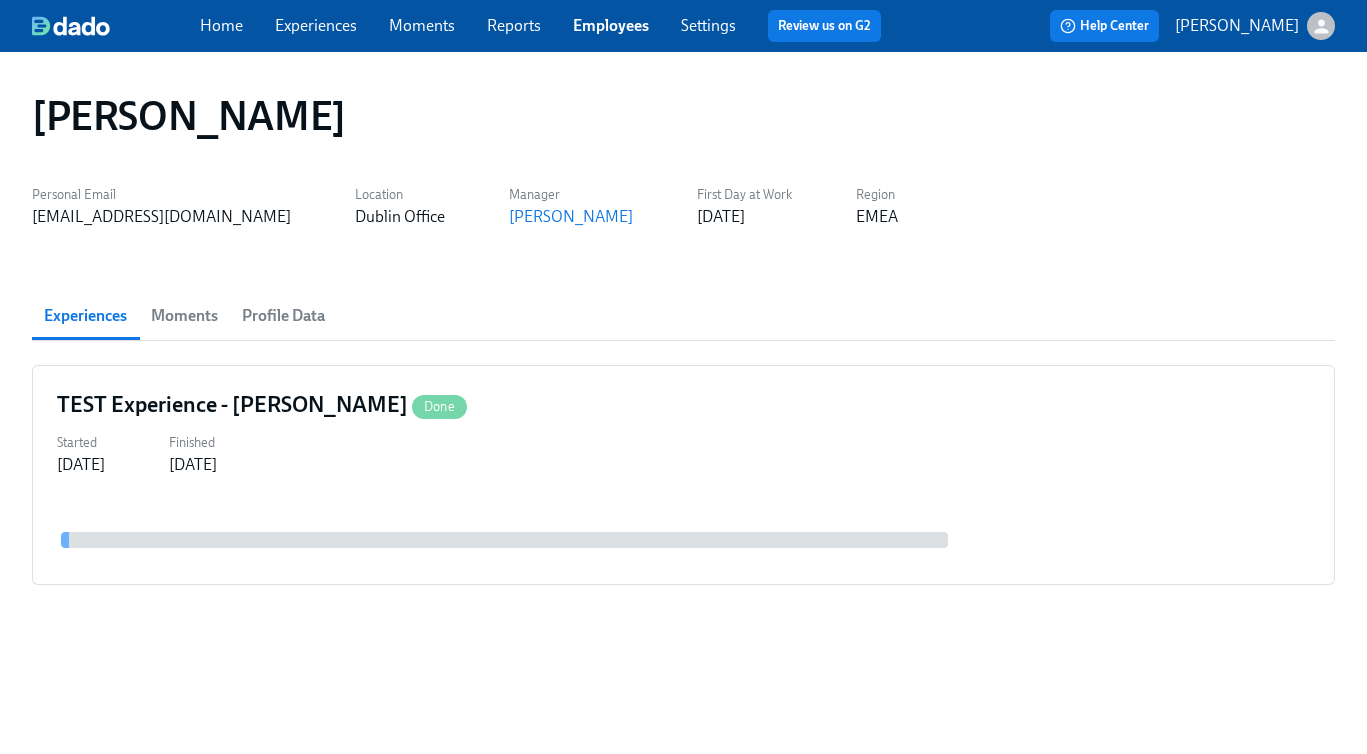 click on "Experiences" at bounding box center (316, 25) 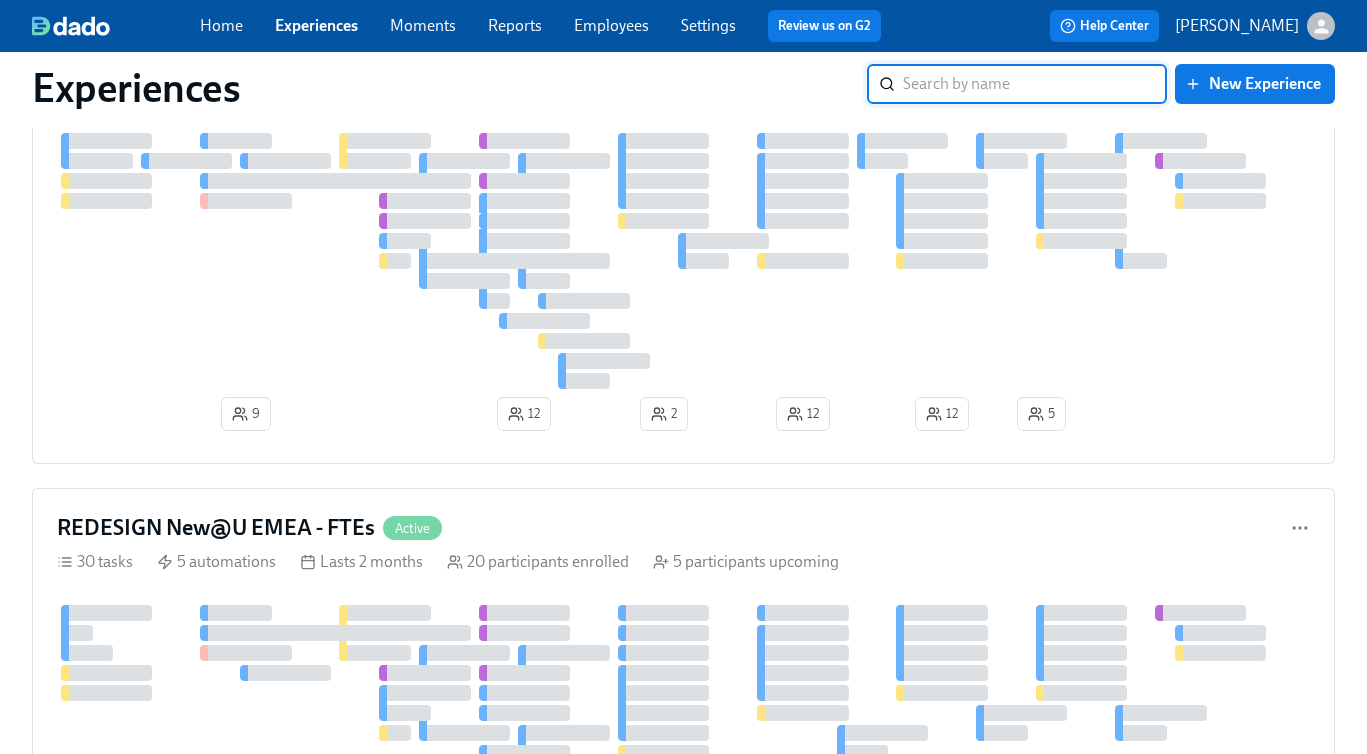 scroll, scrollTop: 597, scrollLeft: 0, axis: vertical 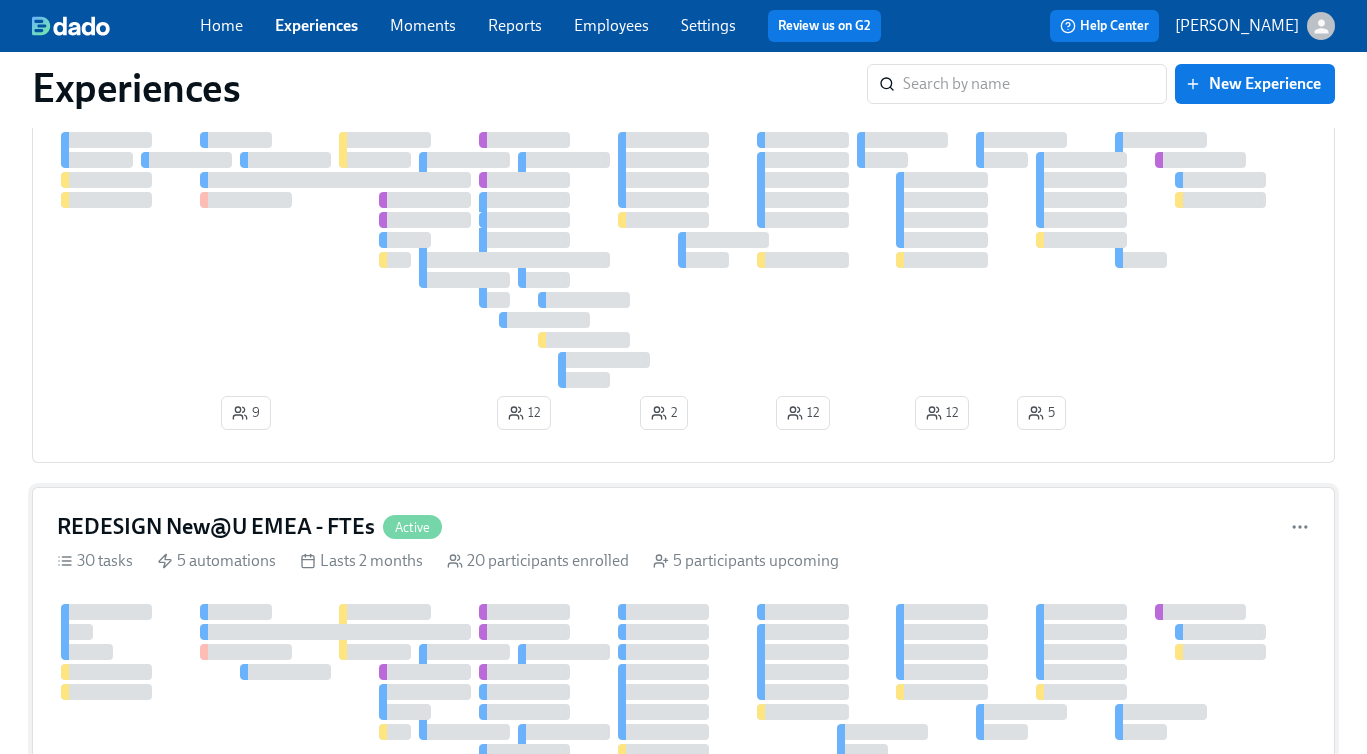 click on "REDESIGN New@U EMEA - FTEs Active" at bounding box center (683, 527) 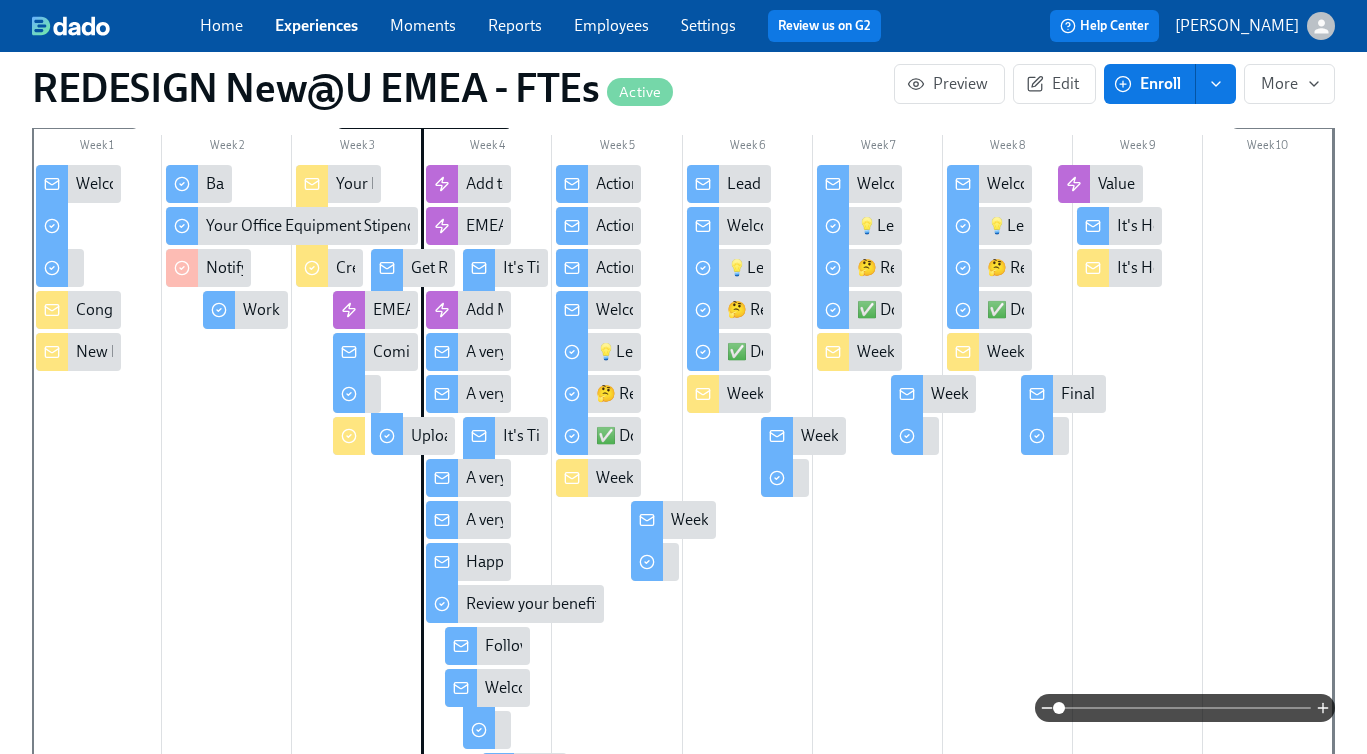 scroll, scrollTop: 0, scrollLeft: 0, axis: both 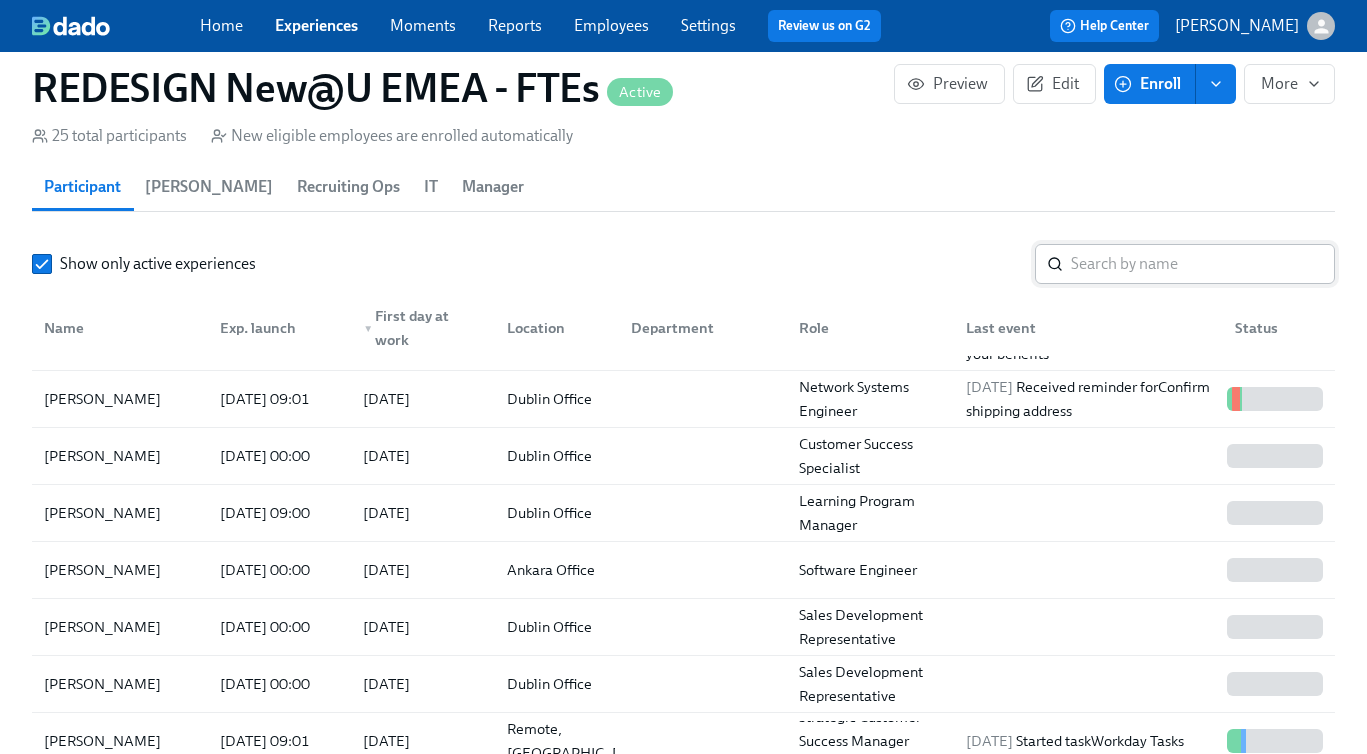 click at bounding box center (1203, 264) 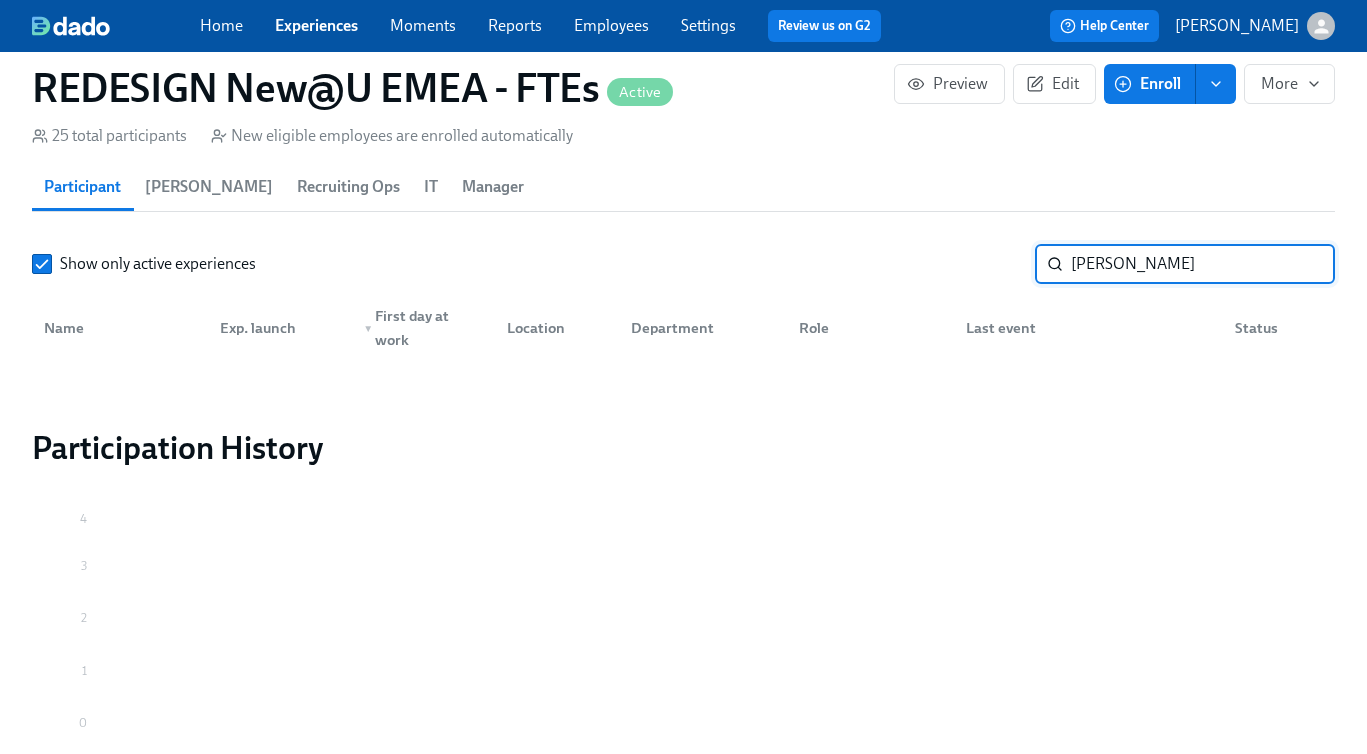 scroll, scrollTop: 0, scrollLeft: 0, axis: both 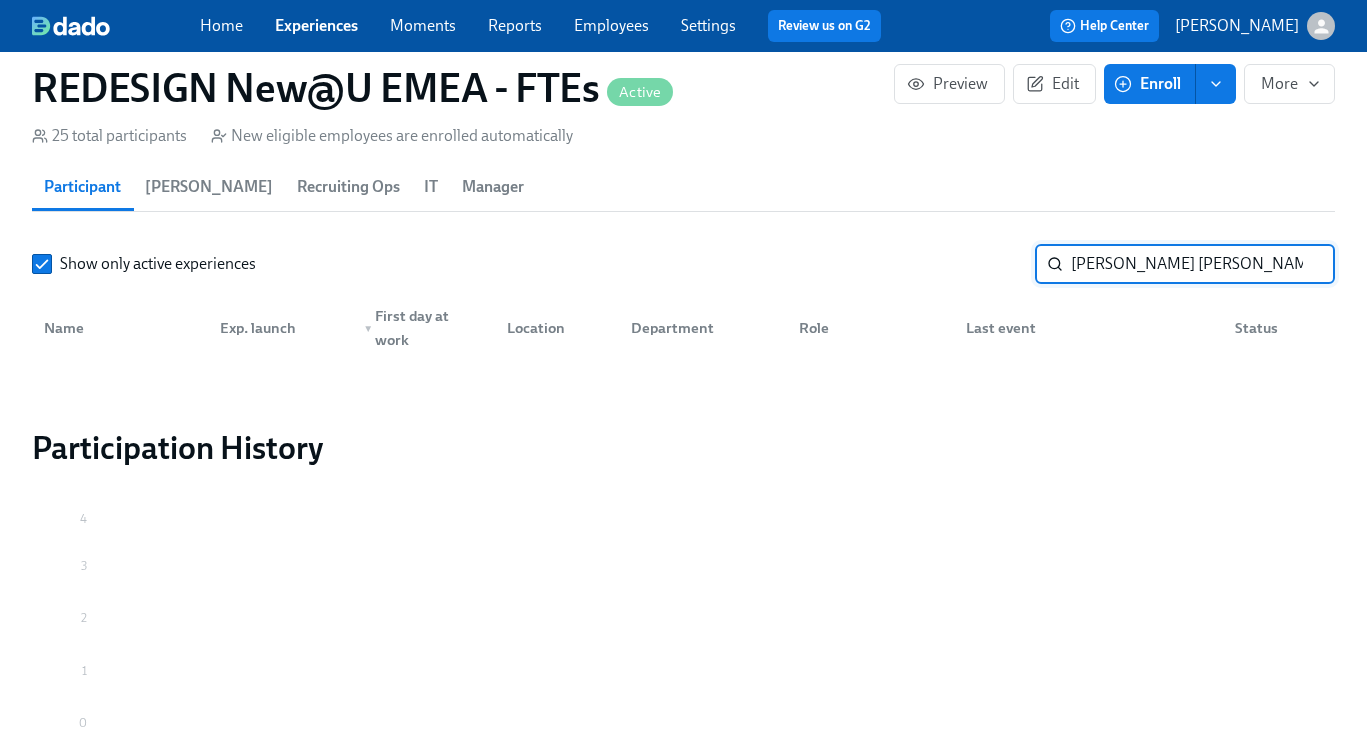 type on "[PERSON_NAME] [PERSON_NAME]" 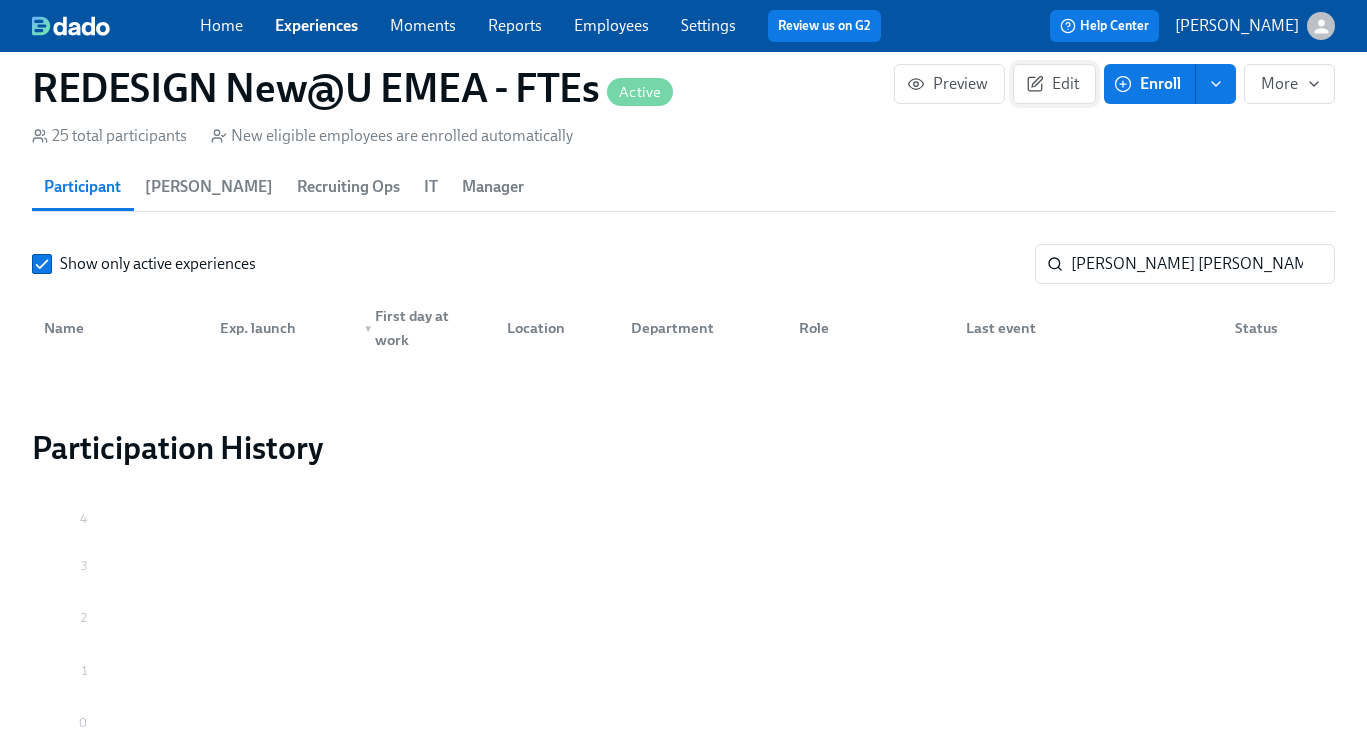 click on "Edit" at bounding box center (1054, 84) 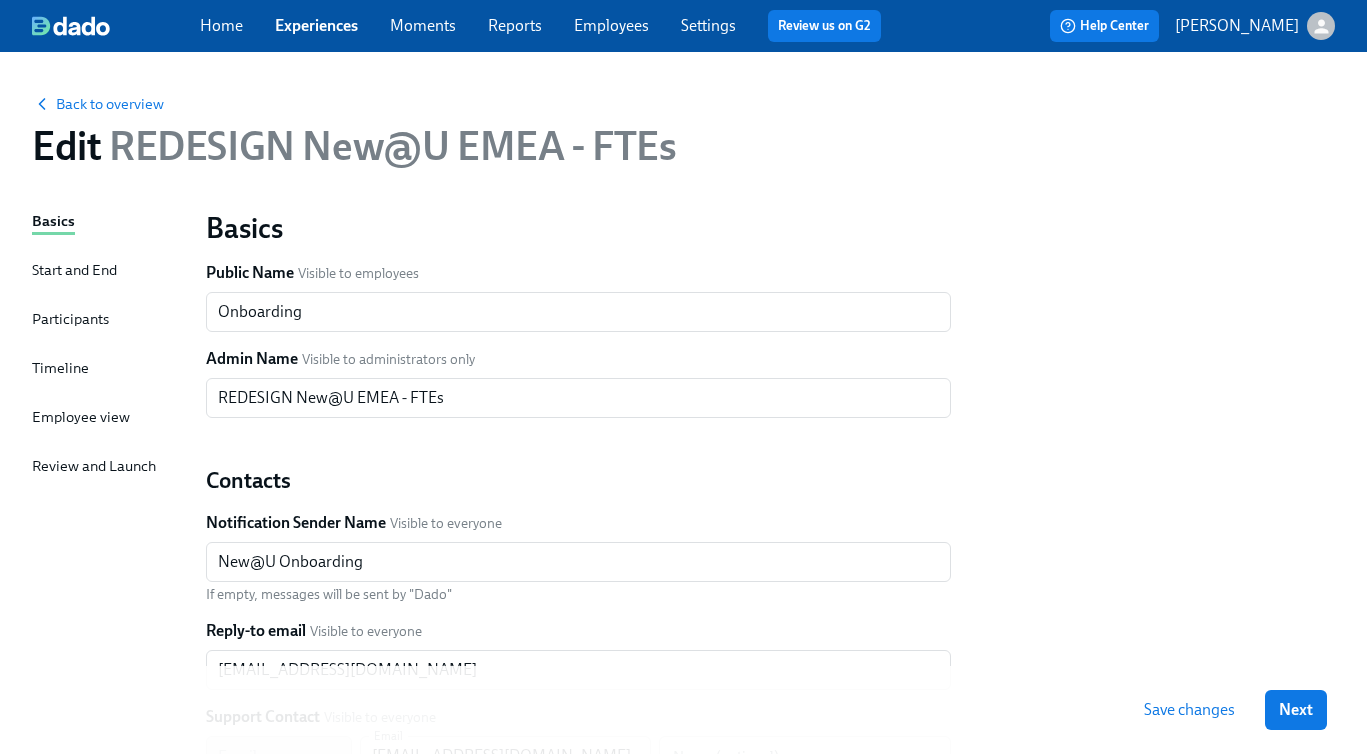 click on "Start and End" at bounding box center (74, 270) 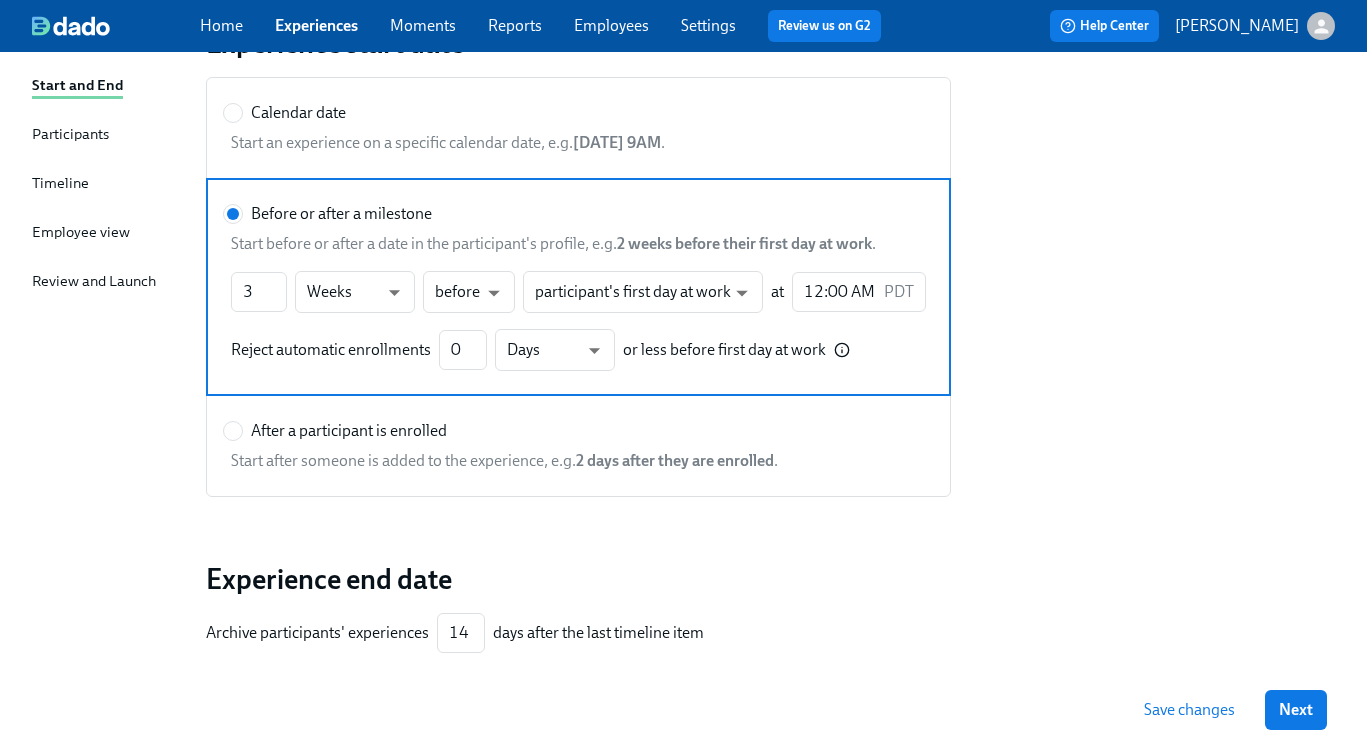 scroll, scrollTop: 167, scrollLeft: 0, axis: vertical 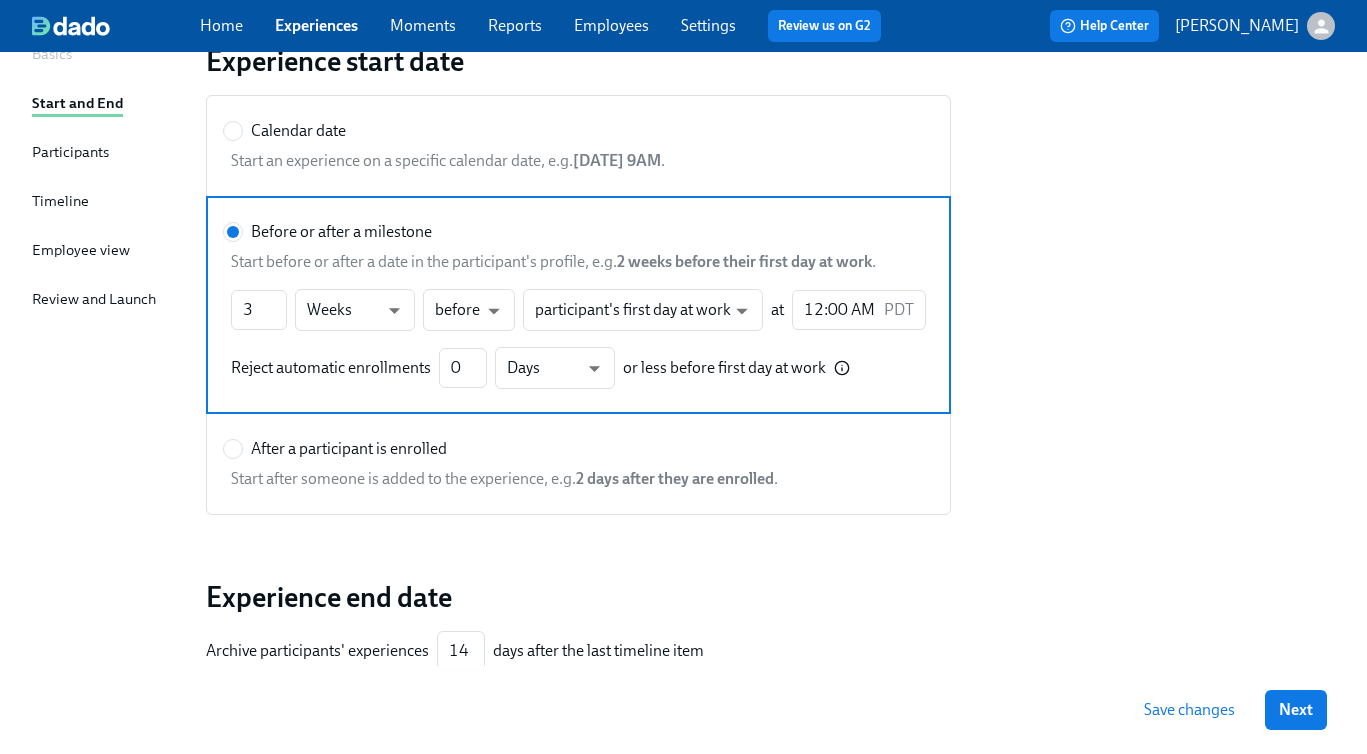 click on "Participants" at bounding box center (70, 152) 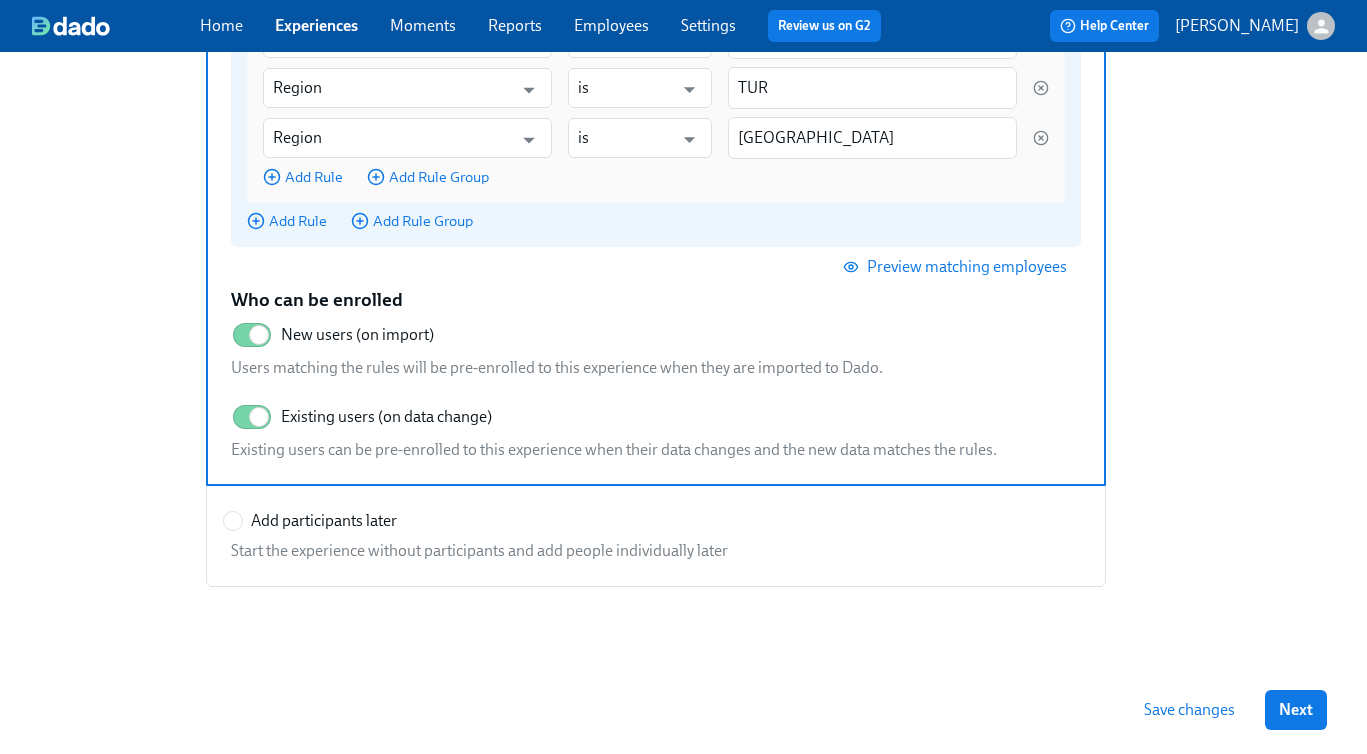 scroll, scrollTop: 651, scrollLeft: 0, axis: vertical 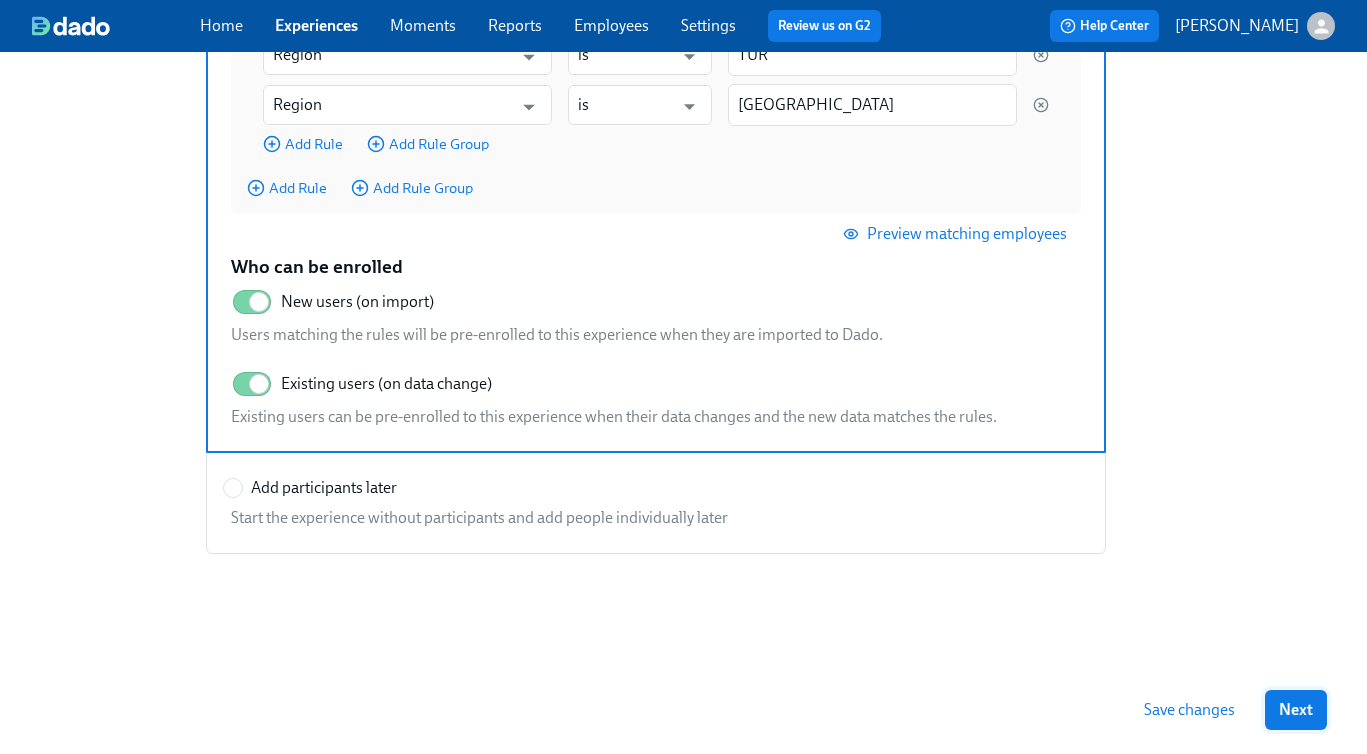 click on "Next" at bounding box center [1296, 710] 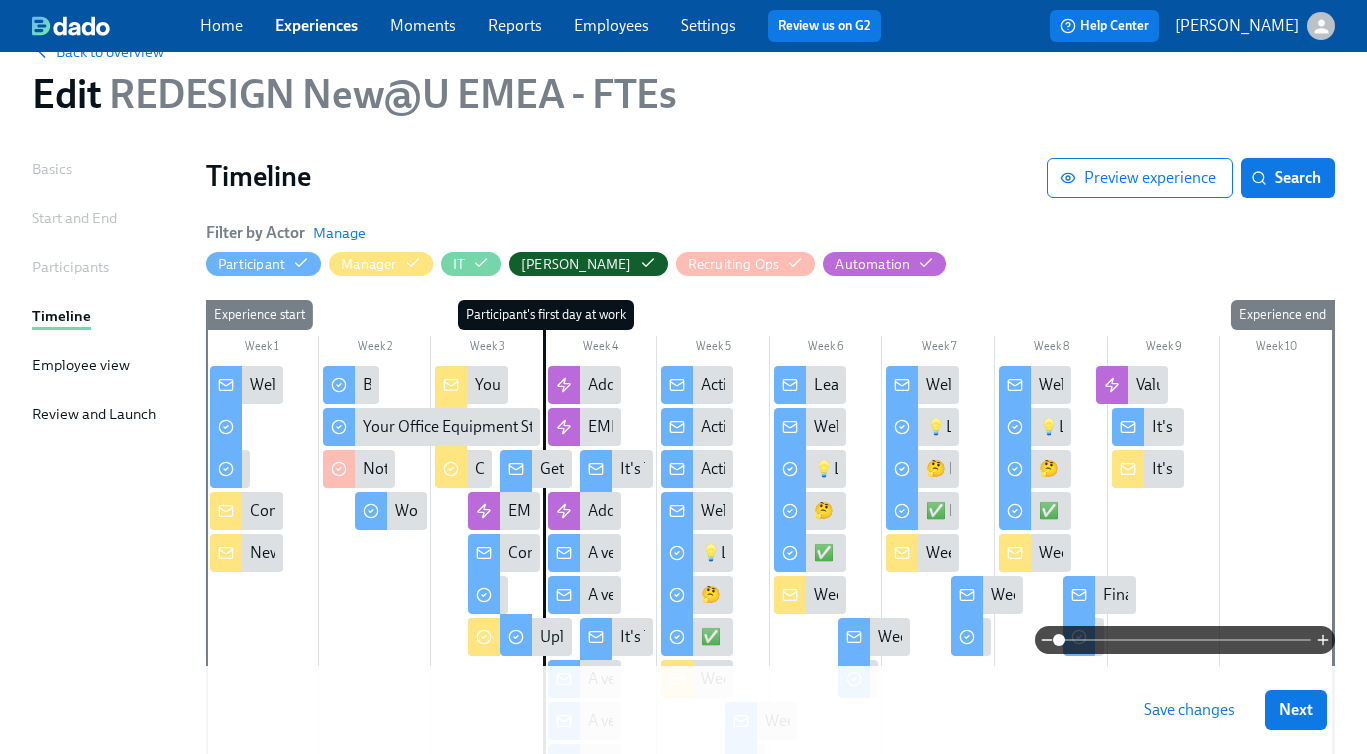 scroll, scrollTop: 0, scrollLeft: 0, axis: both 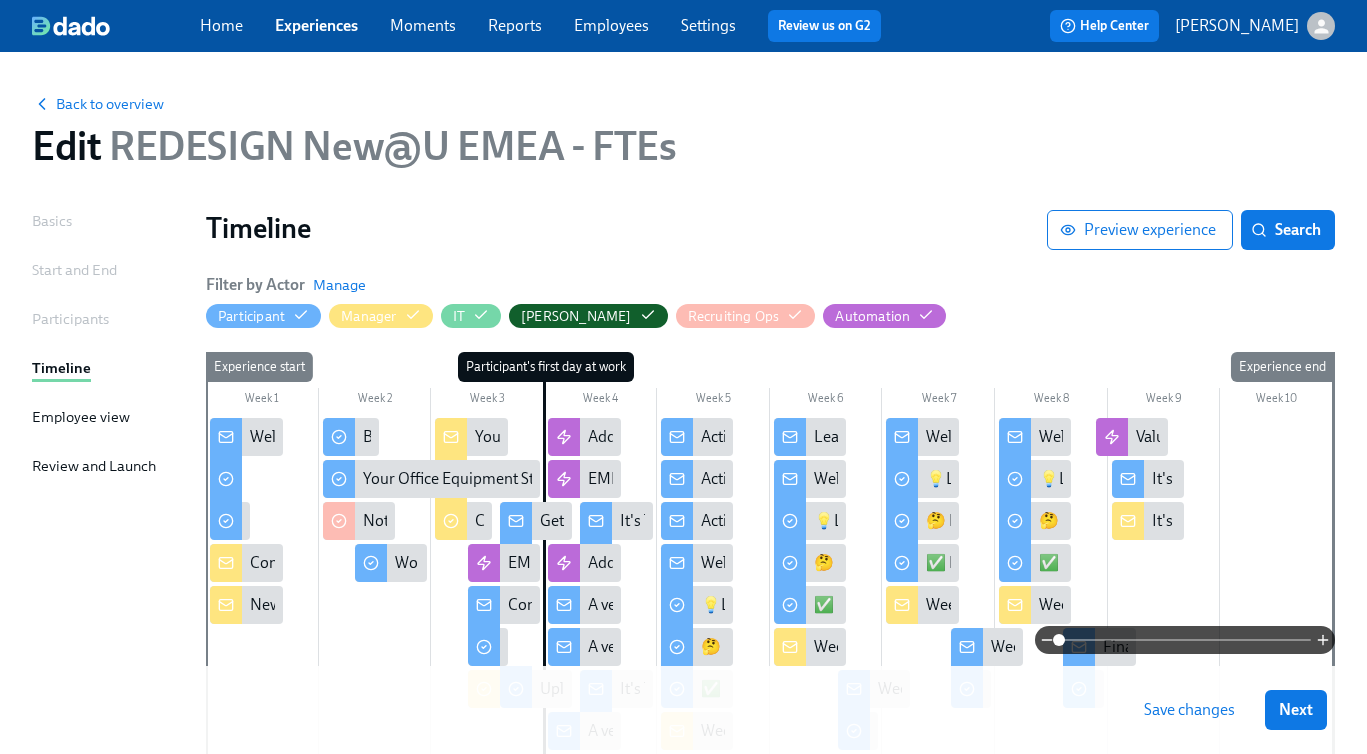 click on "Employee view" at bounding box center (81, 417) 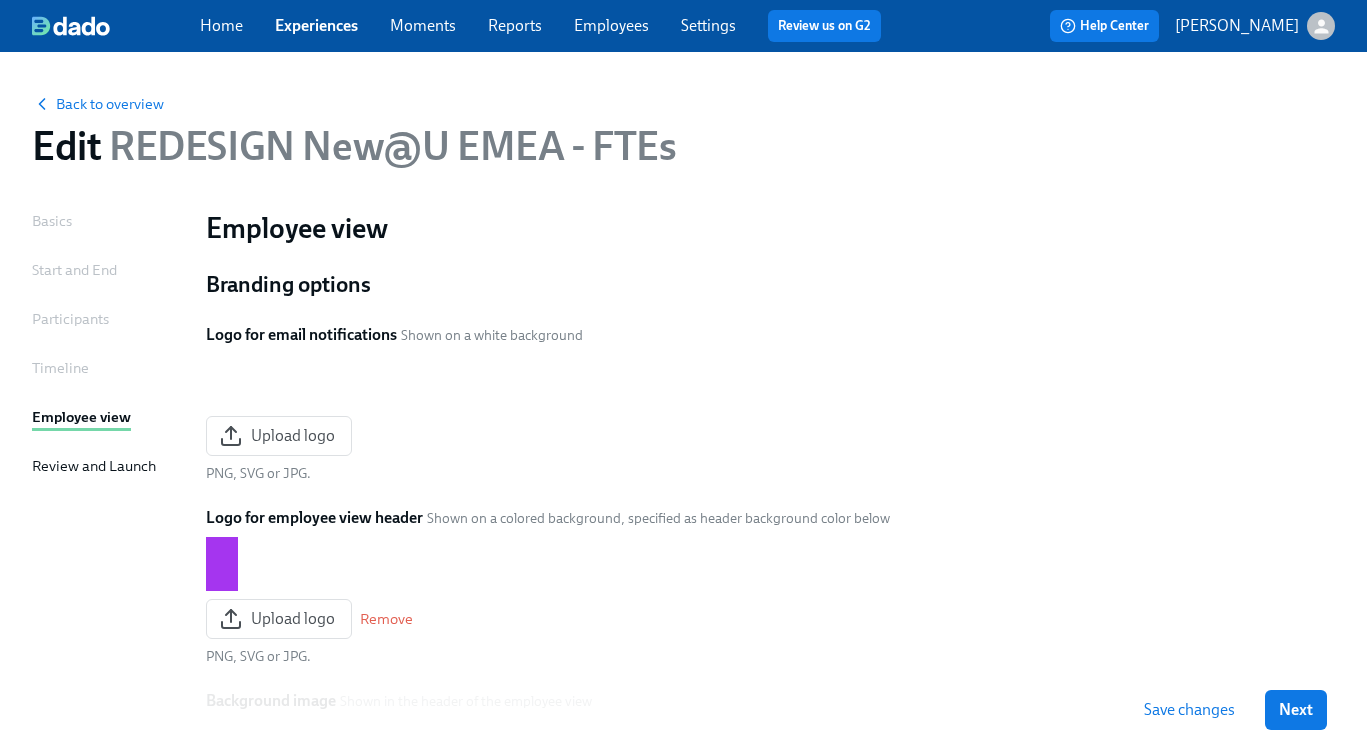 click on "Basics" at bounding box center (52, 221) 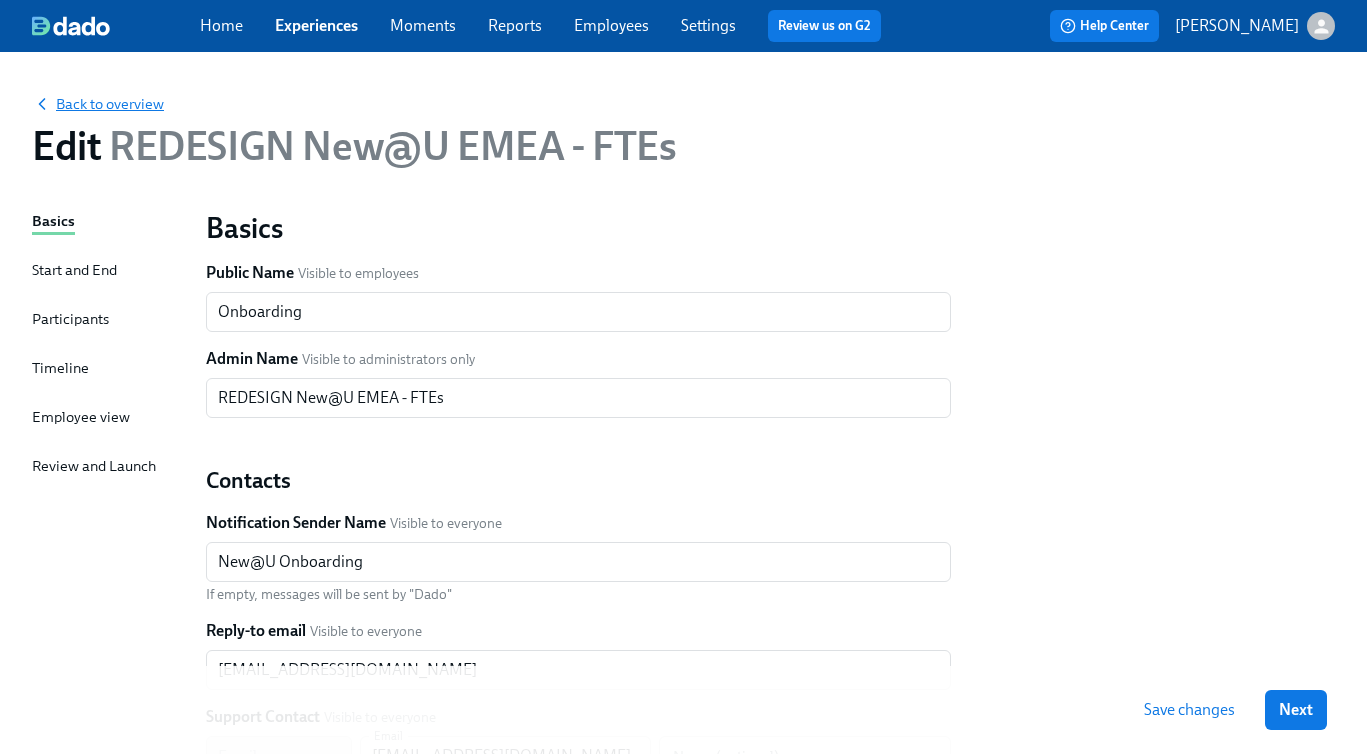click on "Back to overview" at bounding box center (98, 104) 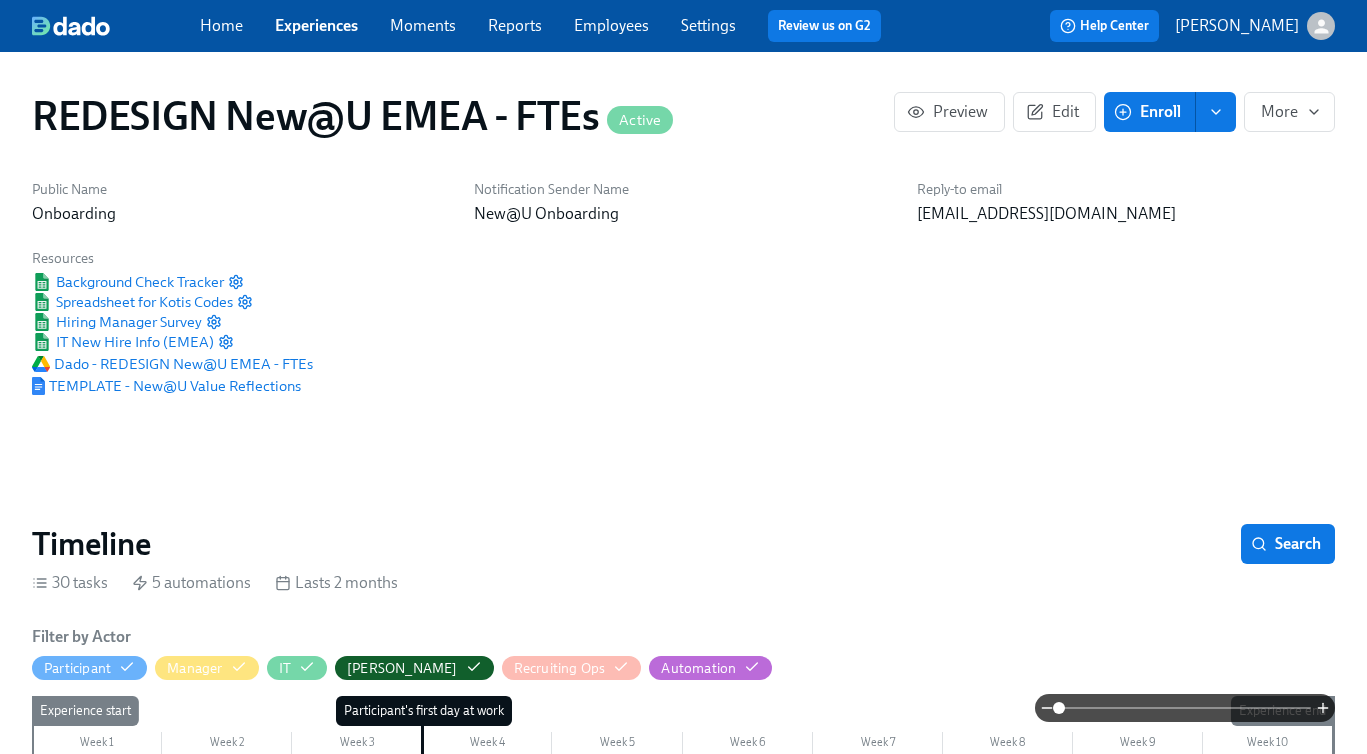 scroll, scrollTop: 0, scrollLeft: 8208, axis: horizontal 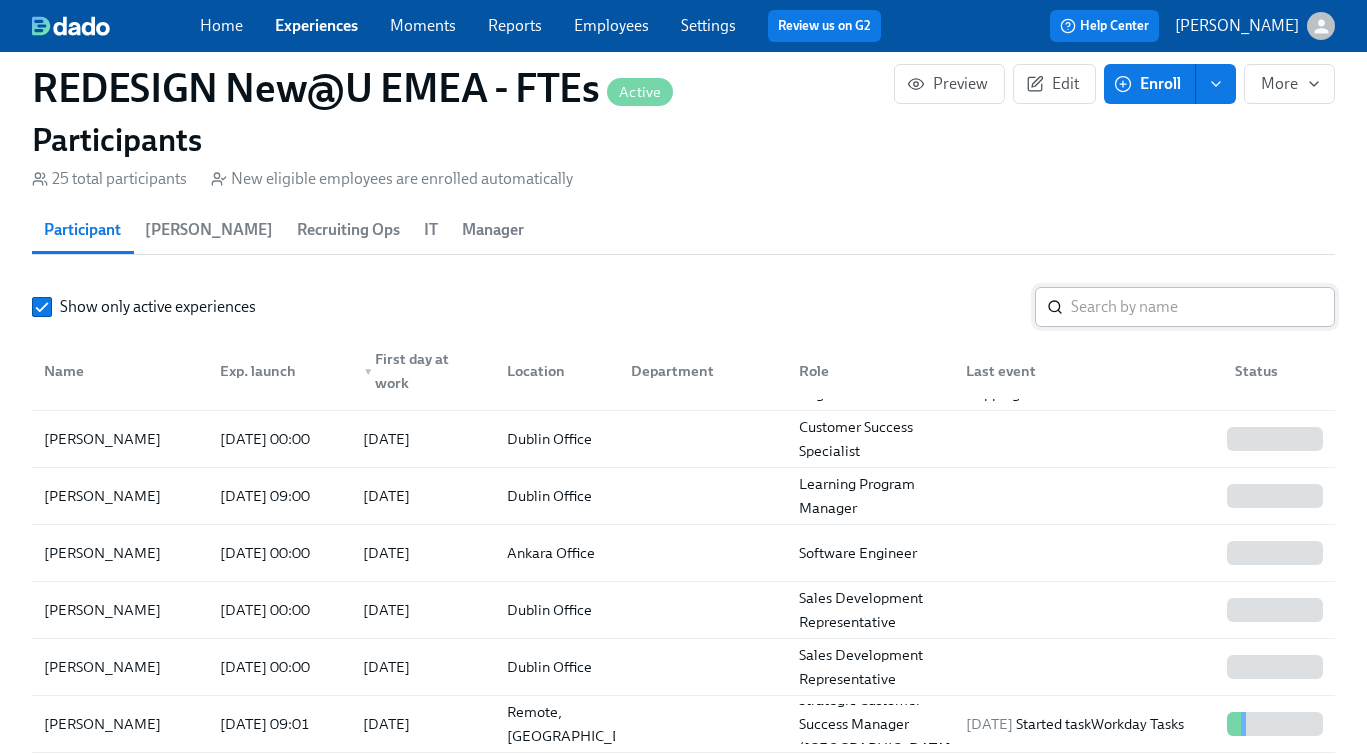 click at bounding box center (1203, 307) 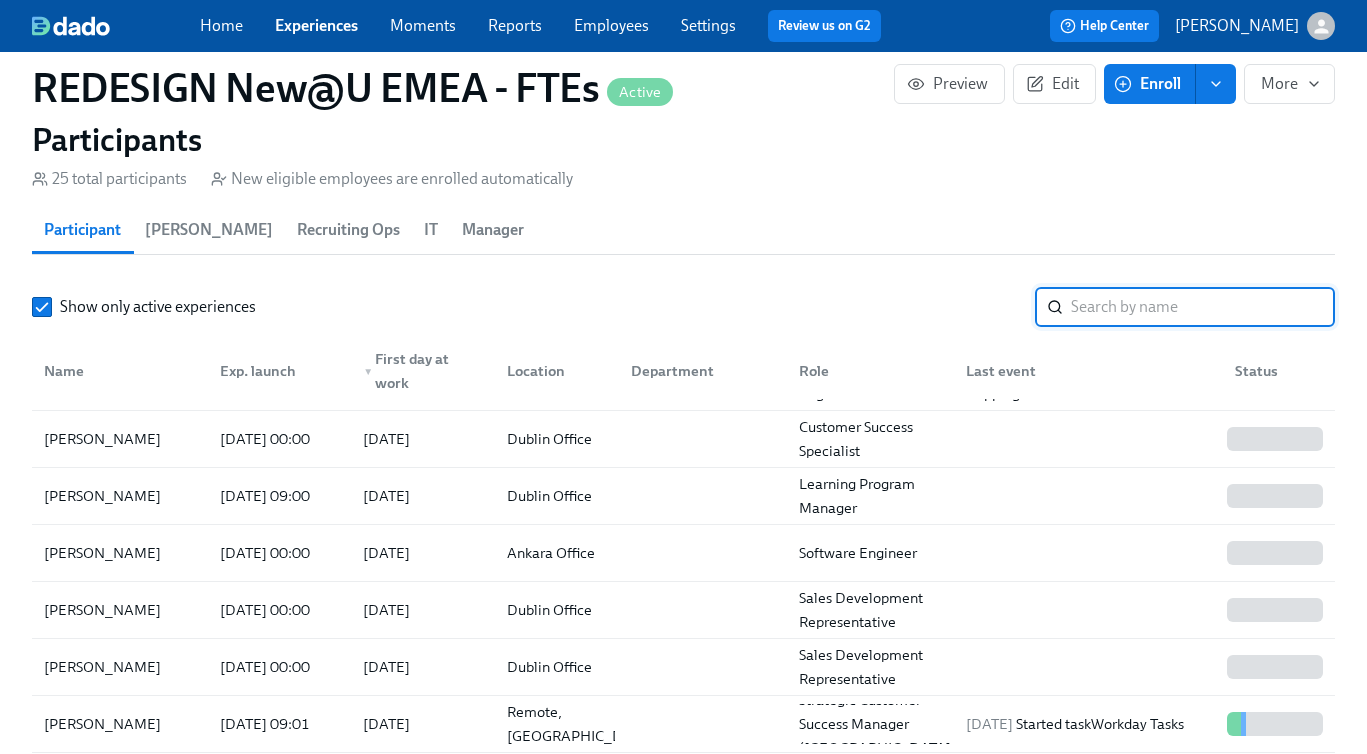 paste on "Eimear O'Donova" 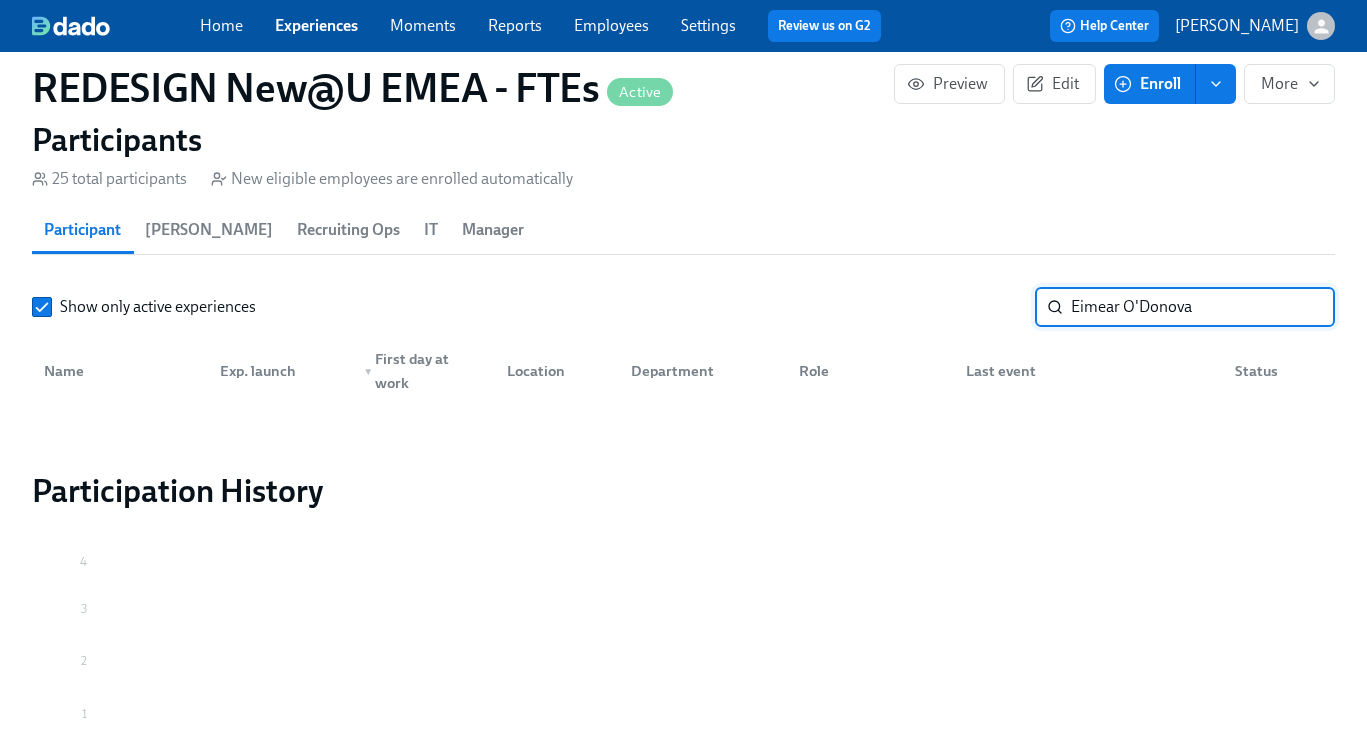 scroll, scrollTop: 0, scrollLeft: 0, axis: both 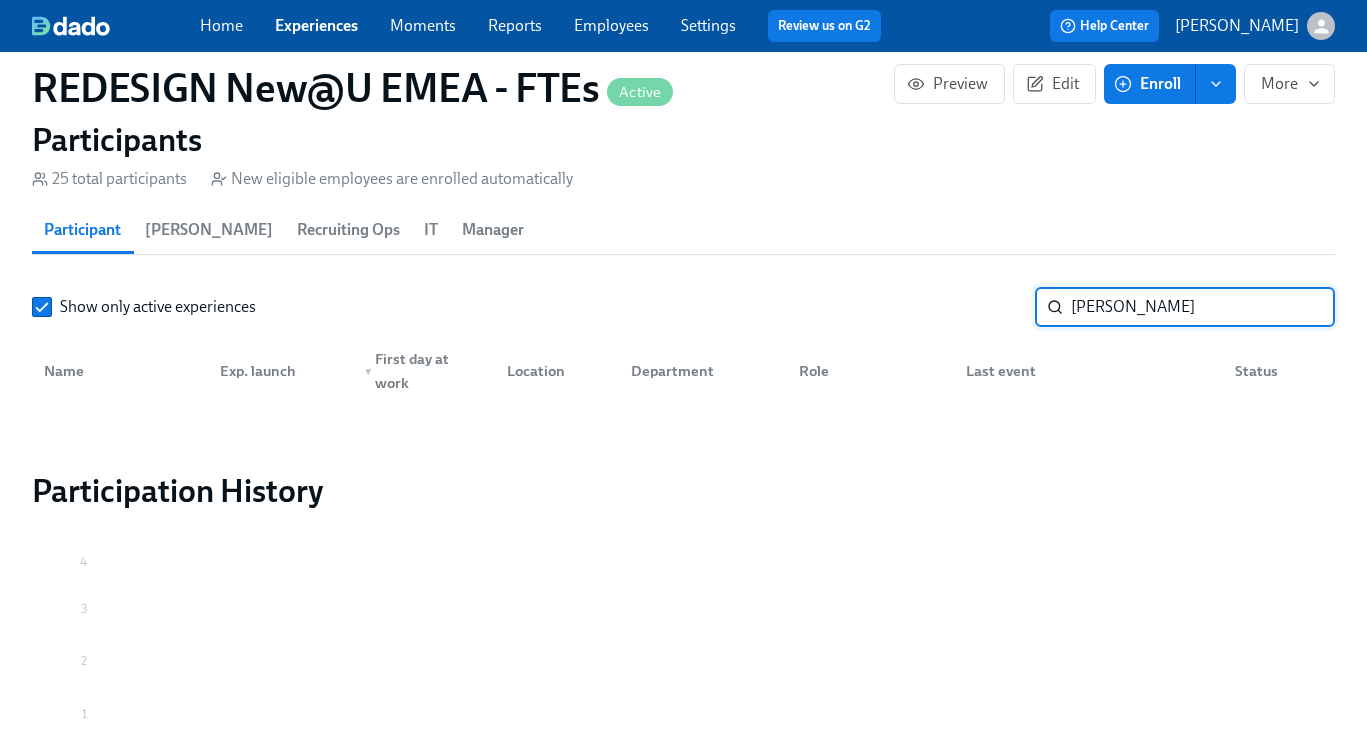 type on "[PERSON_NAME]" 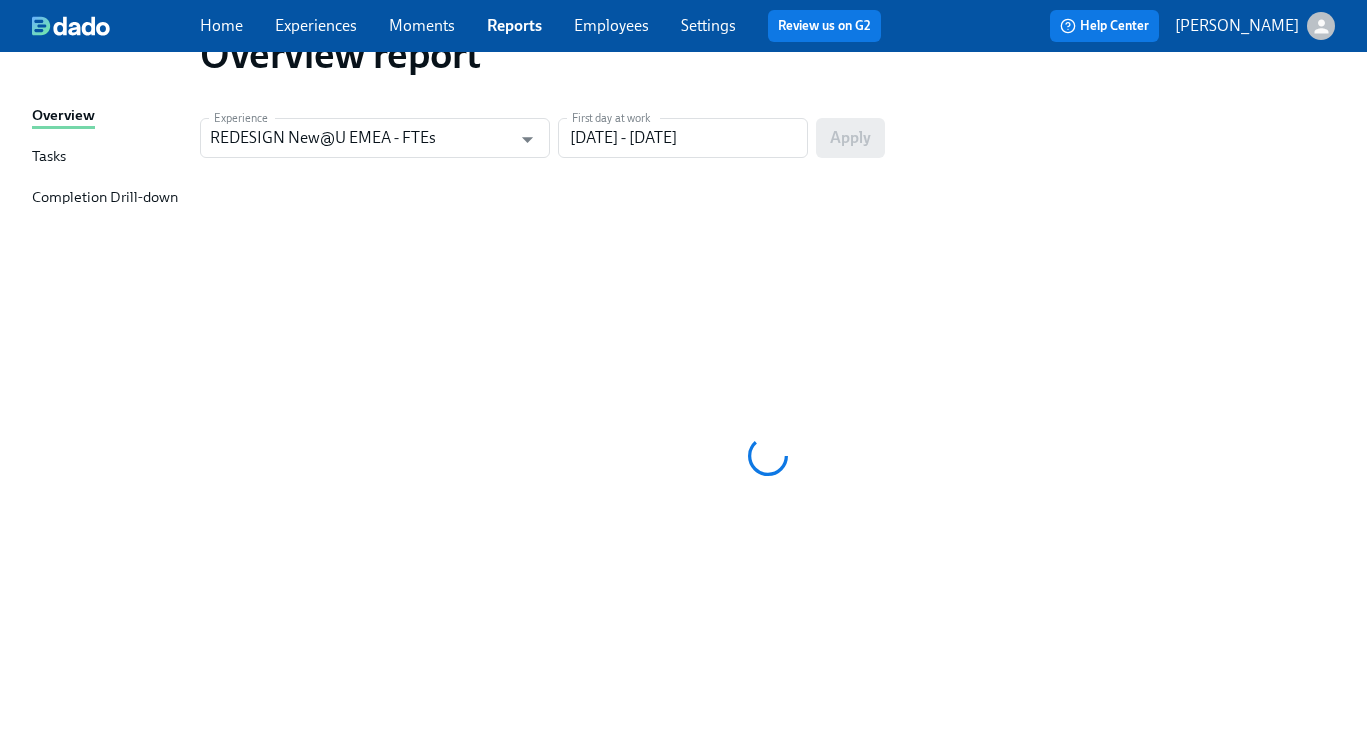 scroll, scrollTop: 0, scrollLeft: 0, axis: both 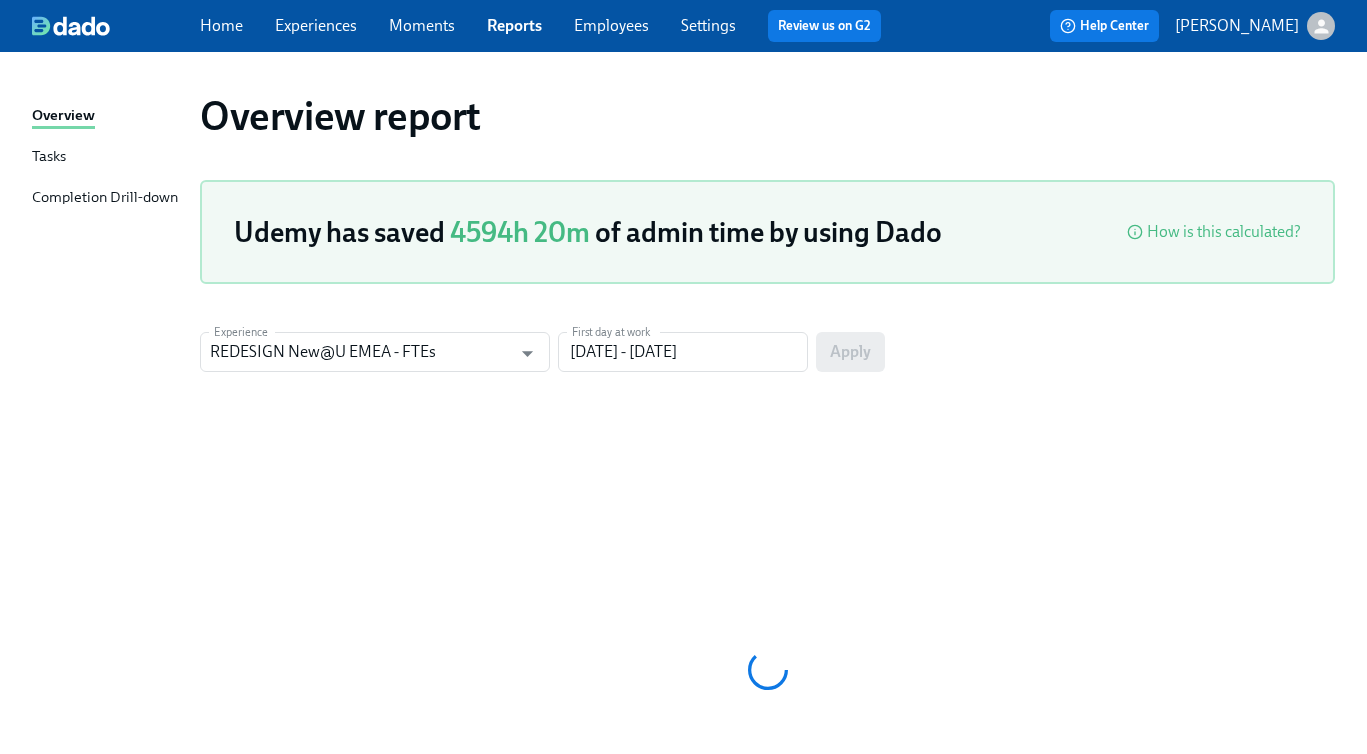 click on "Employees" at bounding box center [611, 25] 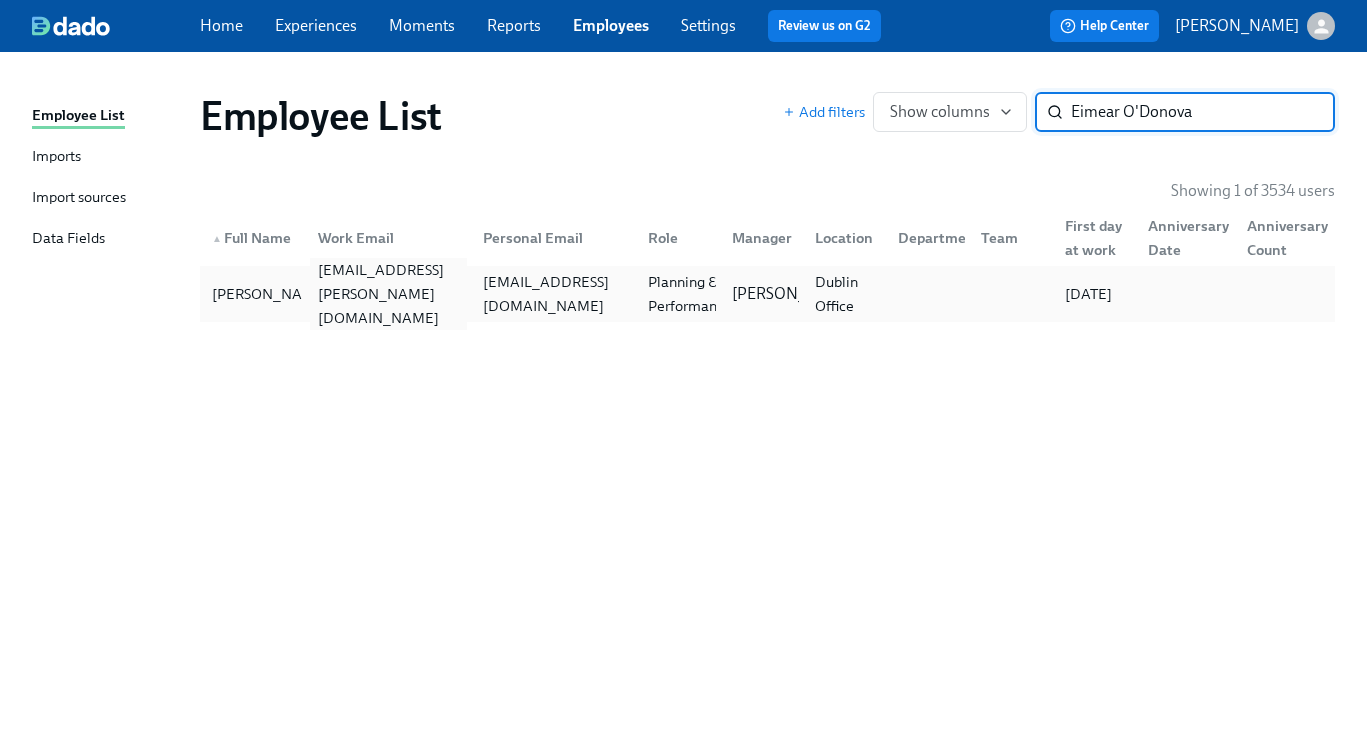 type on "Eimear O'Donova" 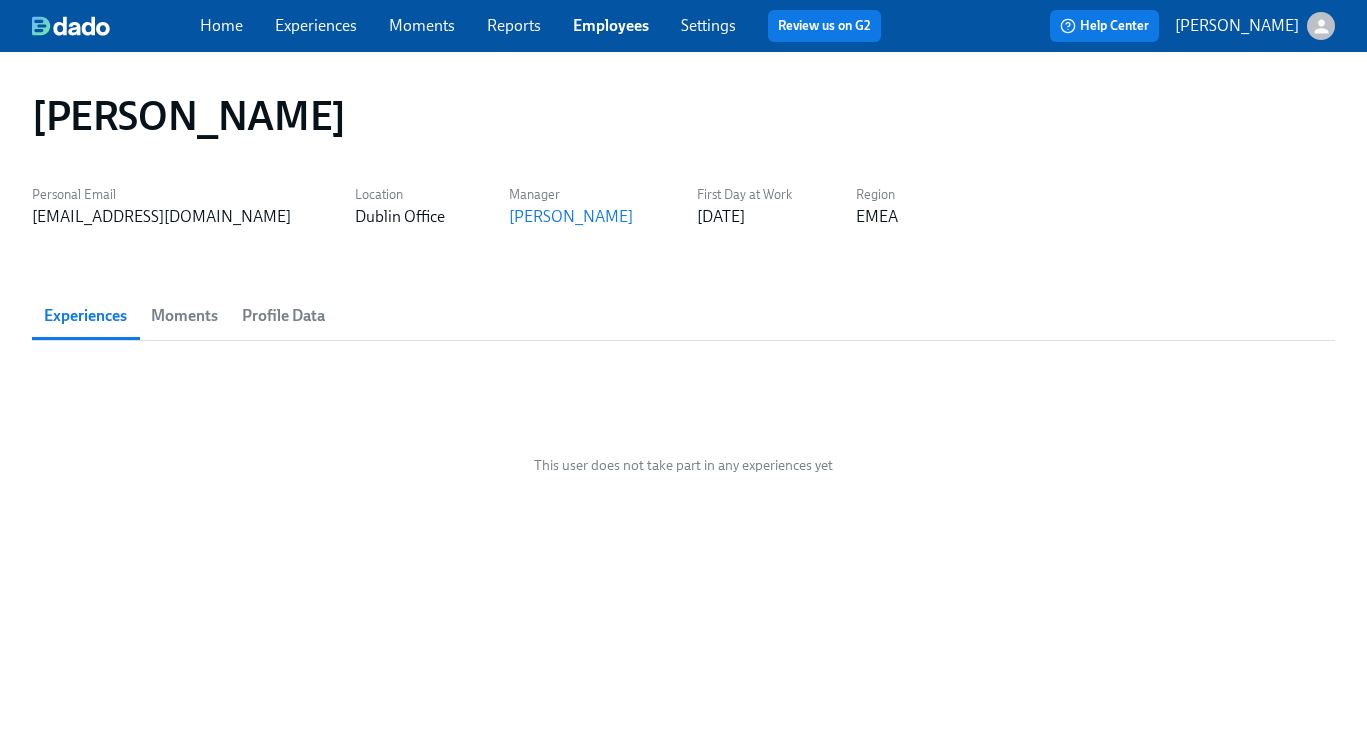 click on "Experiences" at bounding box center (316, 25) 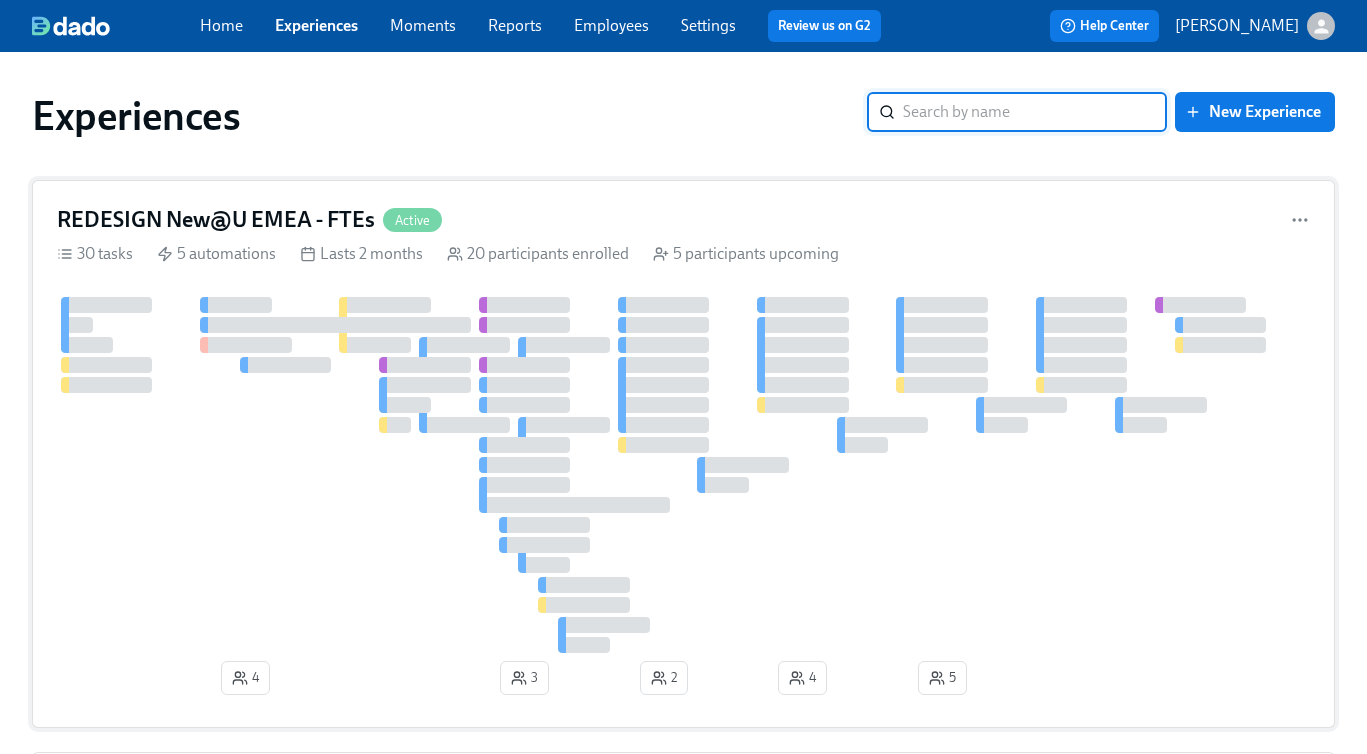 click at bounding box center [683, 475] 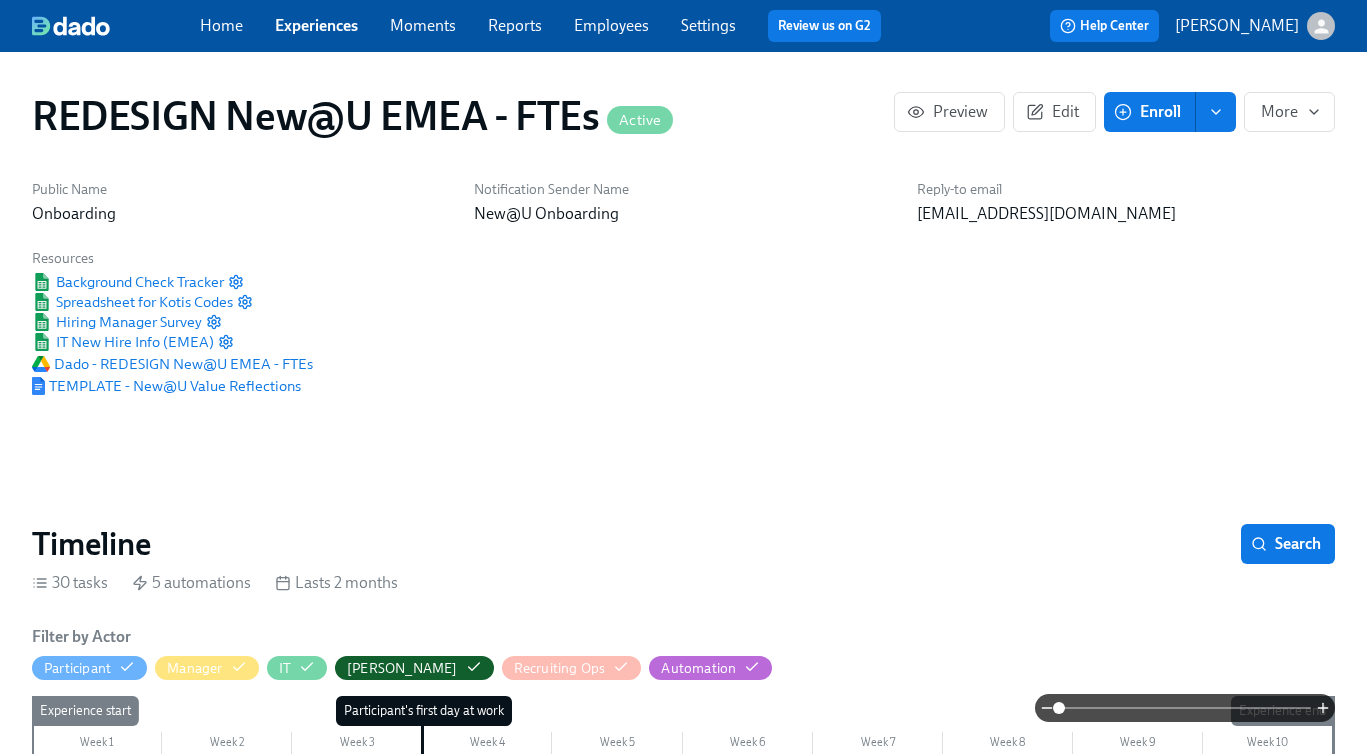 scroll, scrollTop: 0, scrollLeft: 8208, axis: horizontal 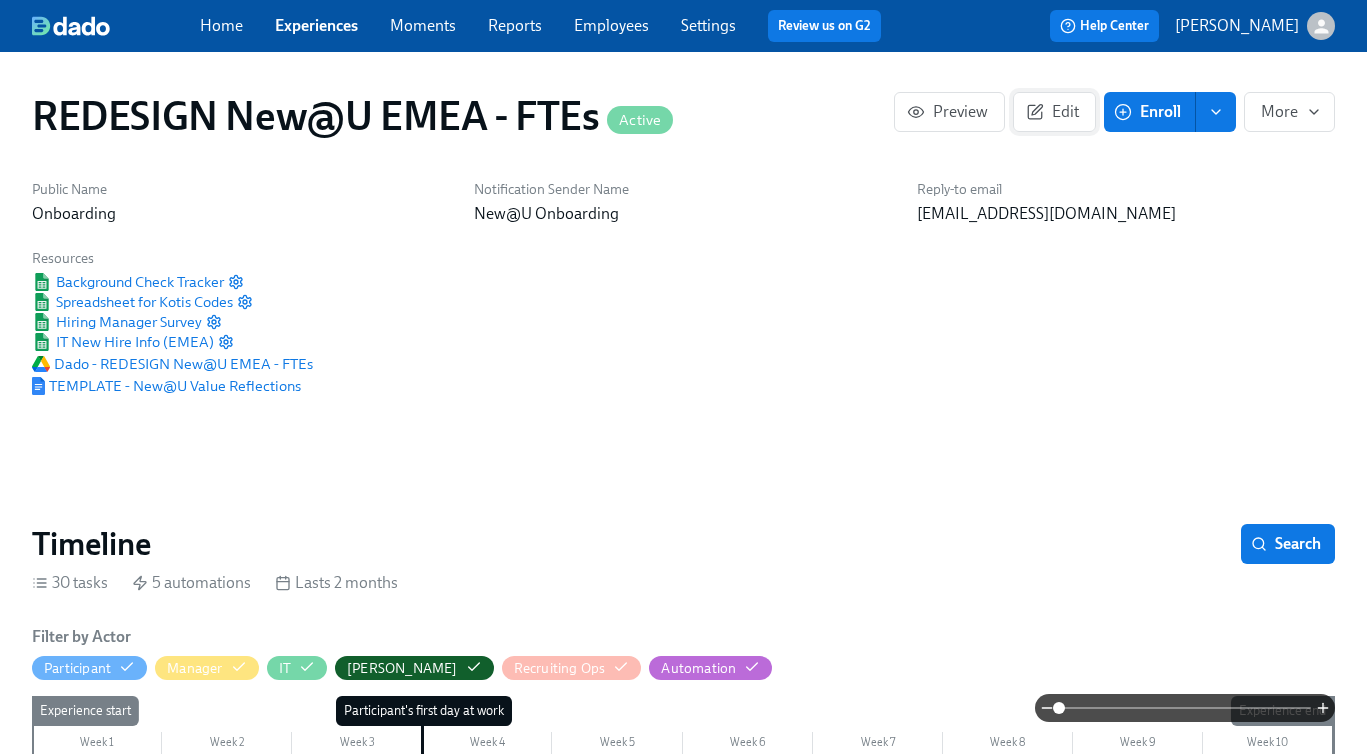 click 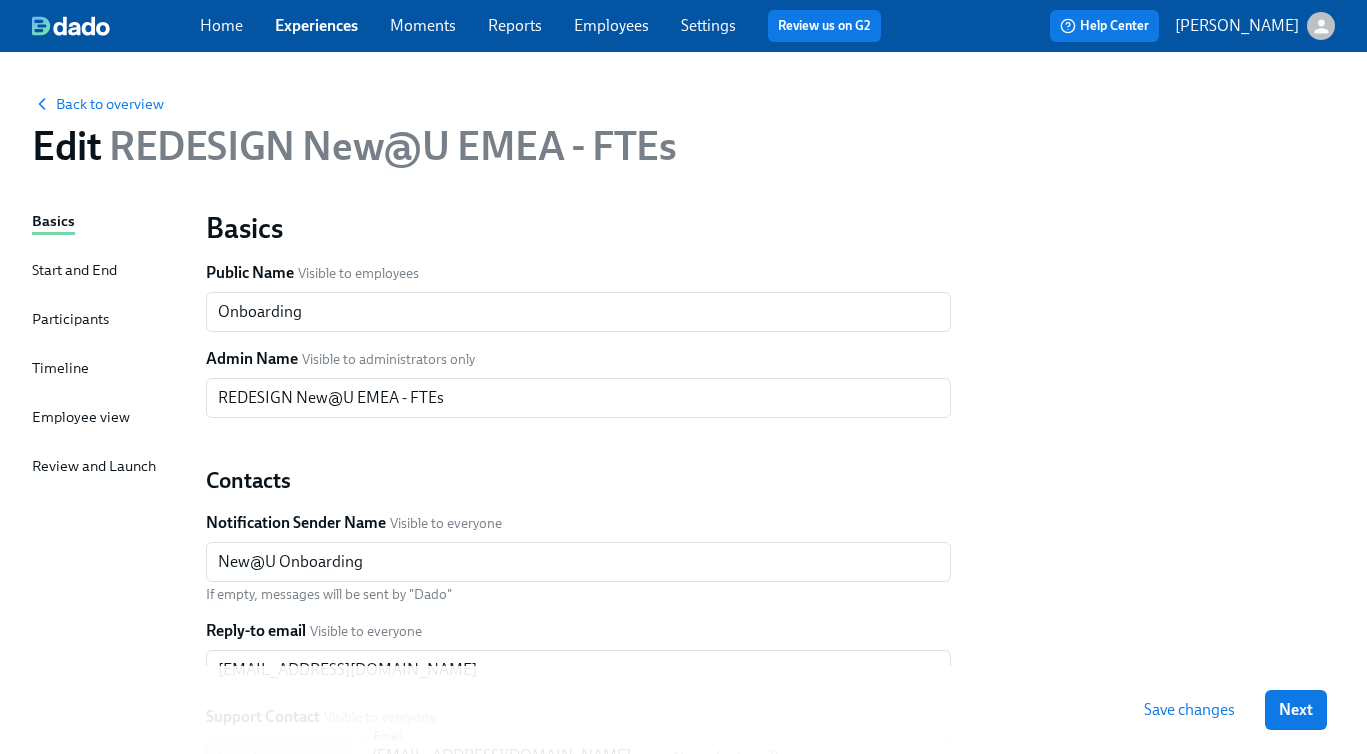 click on "Start and End" at bounding box center (74, 270) 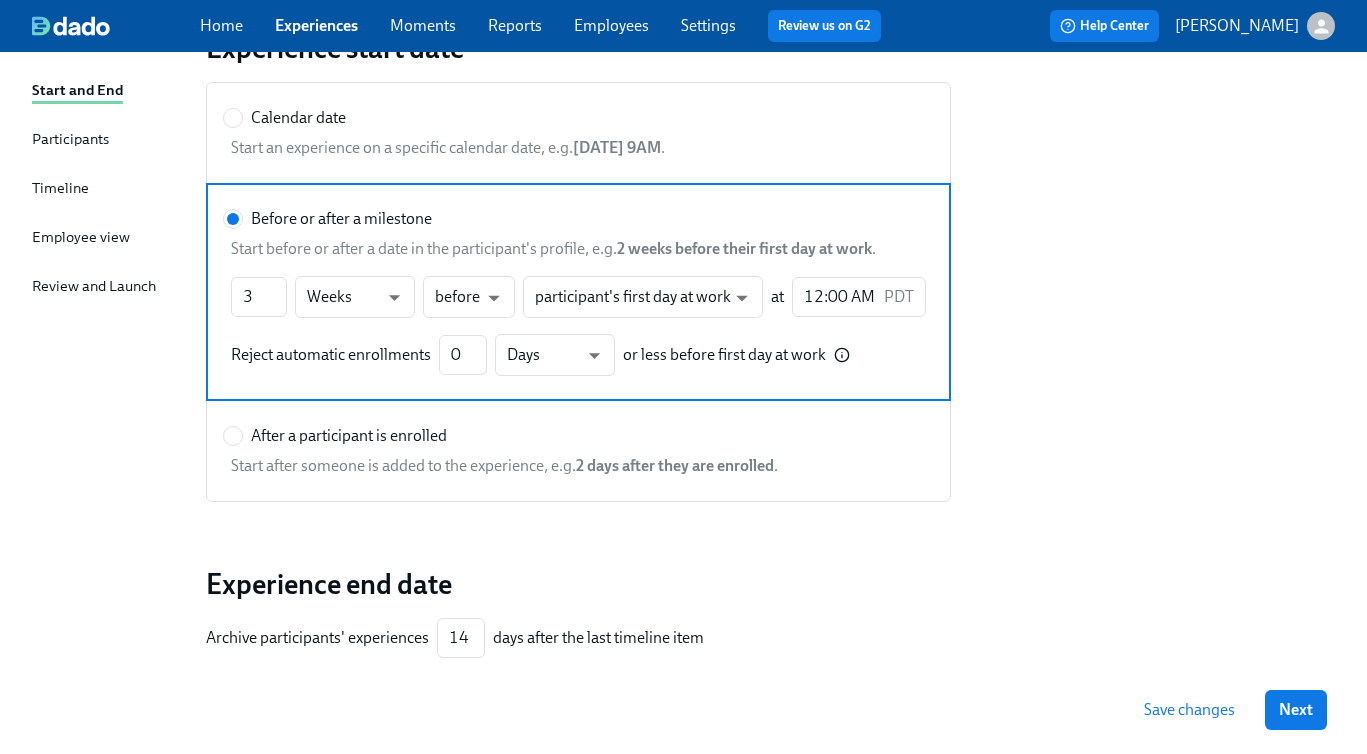 scroll, scrollTop: 181, scrollLeft: 0, axis: vertical 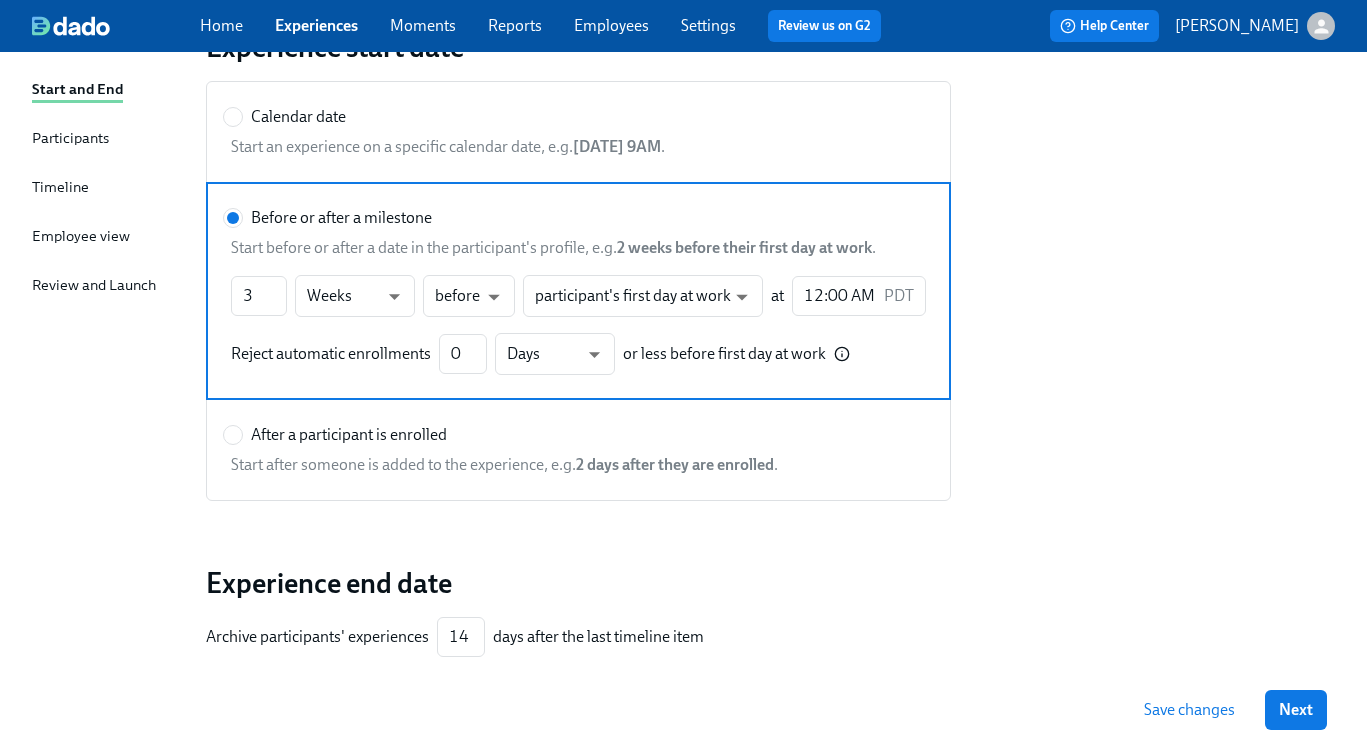 click on "Participants" at bounding box center [70, 138] 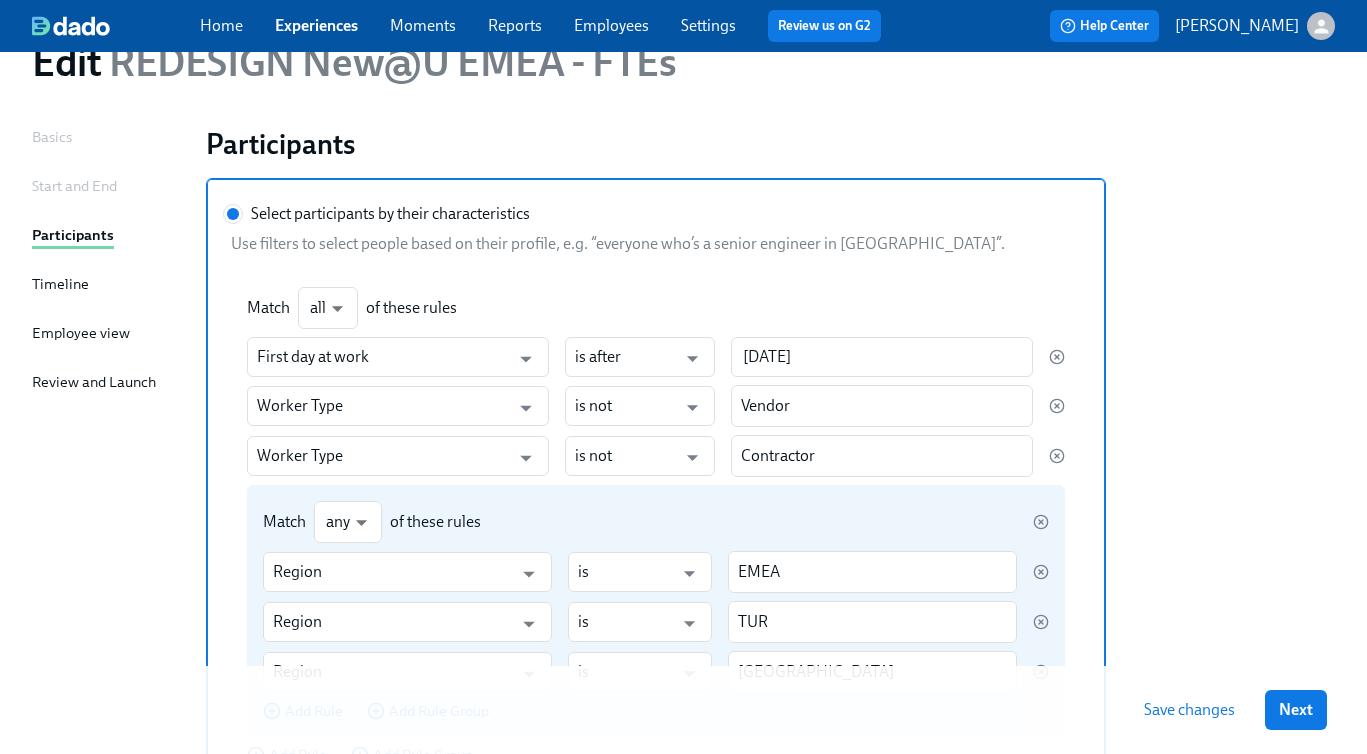 scroll, scrollTop: 0, scrollLeft: 0, axis: both 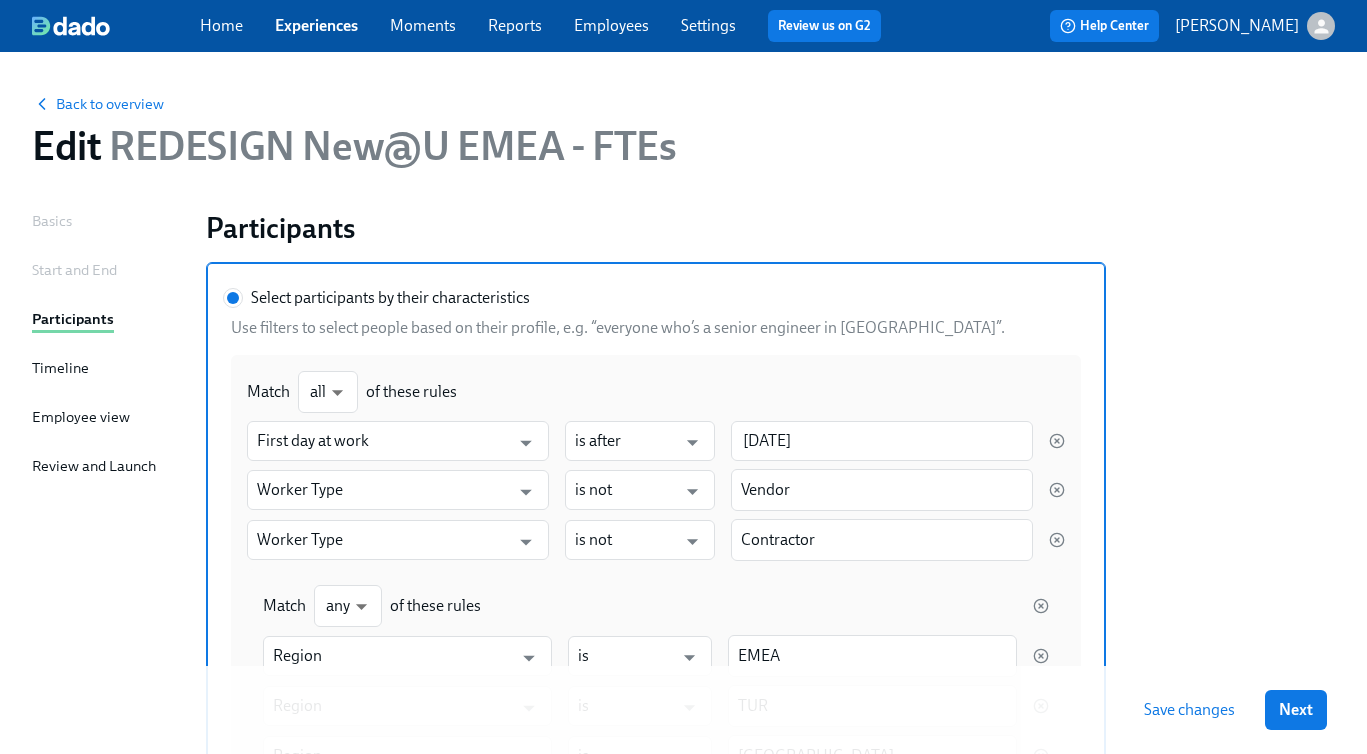 click on "Home Experiences Moments Reports Employees Settings Review us on G2" at bounding box center [548, 26] 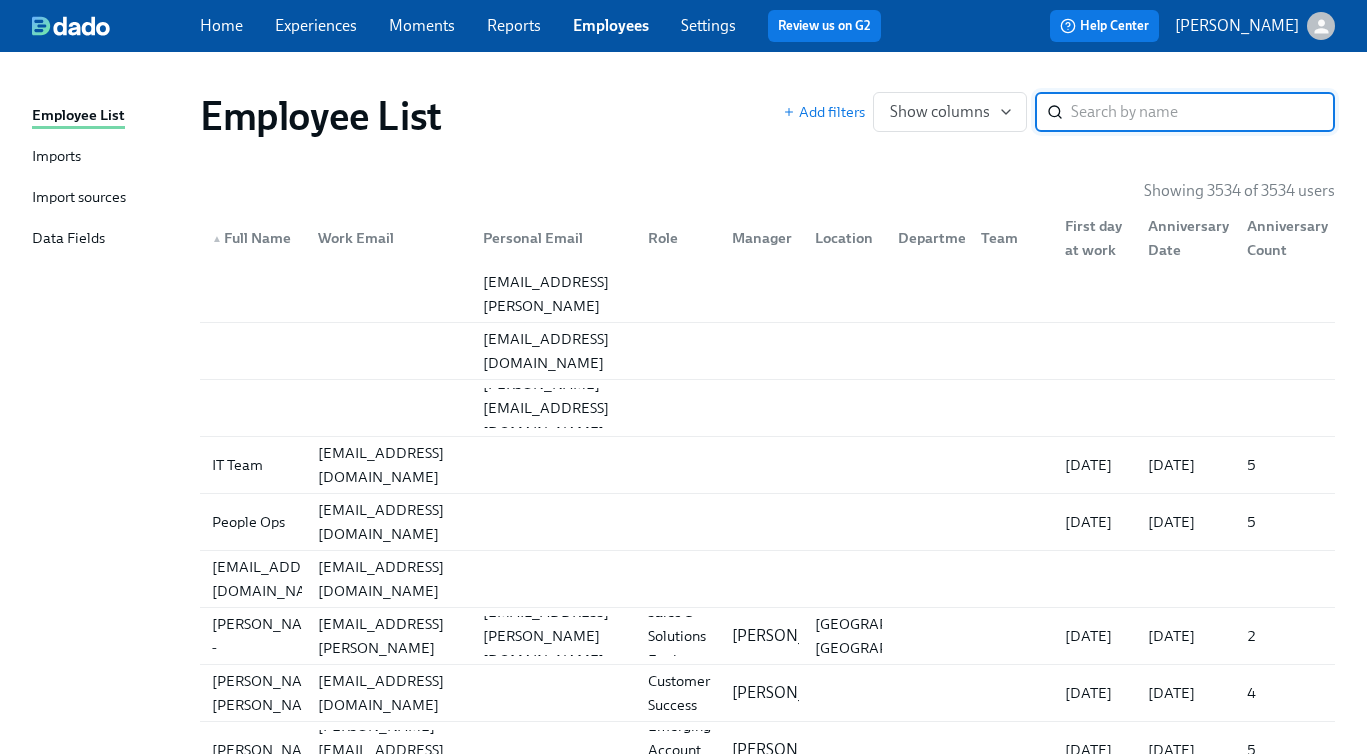 click at bounding box center [1203, 112] 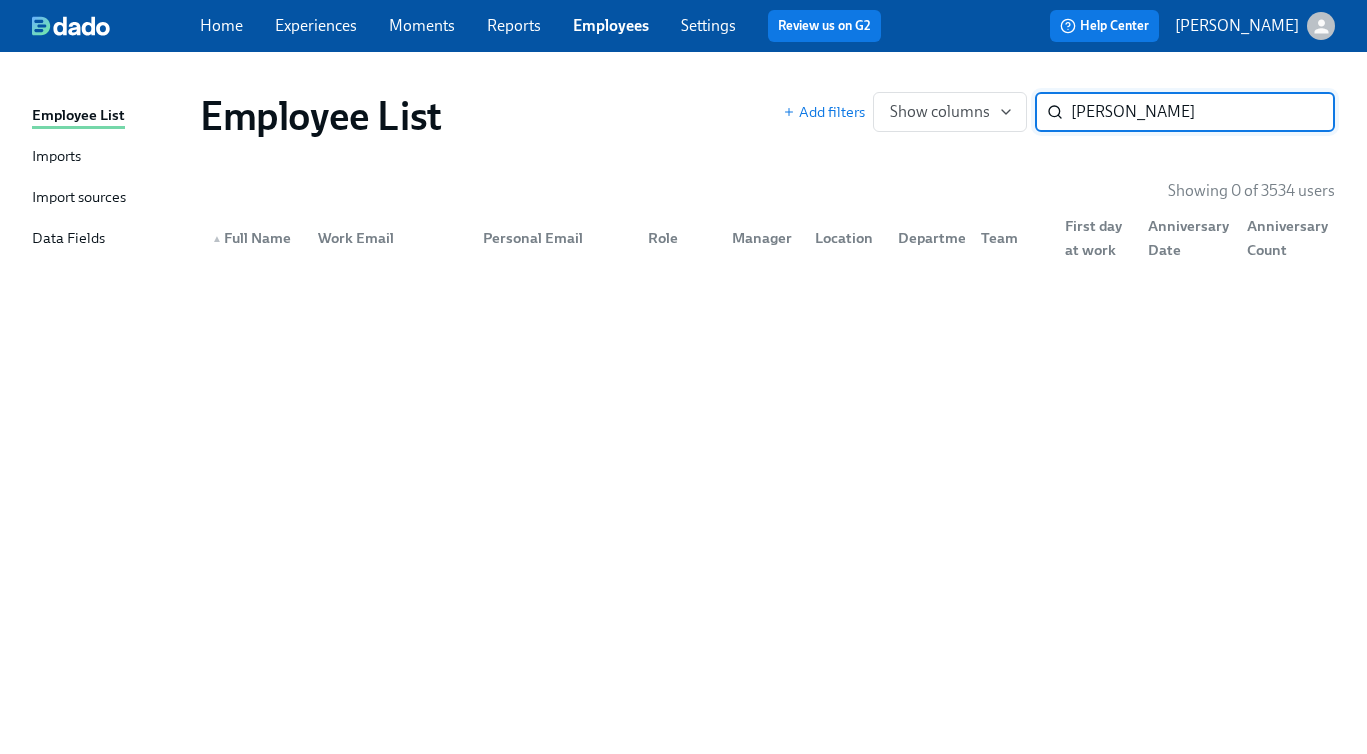 click on "[PERSON_NAME]" at bounding box center [1203, 112] 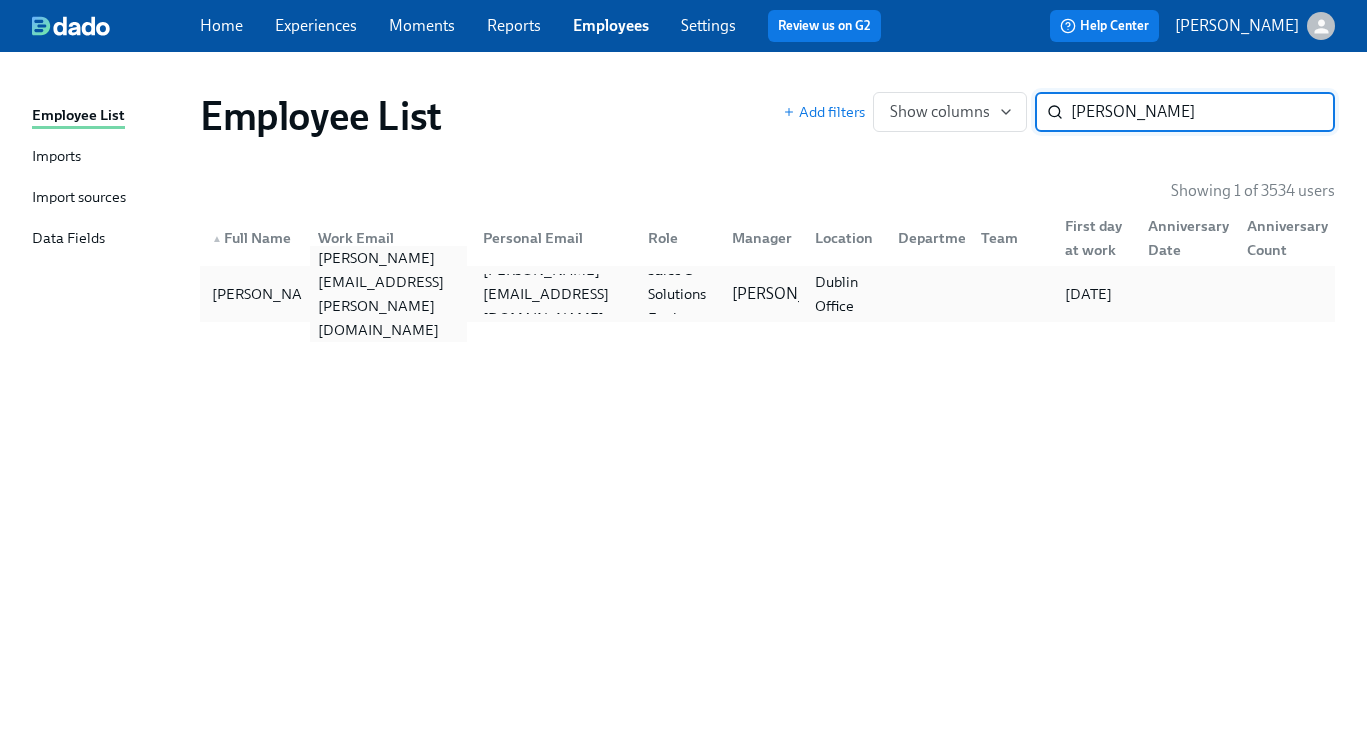 type on "[PERSON_NAME]" 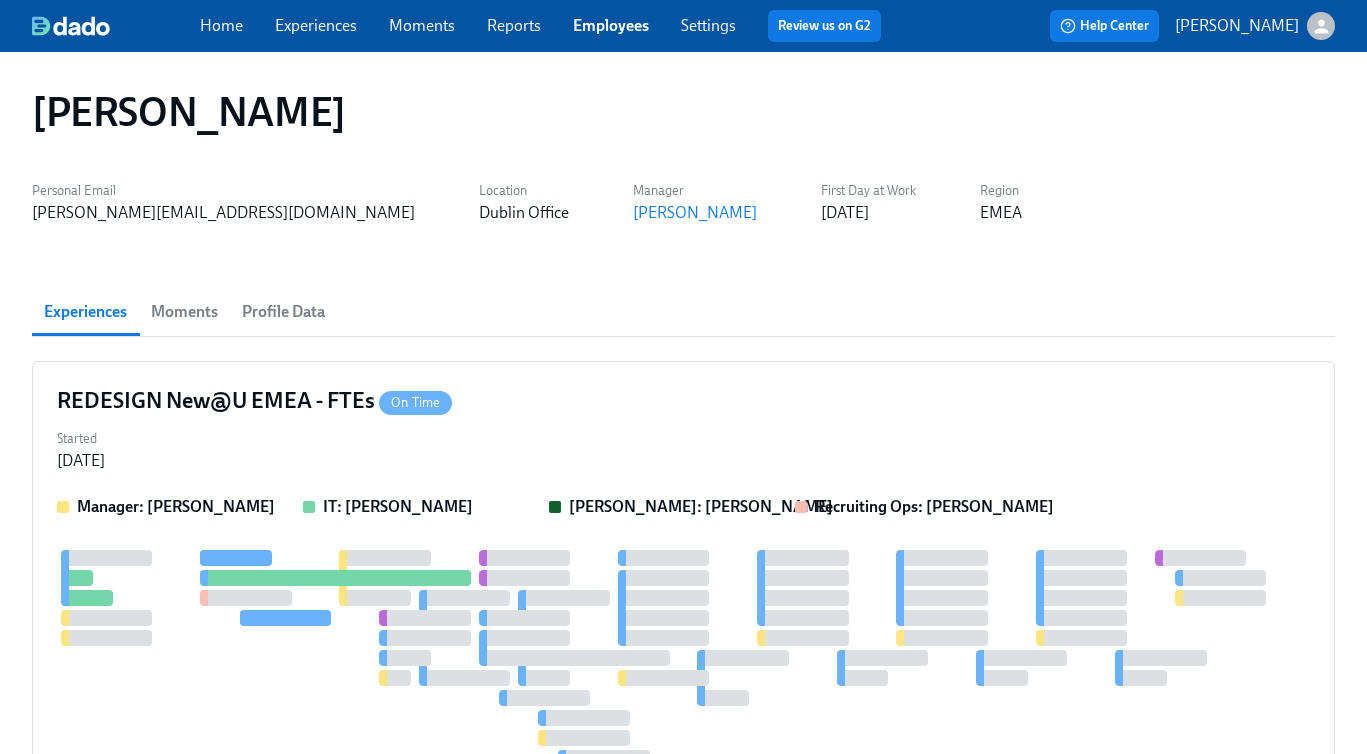 scroll, scrollTop: 0, scrollLeft: 0, axis: both 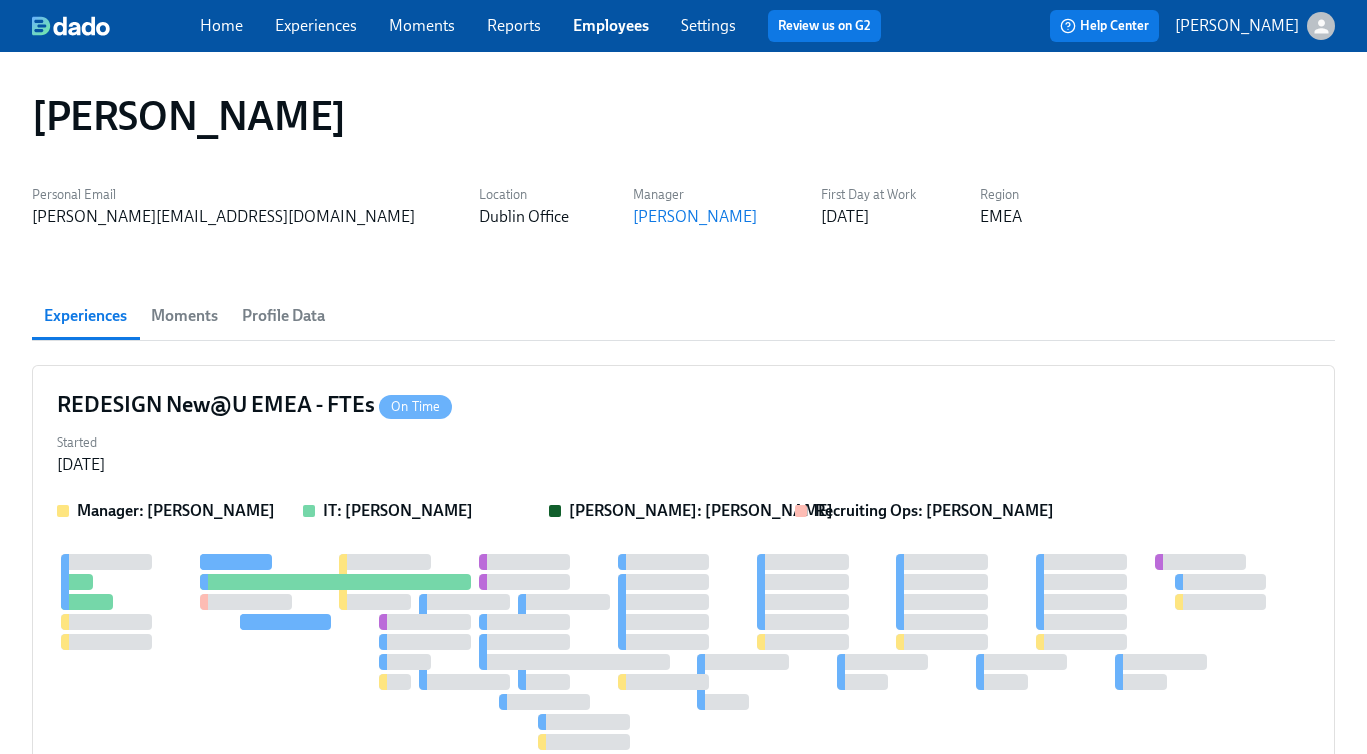 click on "Experiences" at bounding box center (316, 25) 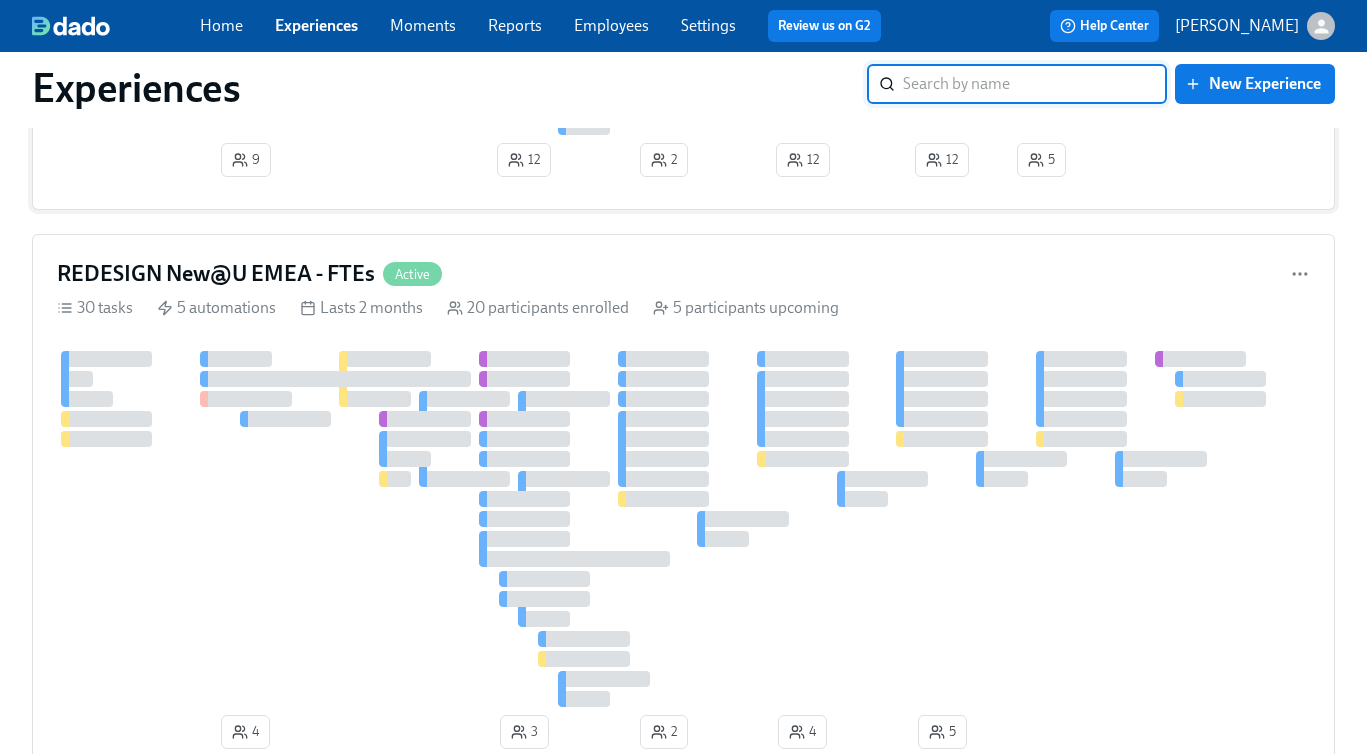 scroll, scrollTop: 428, scrollLeft: 0, axis: vertical 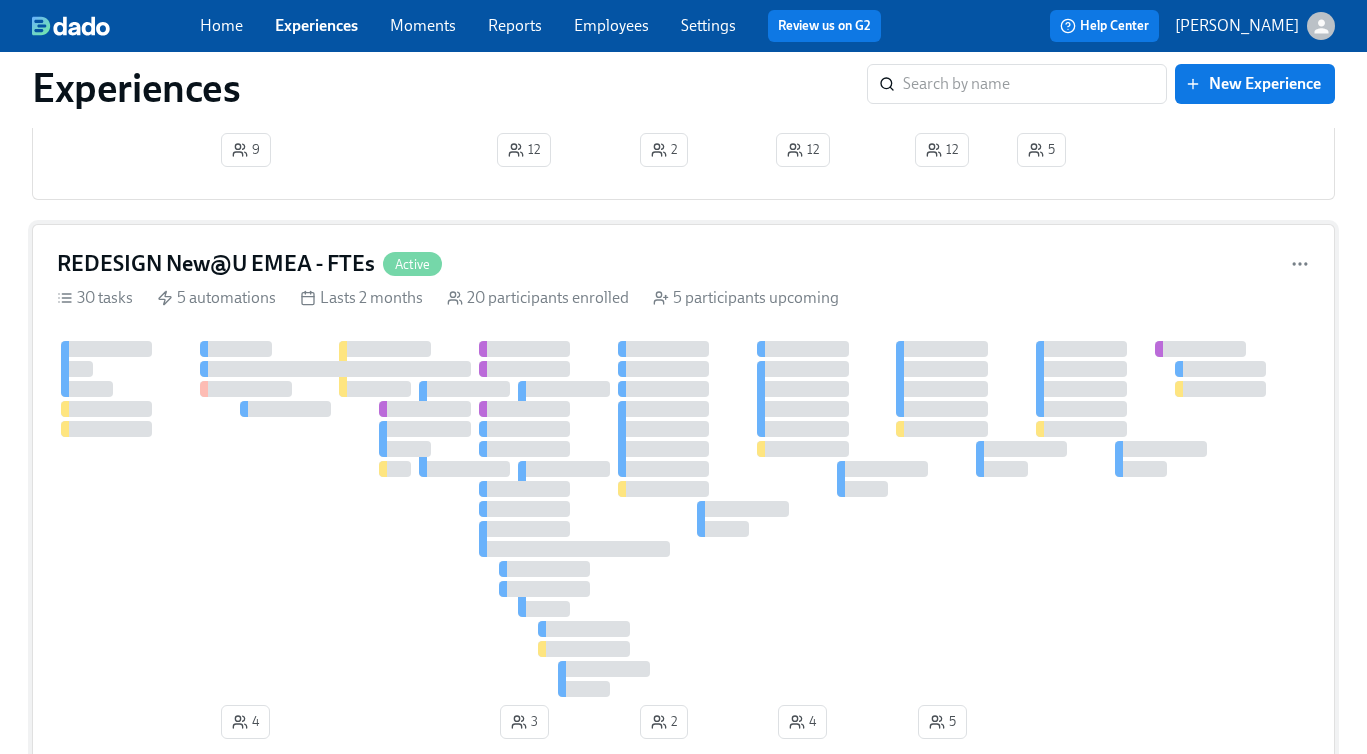 click on "REDESIGN New@U EMEA - FTEs Active" at bounding box center [683, 264] 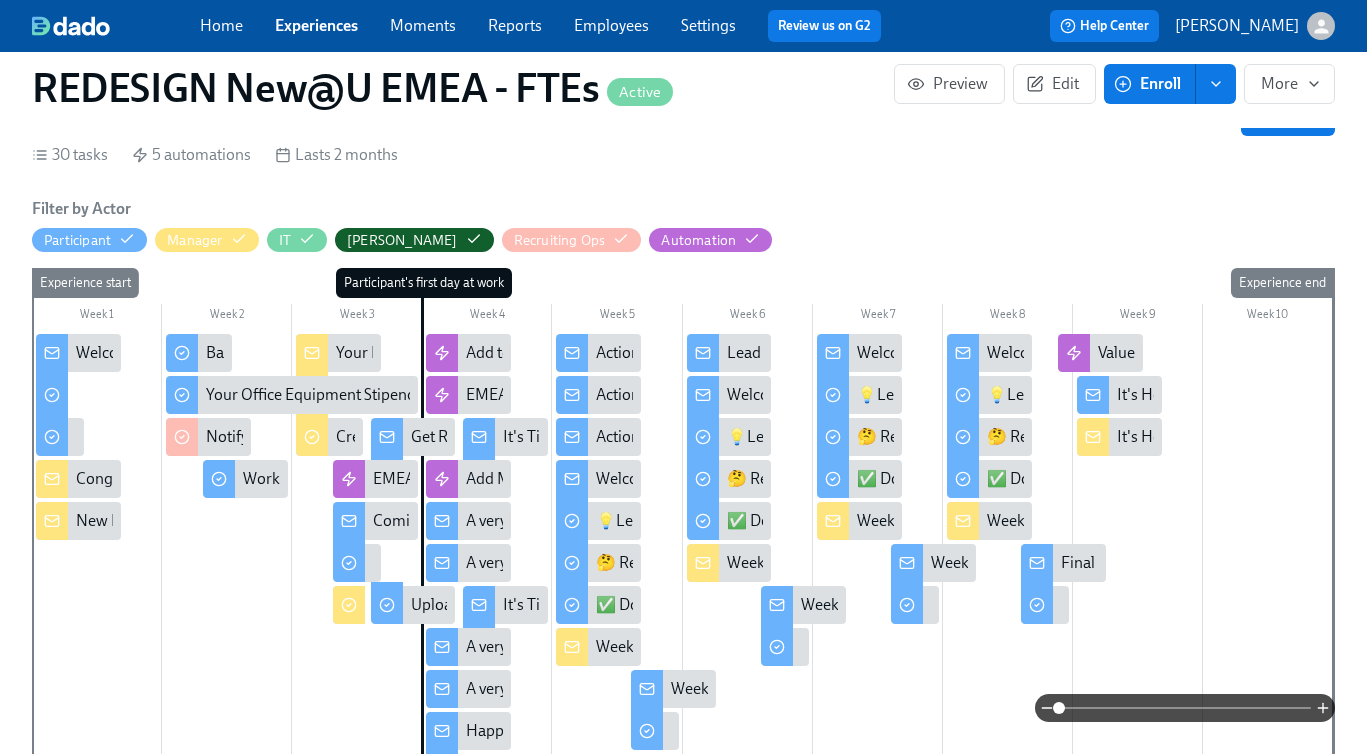 scroll, scrollTop: 0, scrollLeft: 0, axis: both 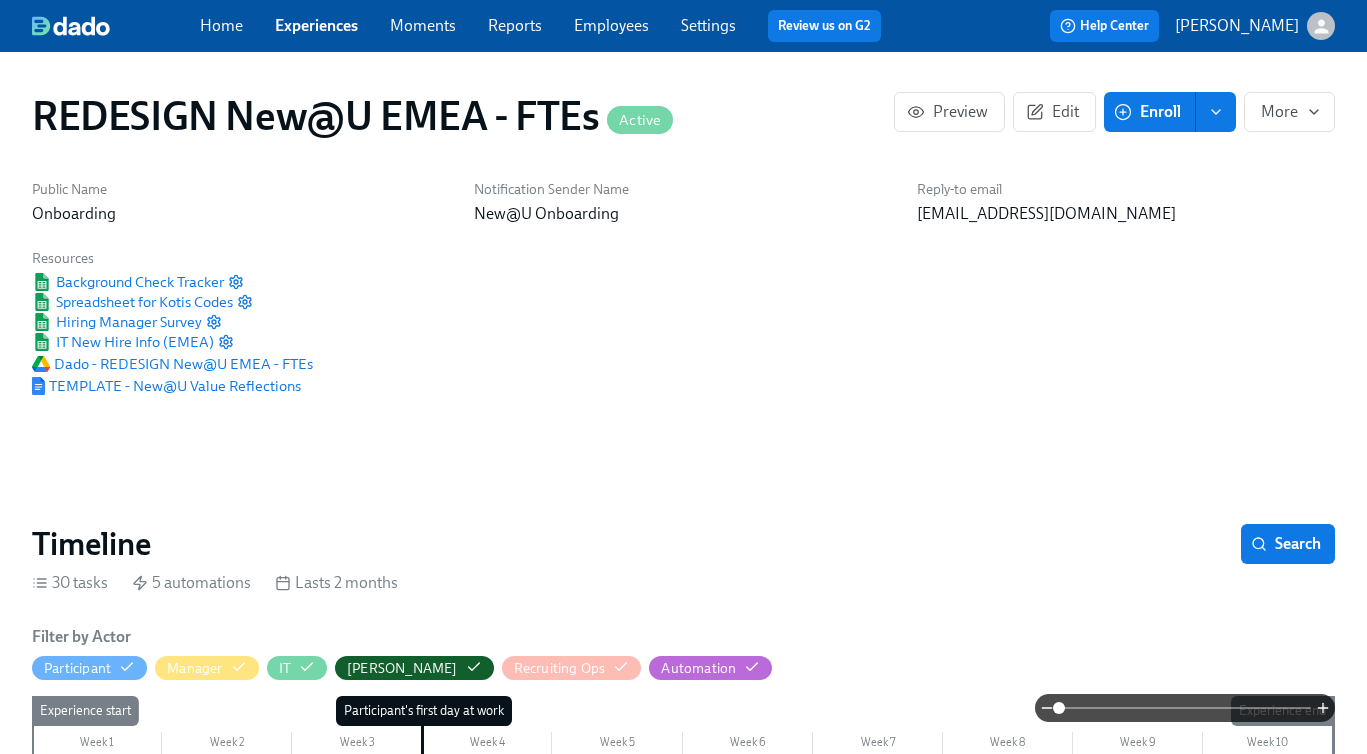 click on "Enroll" at bounding box center (1149, 112) 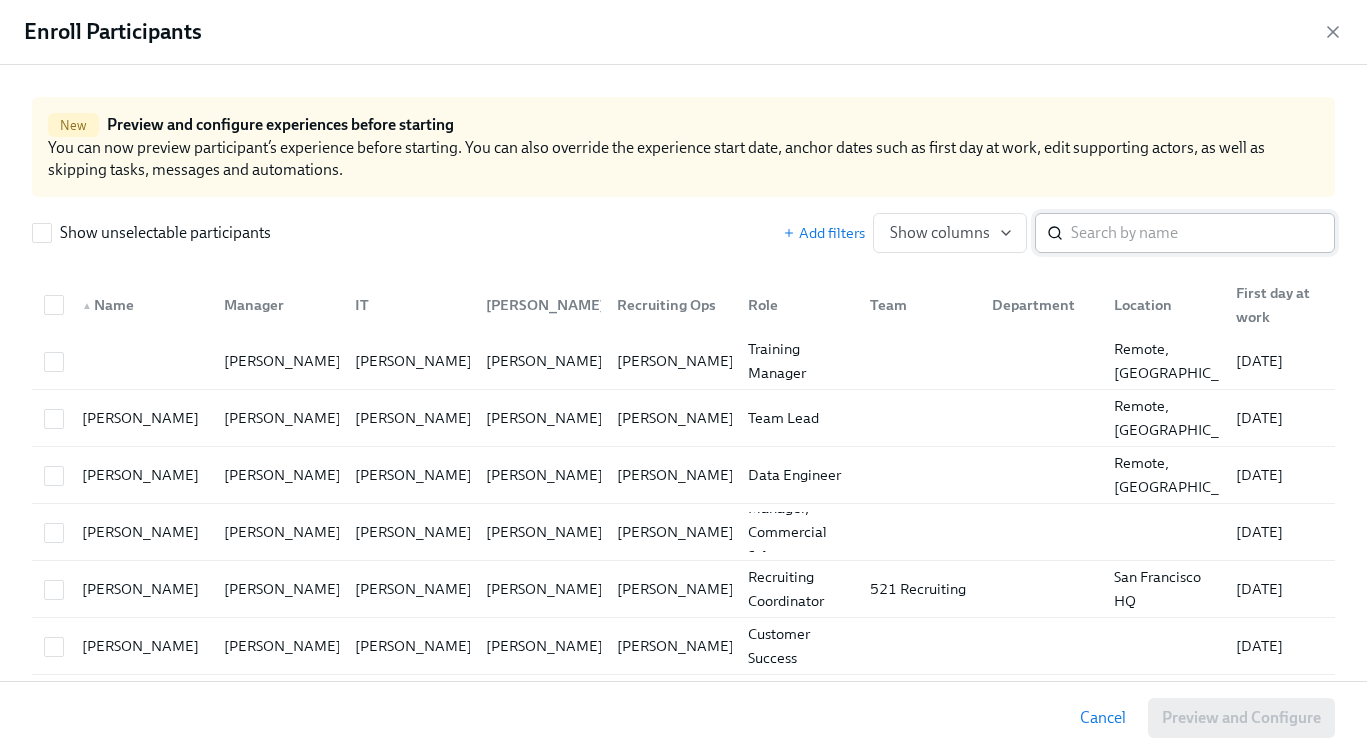 click at bounding box center (1203, 233) 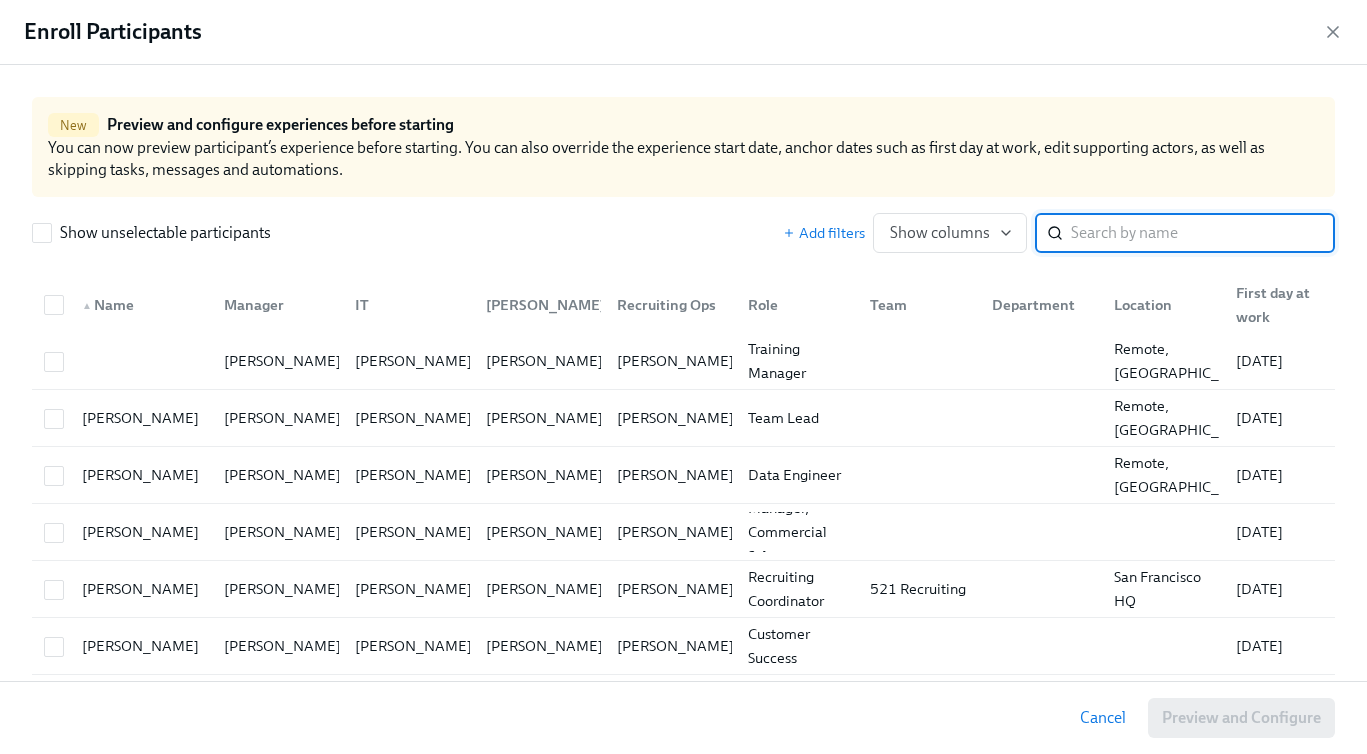paste on "[PERSON_NAME]" 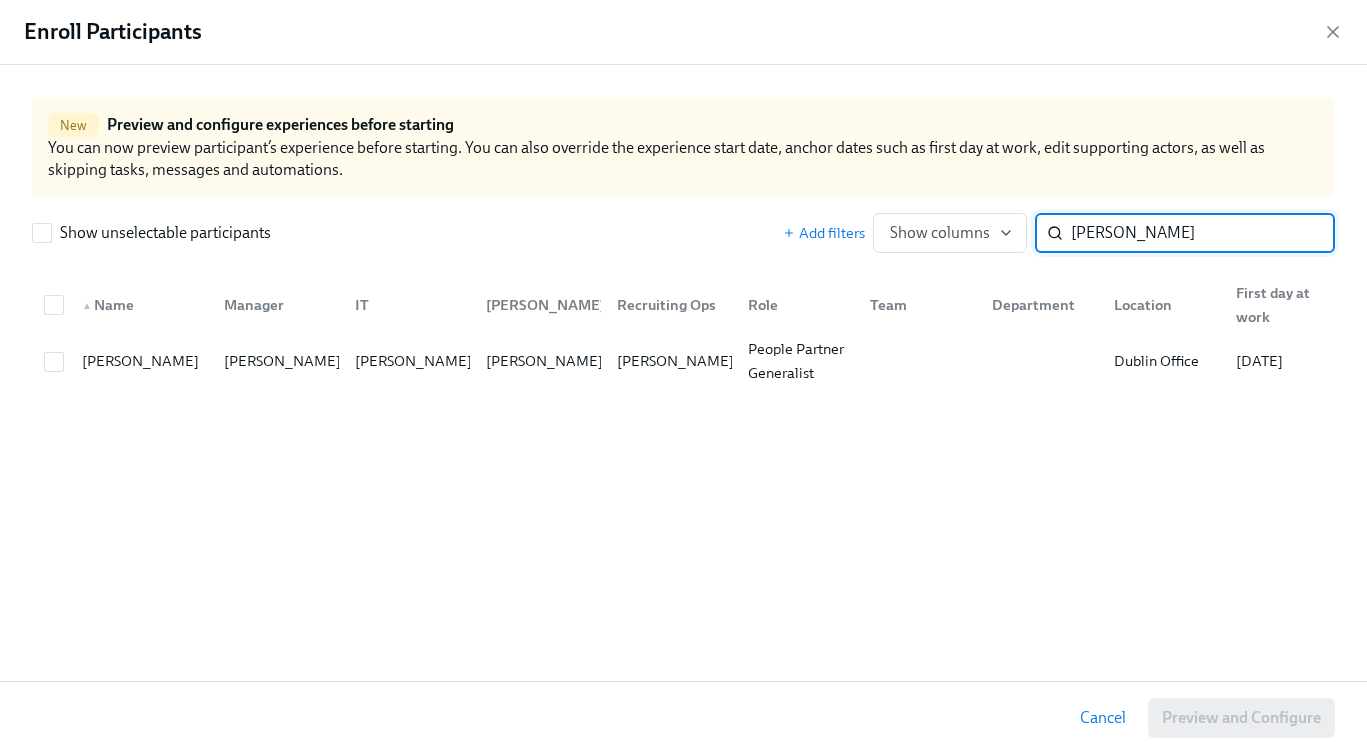 click on "[PERSON_NAME]" at bounding box center [1203, 233] 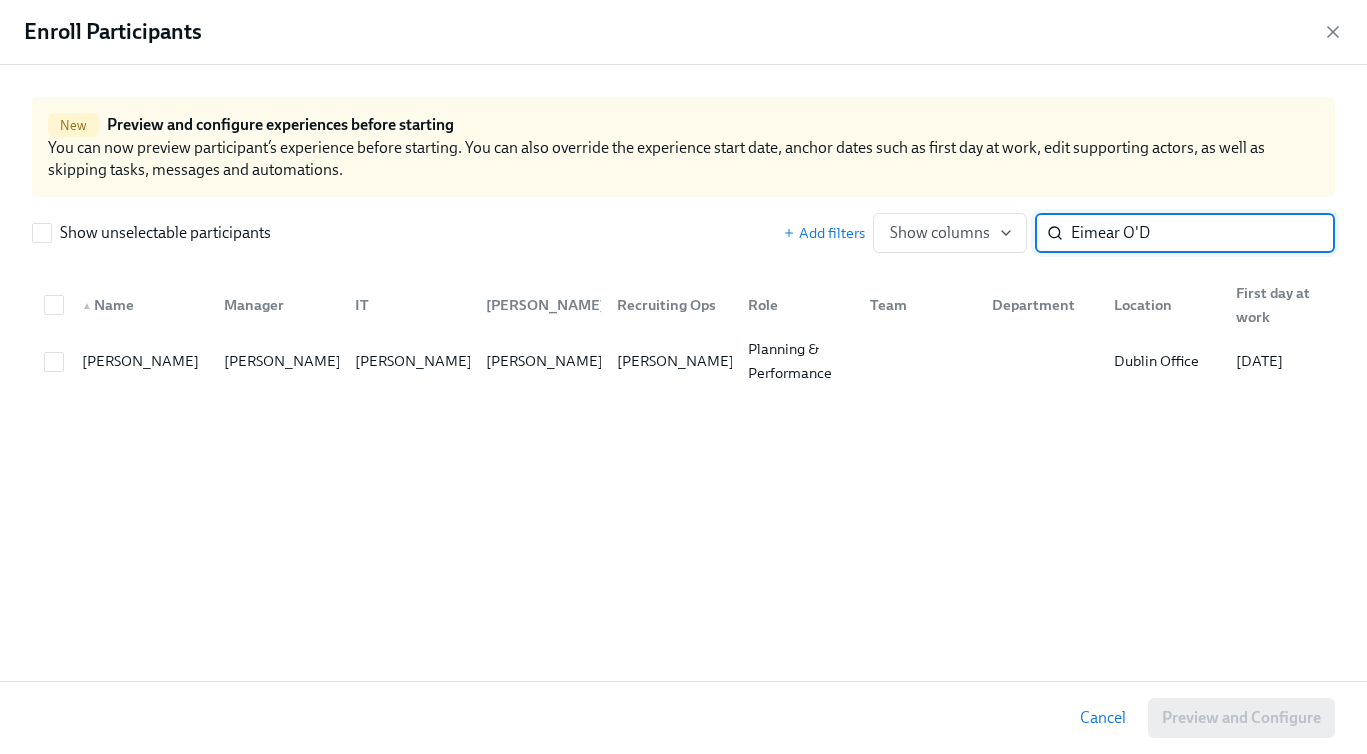 click on "Eimear O'D" at bounding box center (1203, 233) 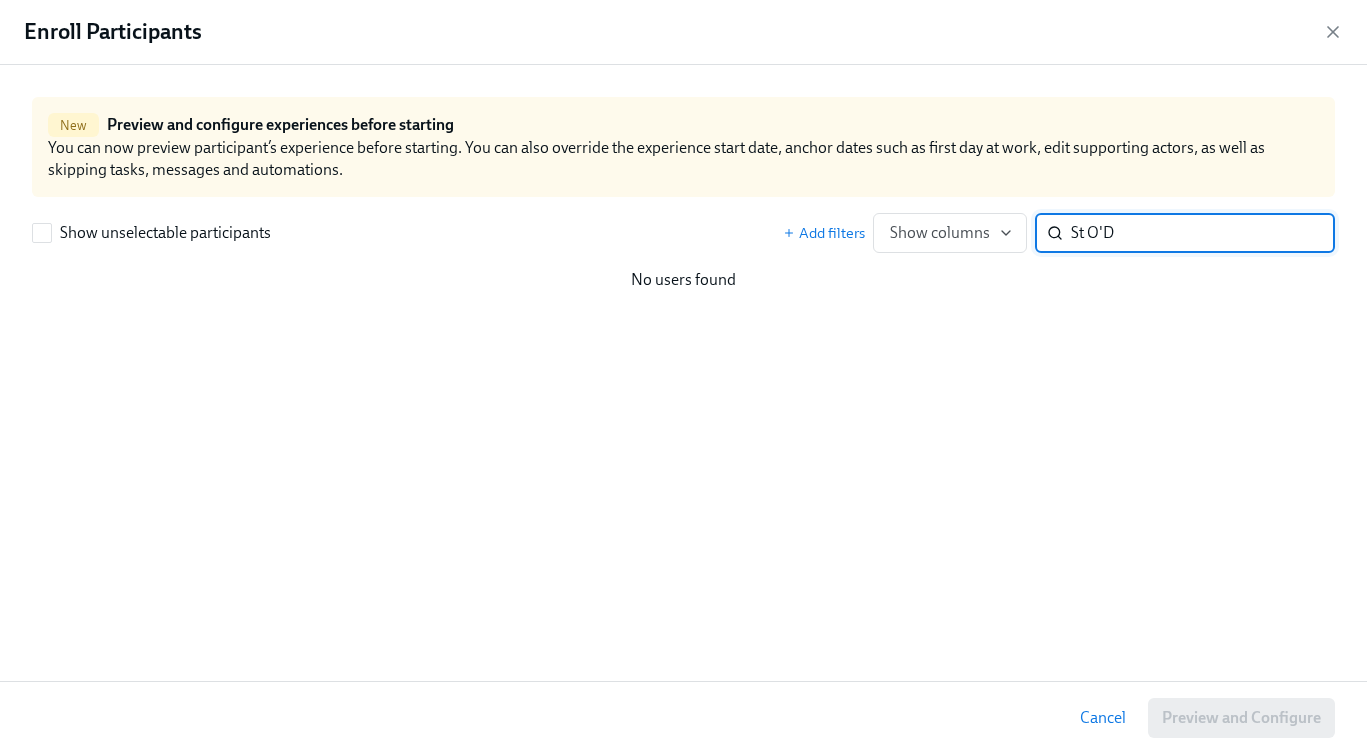 click on "St O'D" at bounding box center [1203, 233] 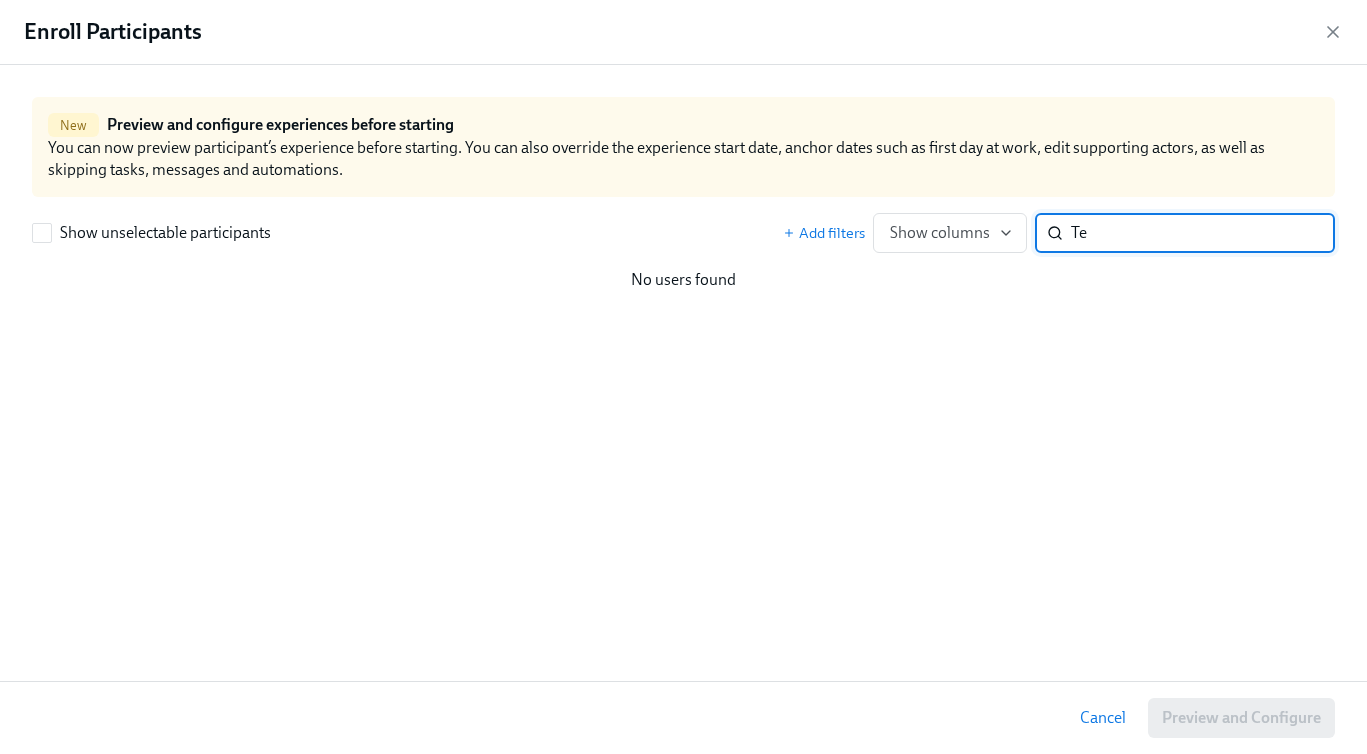 type on "T" 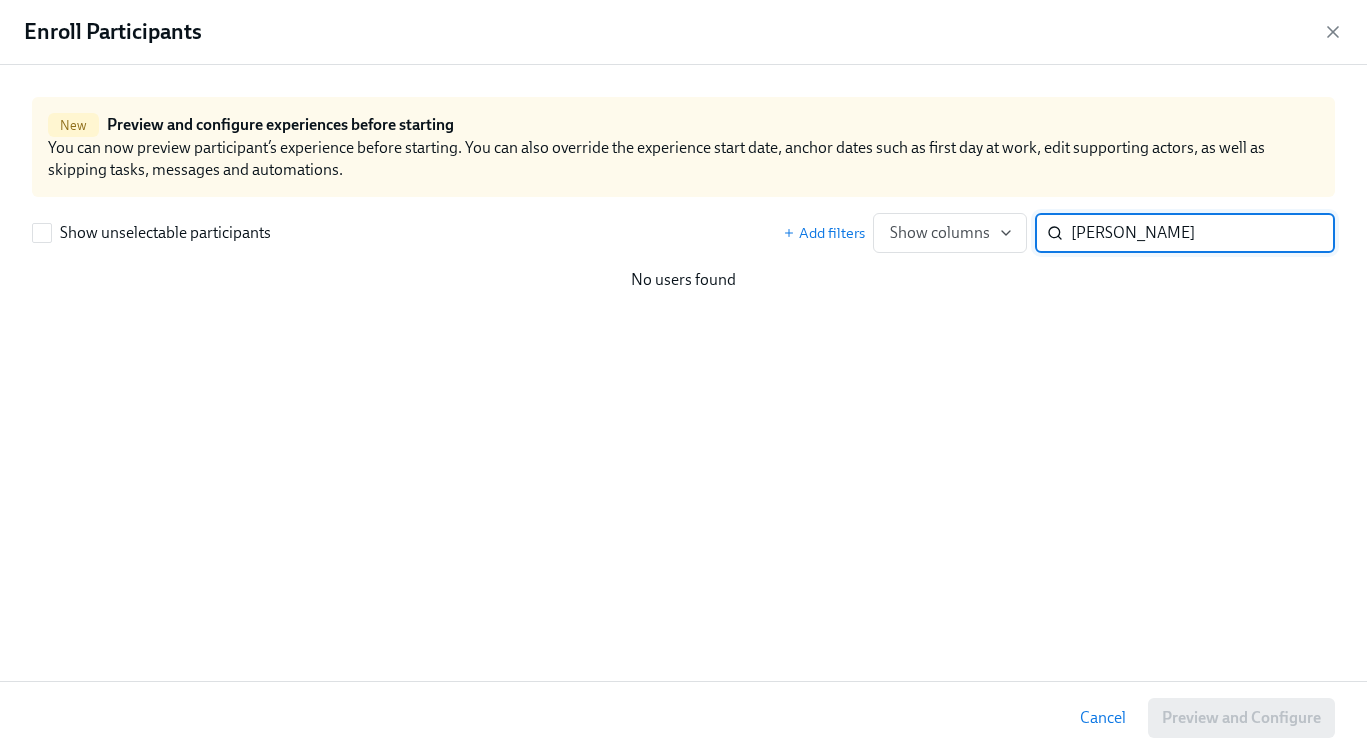 type on "[PERSON_NAME]" 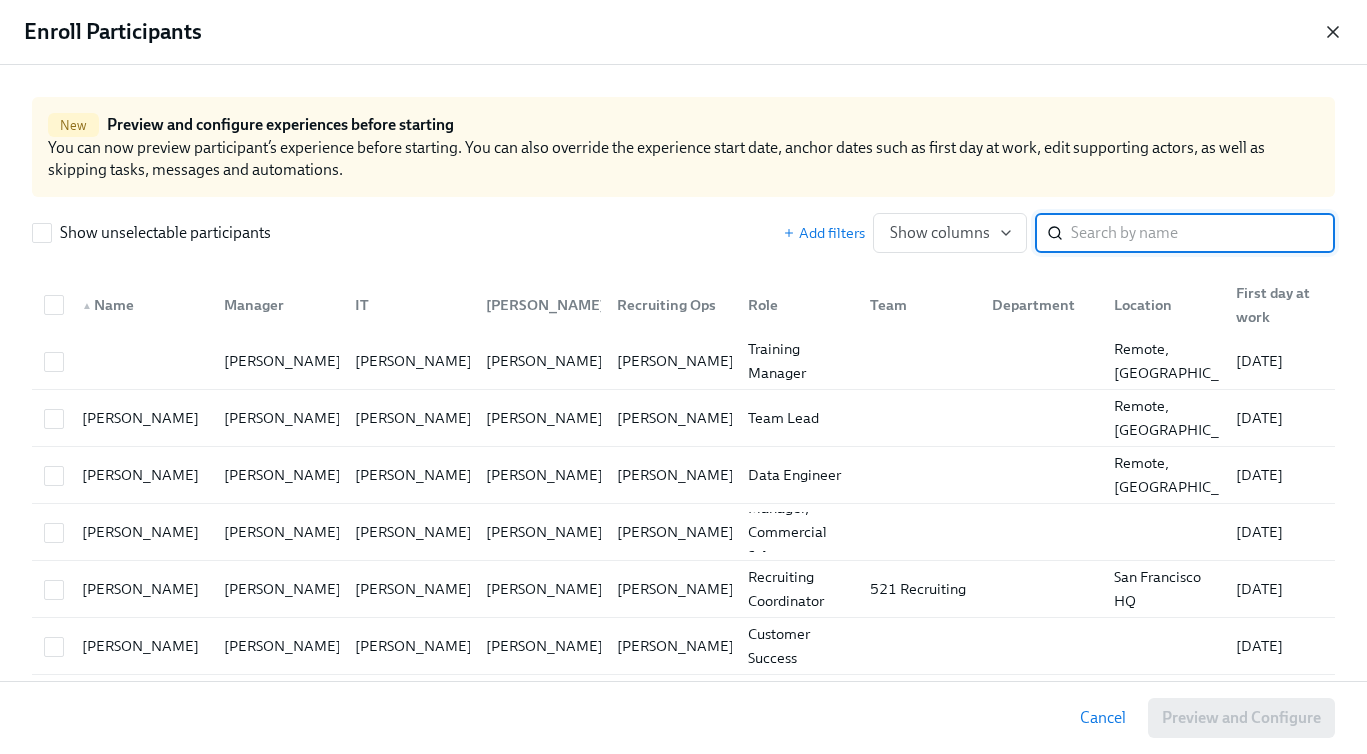type 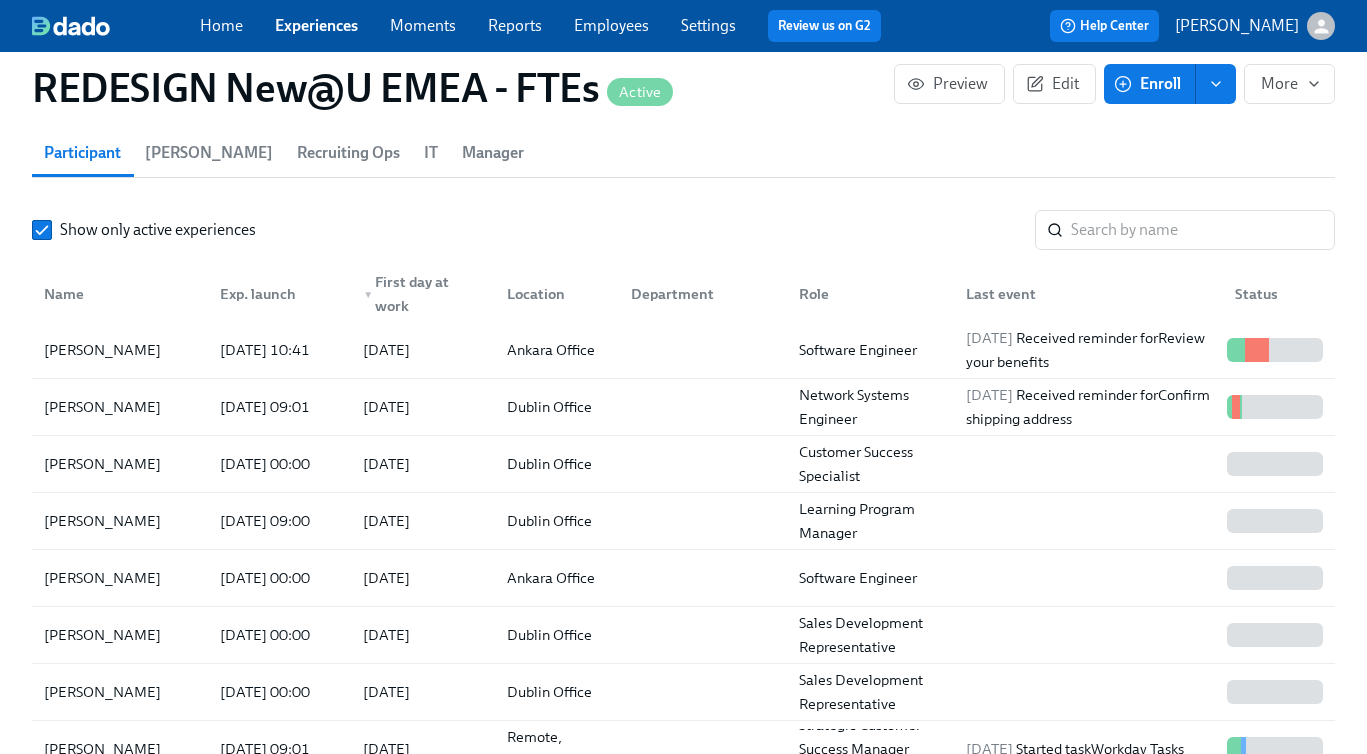 scroll, scrollTop: 2243, scrollLeft: 0, axis: vertical 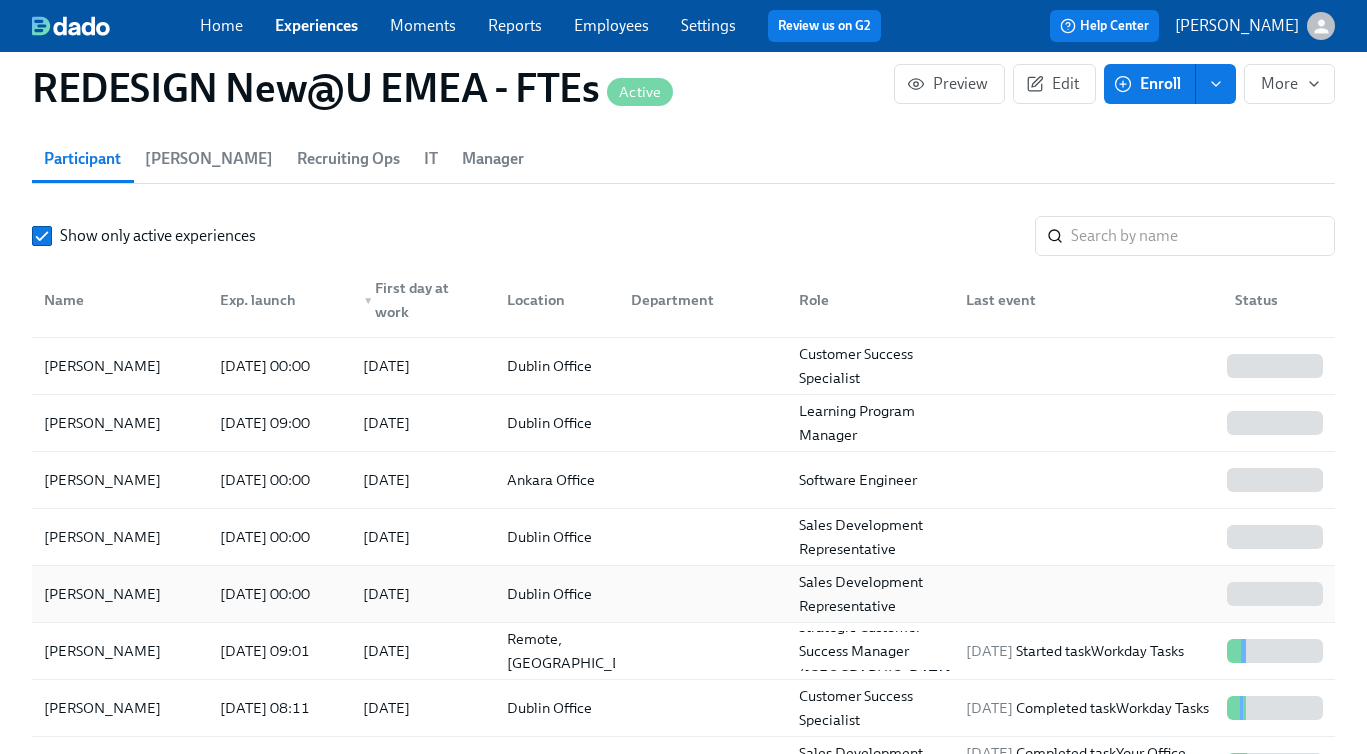 click on "[PERSON_NAME]" at bounding box center [102, 594] 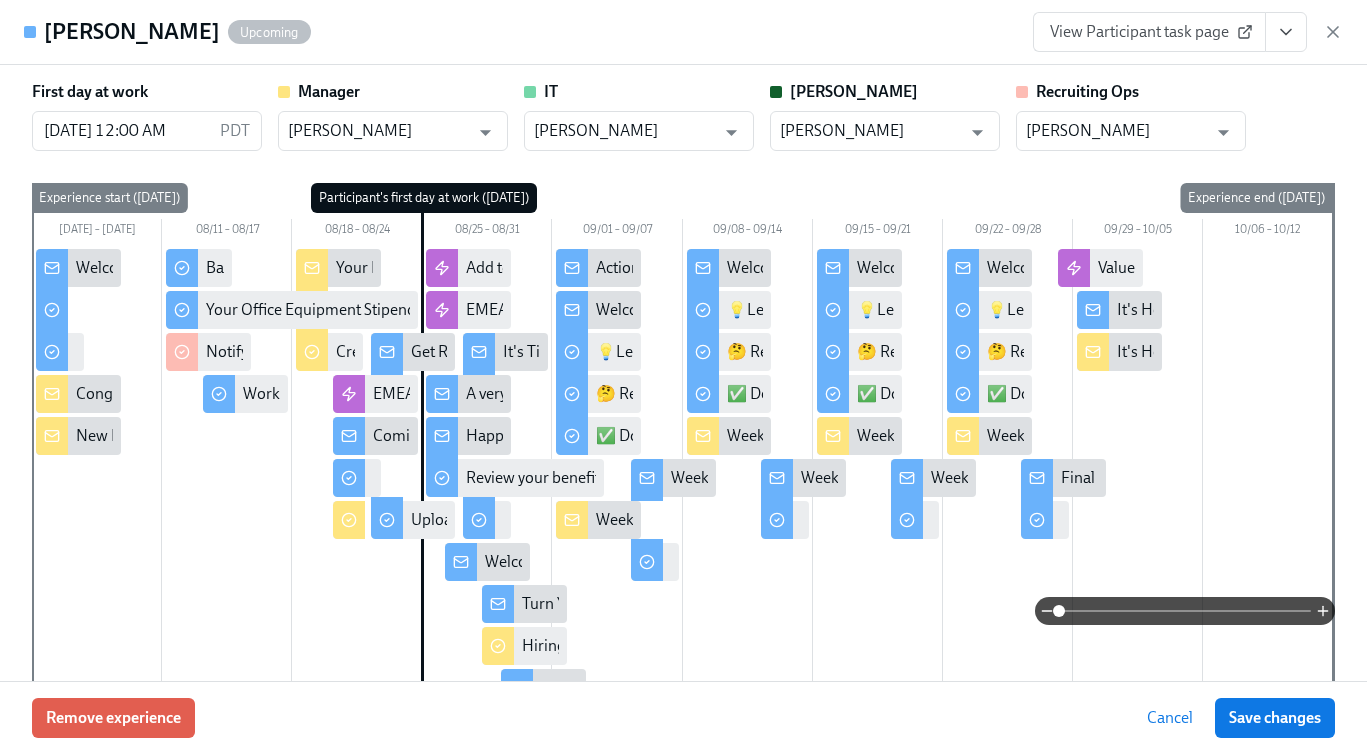 scroll, scrollTop: 91, scrollLeft: 0, axis: vertical 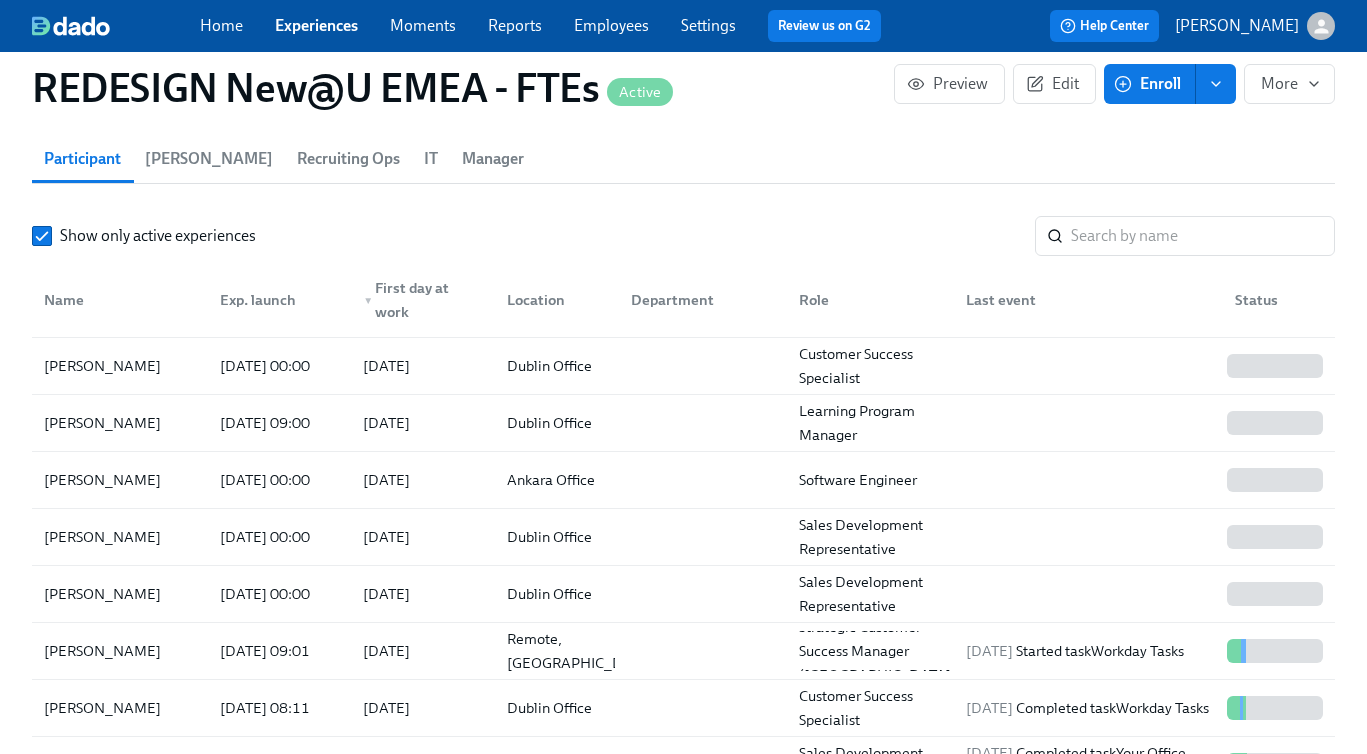 click on "Experiences" at bounding box center (316, 25) 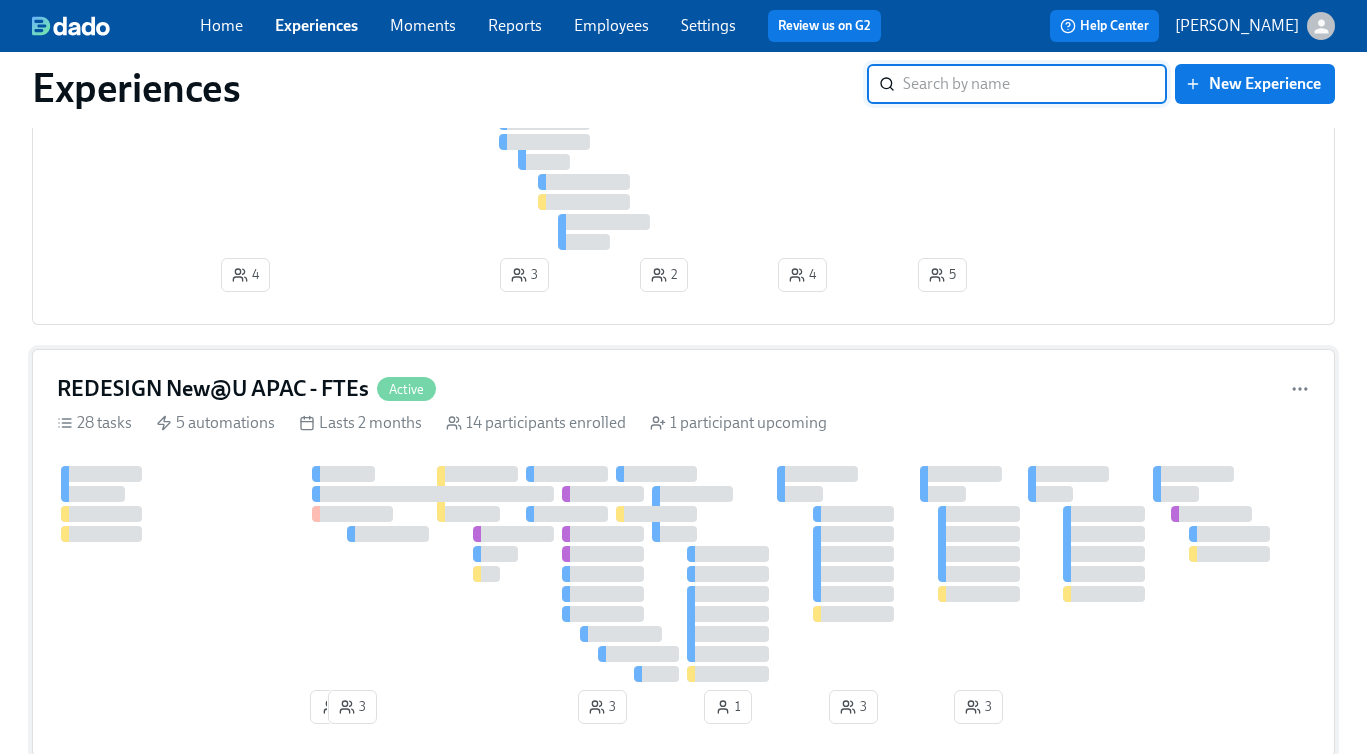 scroll, scrollTop: 893, scrollLeft: 0, axis: vertical 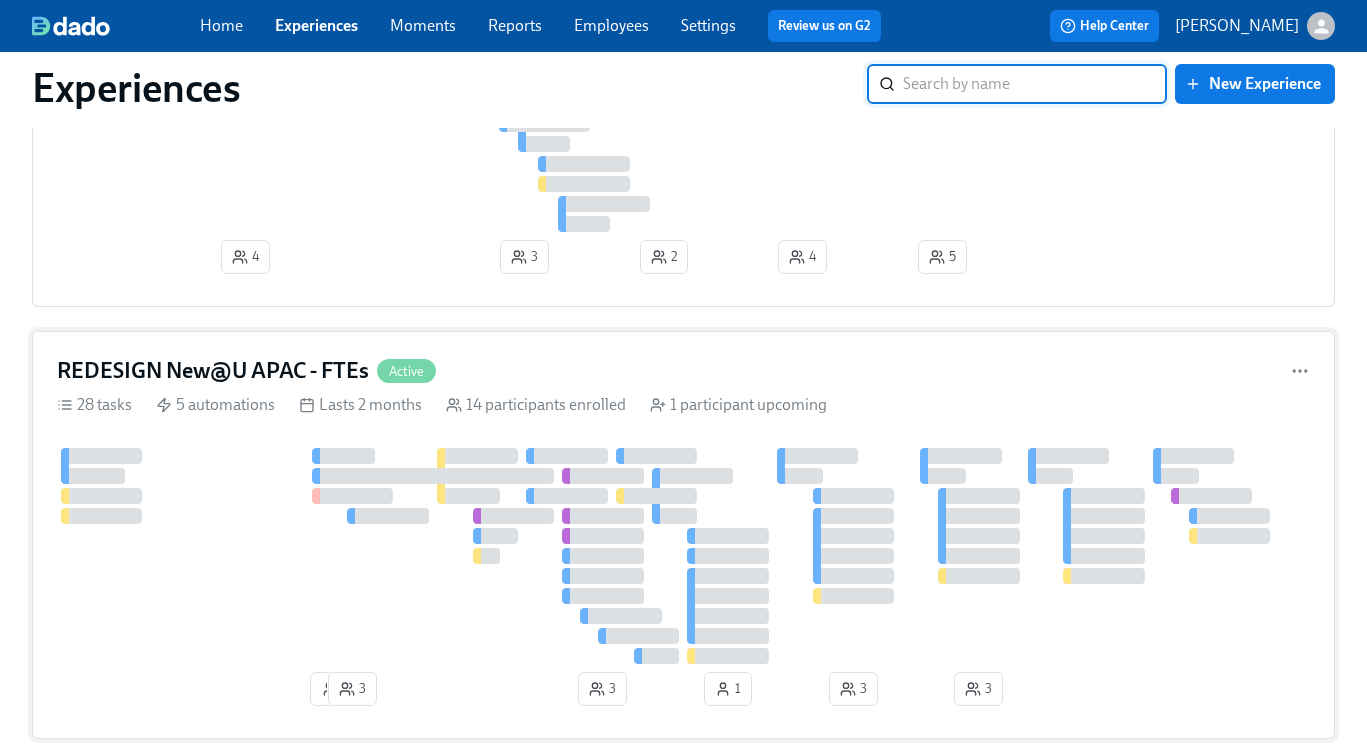 click at bounding box center (683, 556) 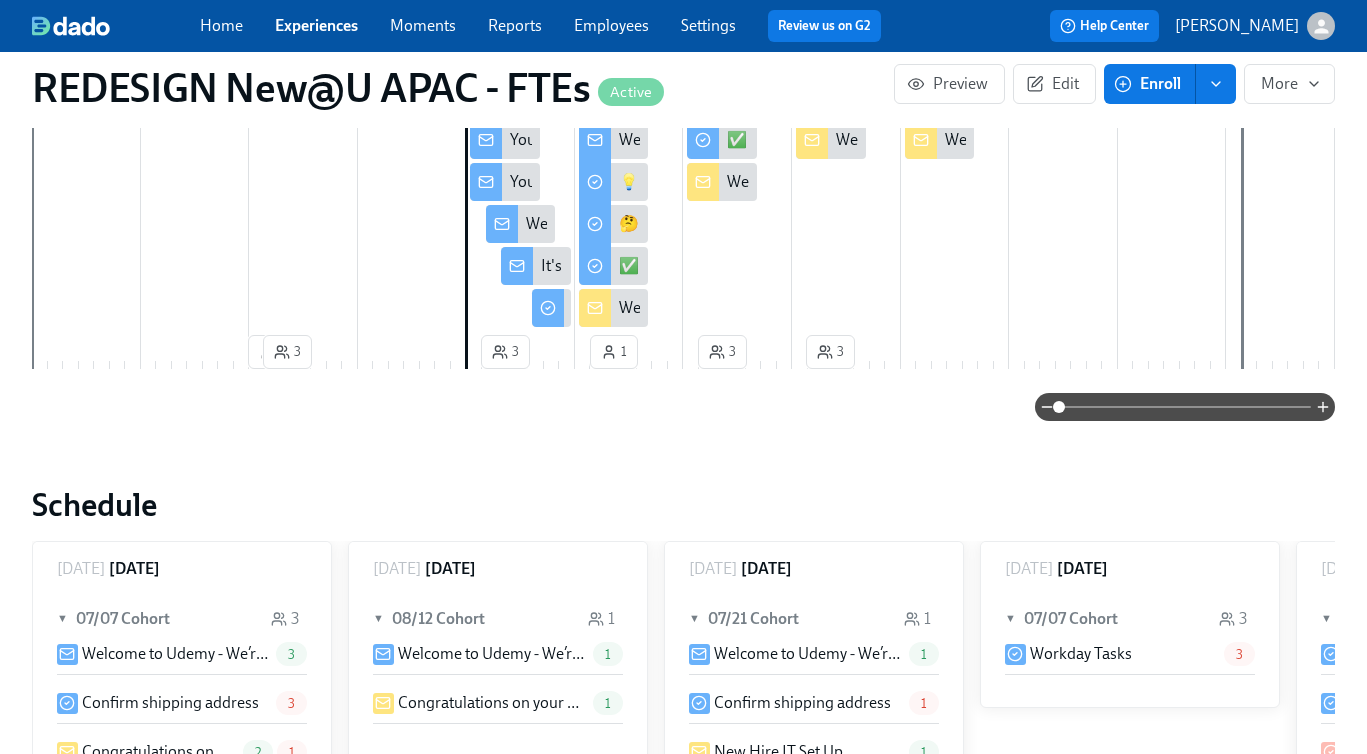 scroll, scrollTop: 0, scrollLeft: 0, axis: both 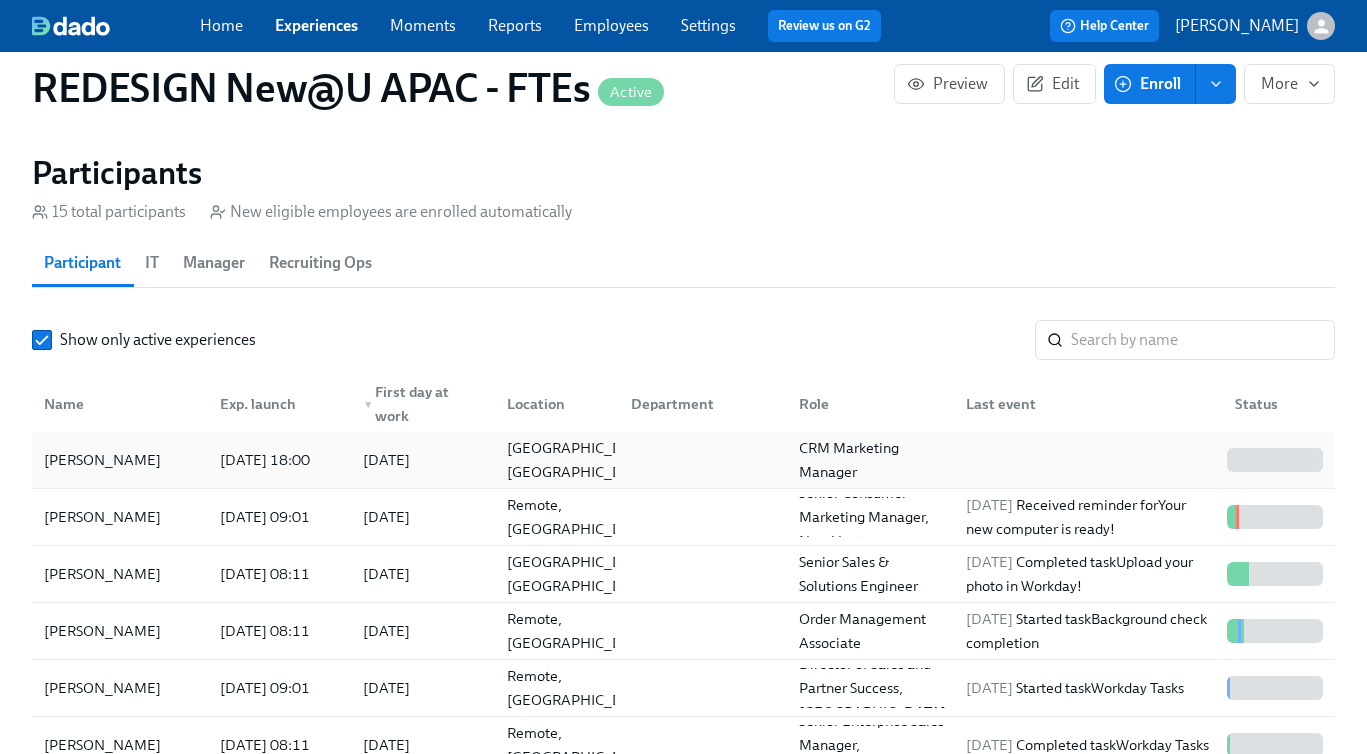 click on "[DATE] 18:00" at bounding box center (265, 460) 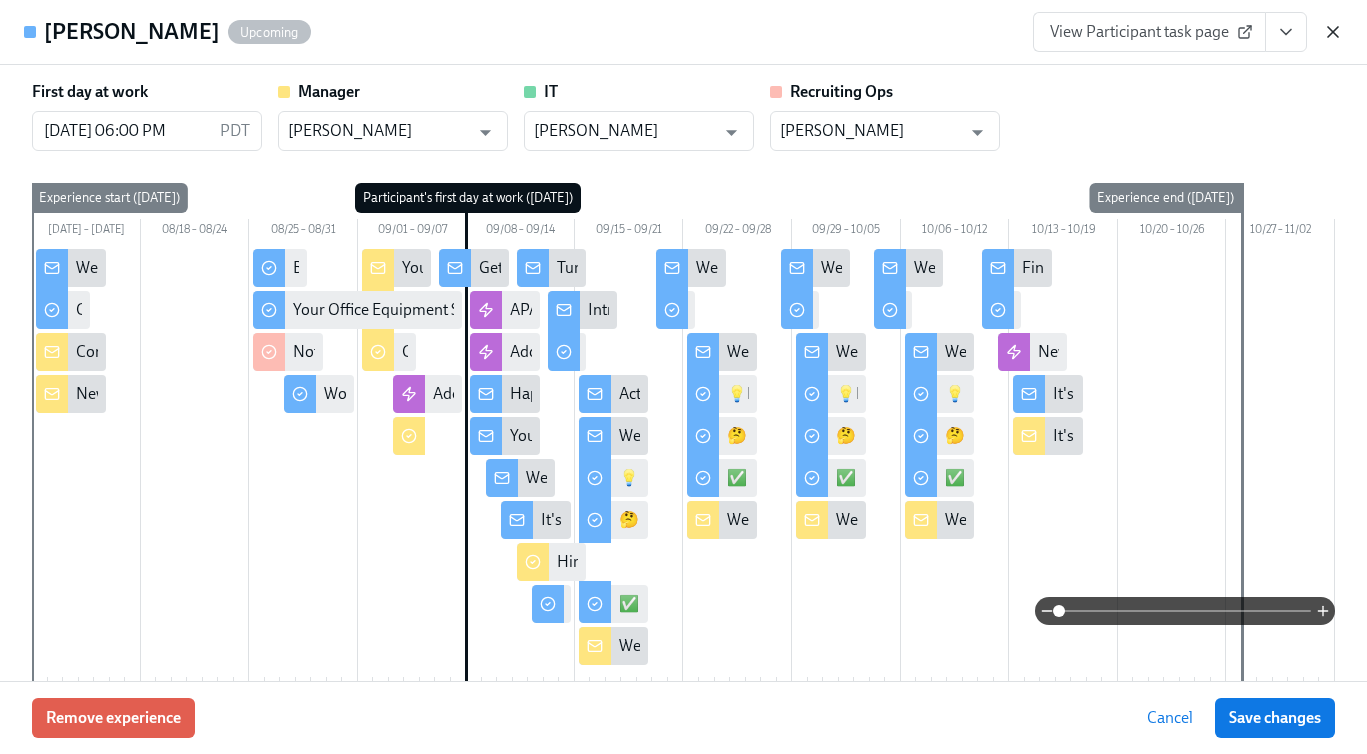 click 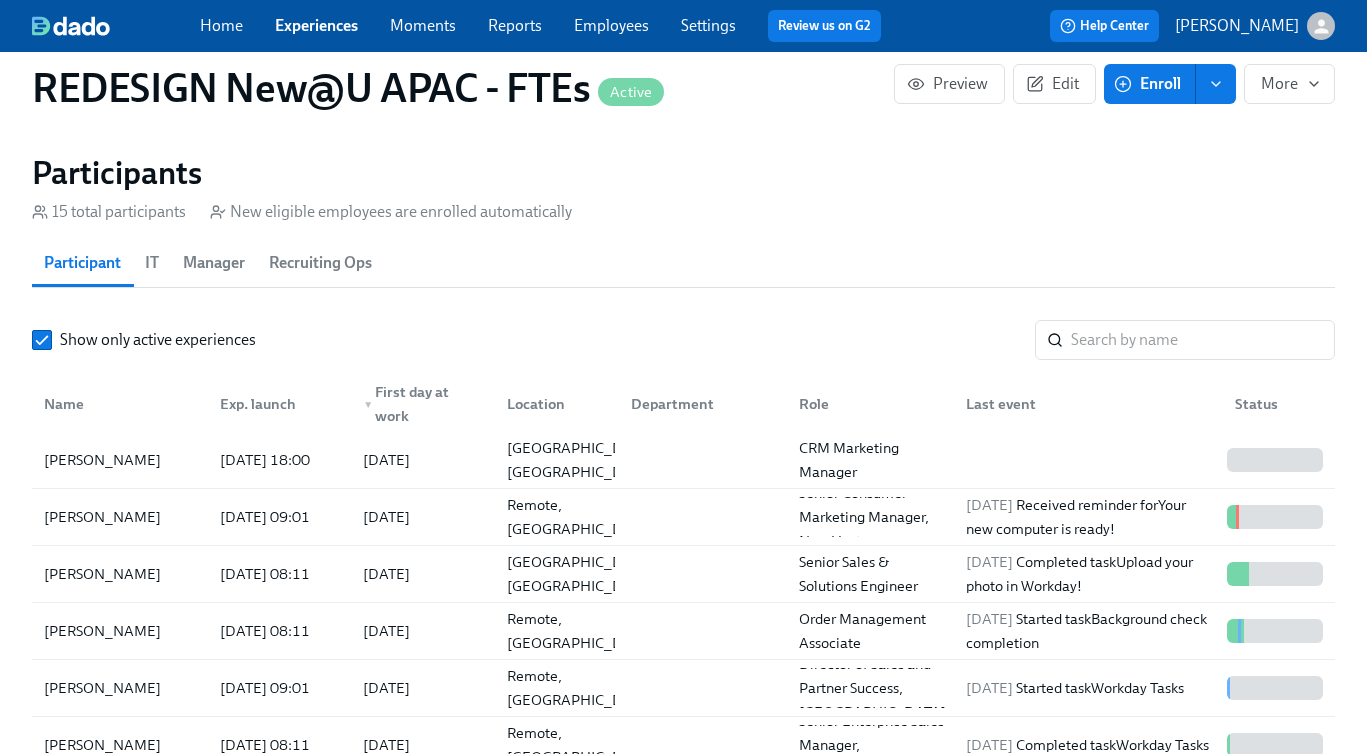 click on "Experiences" at bounding box center [316, 25] 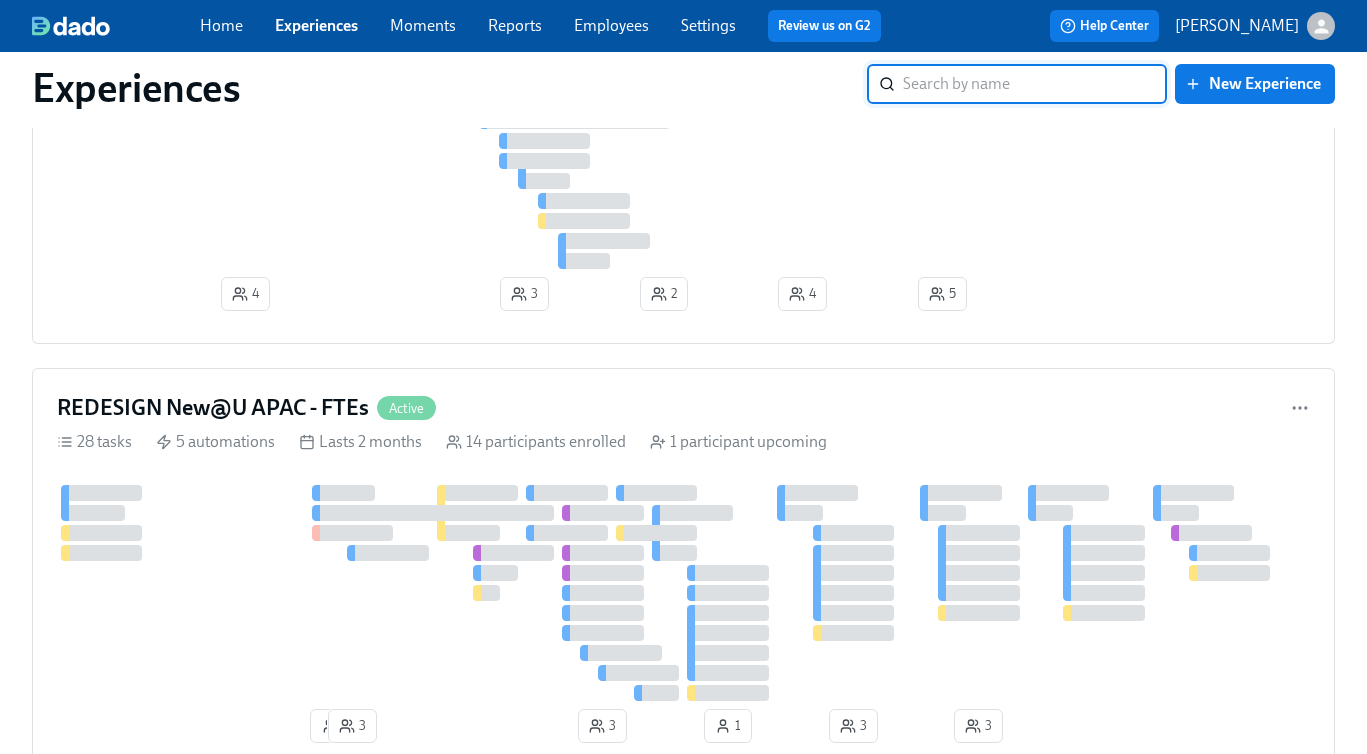 scroll, scrollTop: 857, scrollLeft: 0, axis: vertical 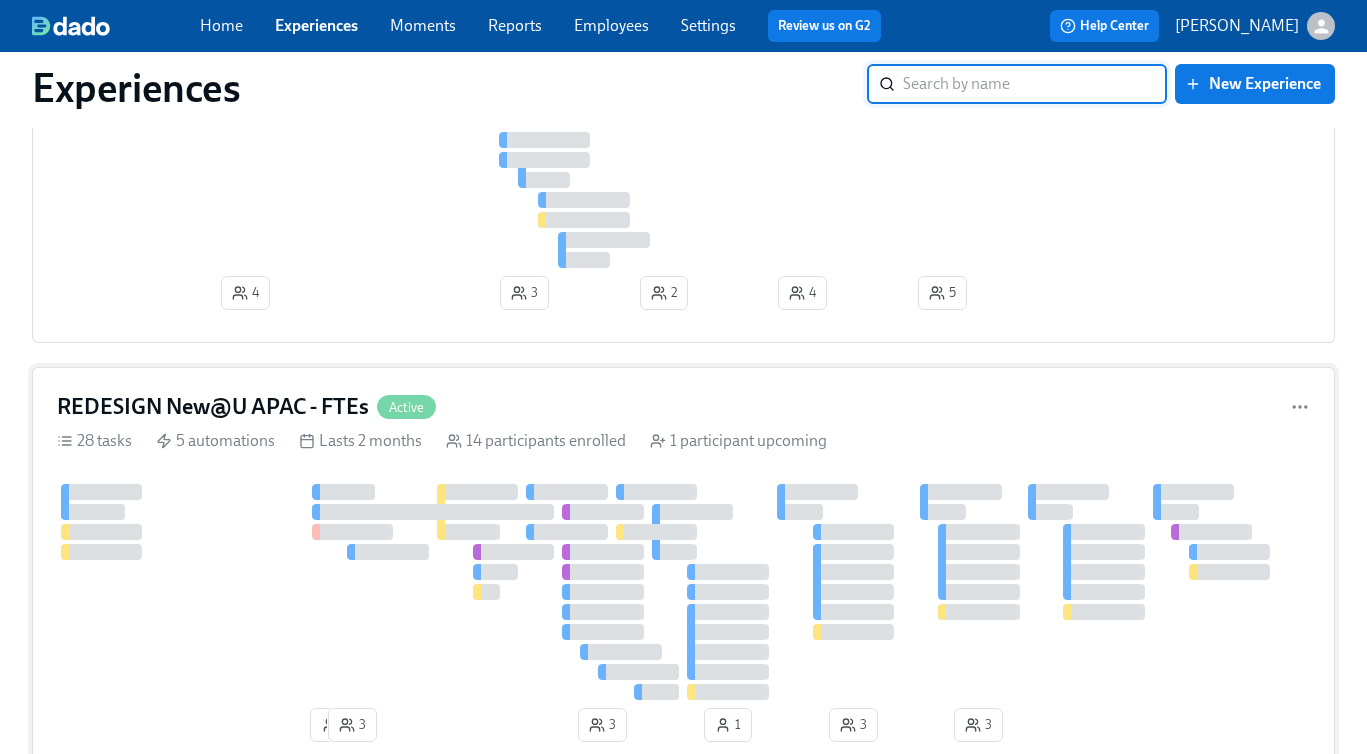 click at bounding box center [683, 592] 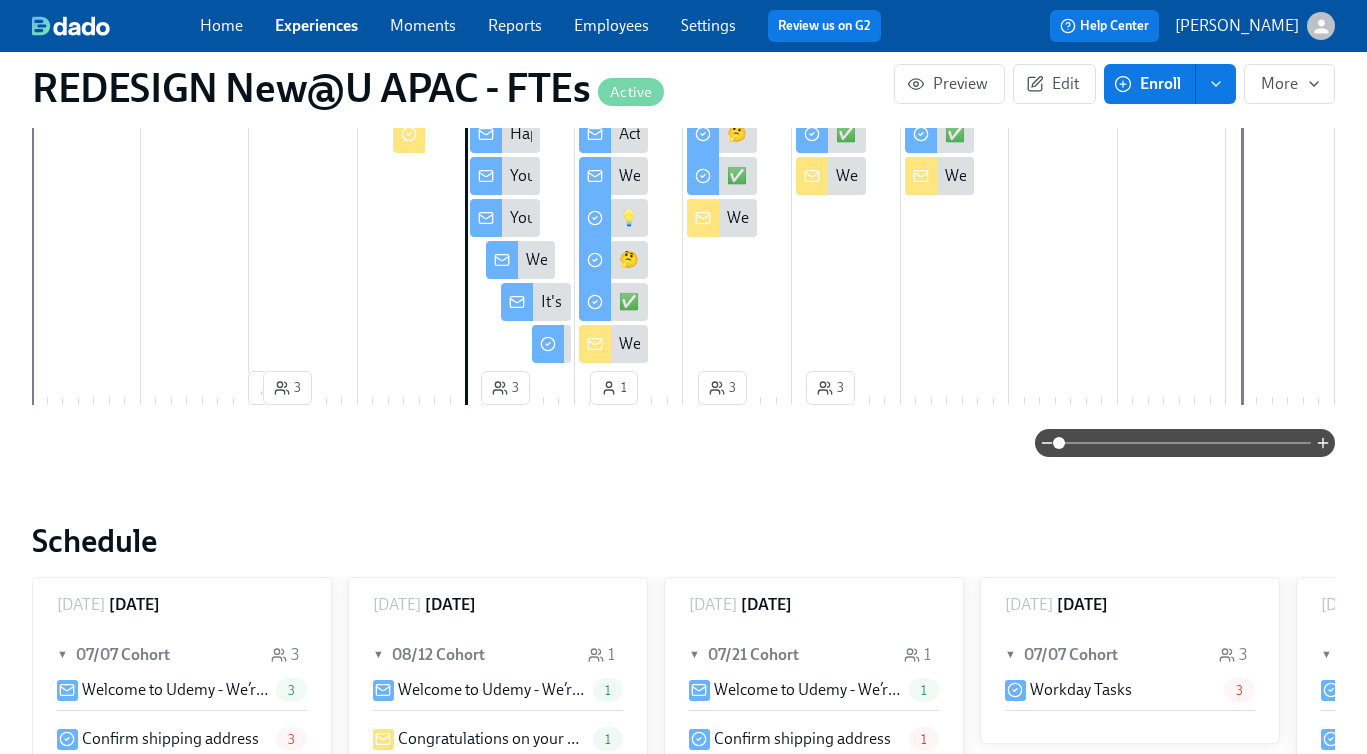 scroll, scrollTop: 0, scrollLeft: 0, axis: both 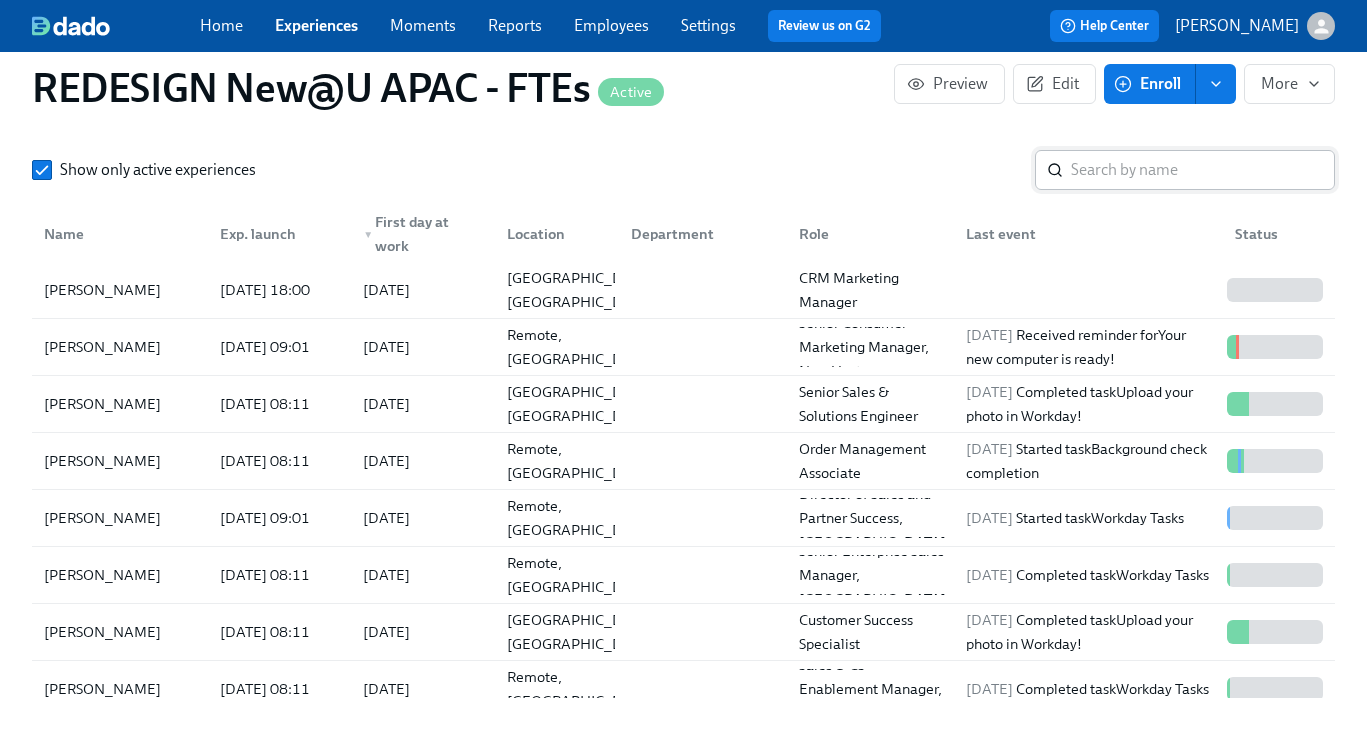 click at bounding box center (1203, 170) 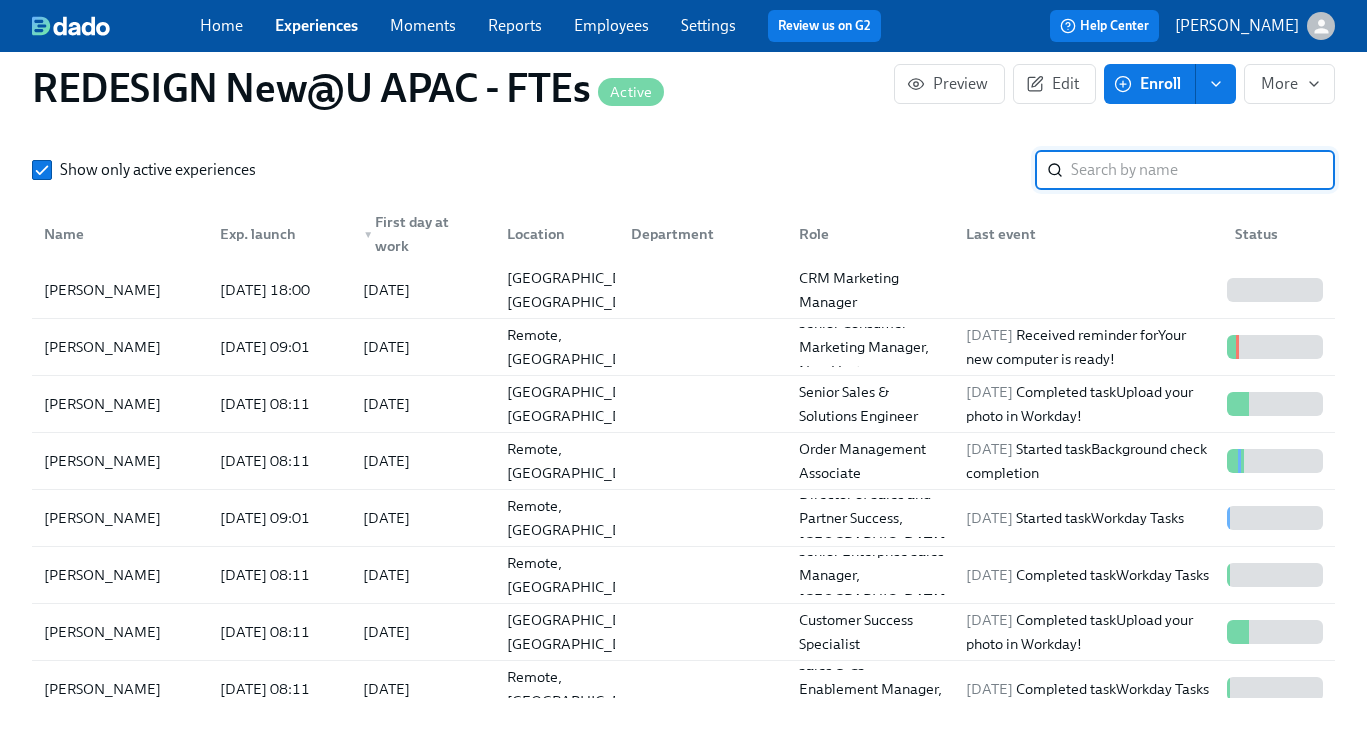 paste on "[PERSON_NAME][EMAIL_ADDRESS][PERSON_NAME][DOMAIN_NAME]" 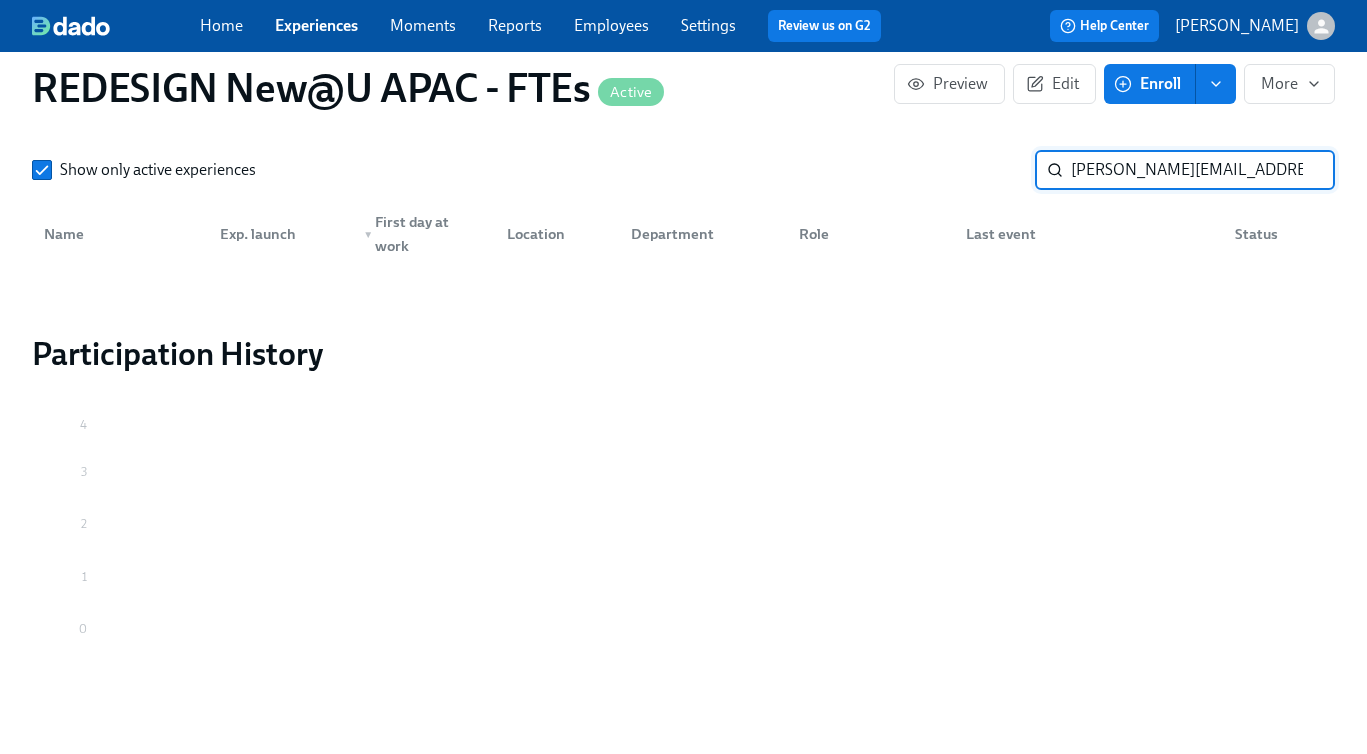 drag, startPoint x: 1266, startPoint y: 173, endPoint x: 1050, endPoint y: 173, distance: 216 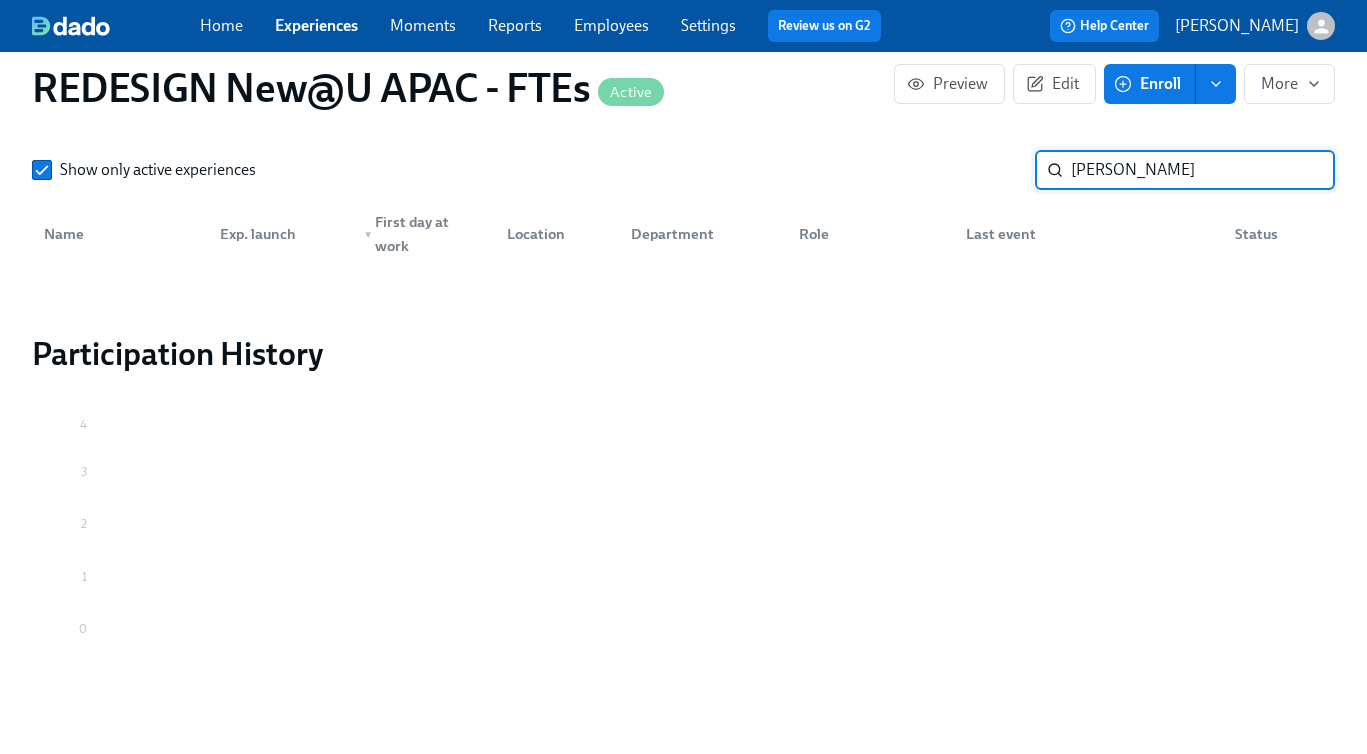 type on "[PERSON_NAME]" 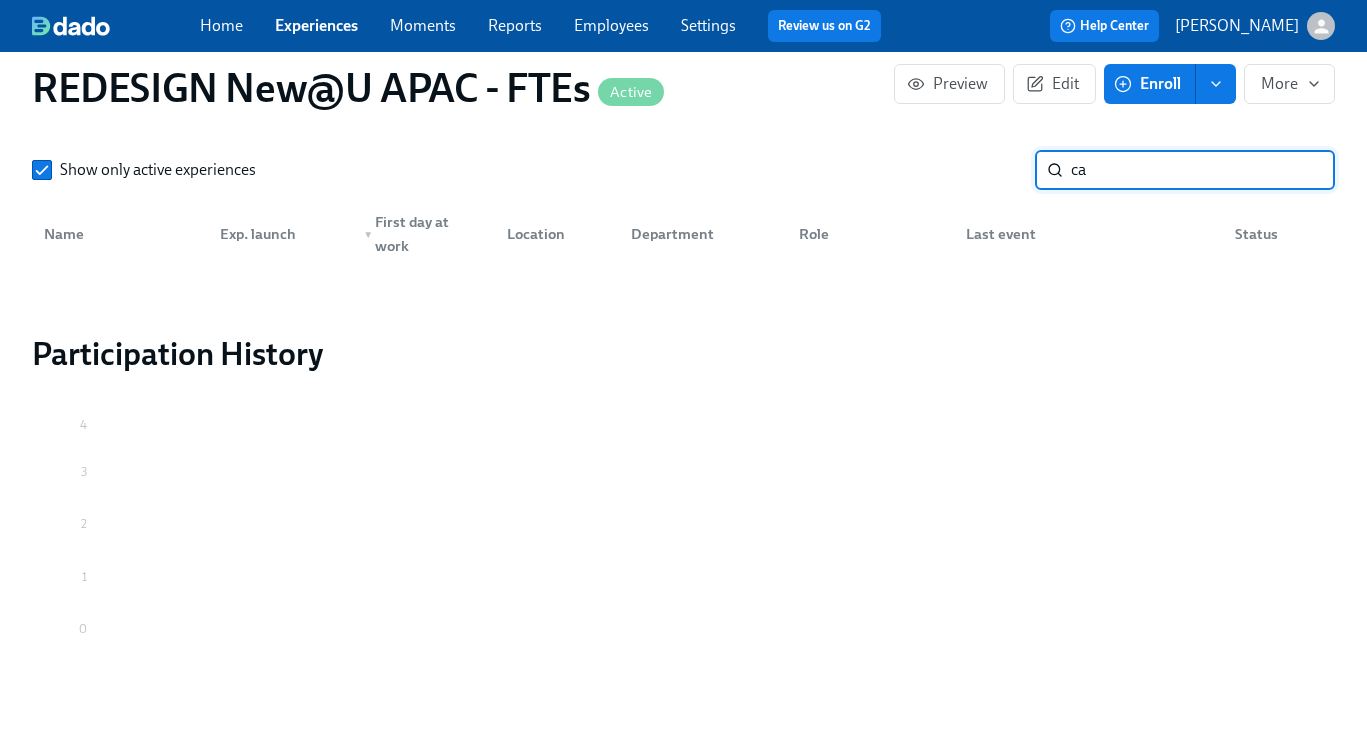 type on "c" 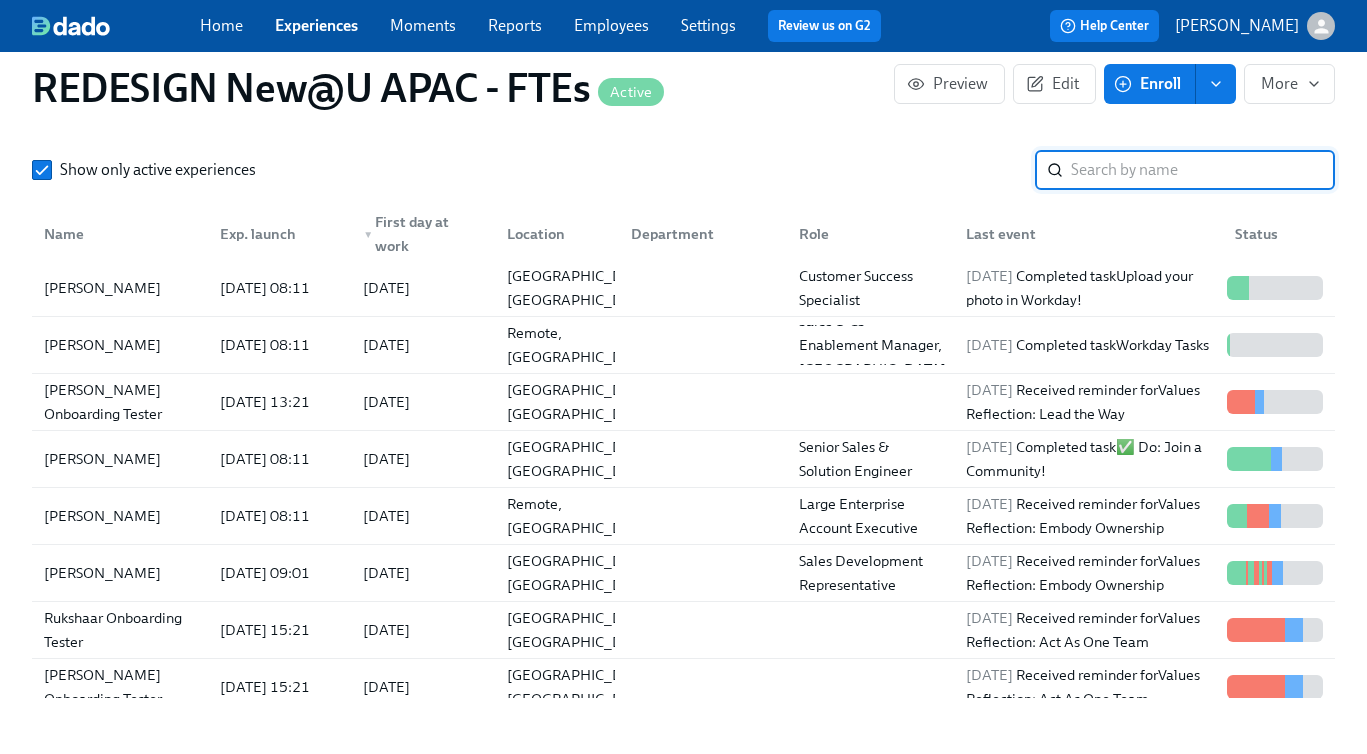 scroll, scrollTop: 418, scrollLeft: 0, axis: vertical 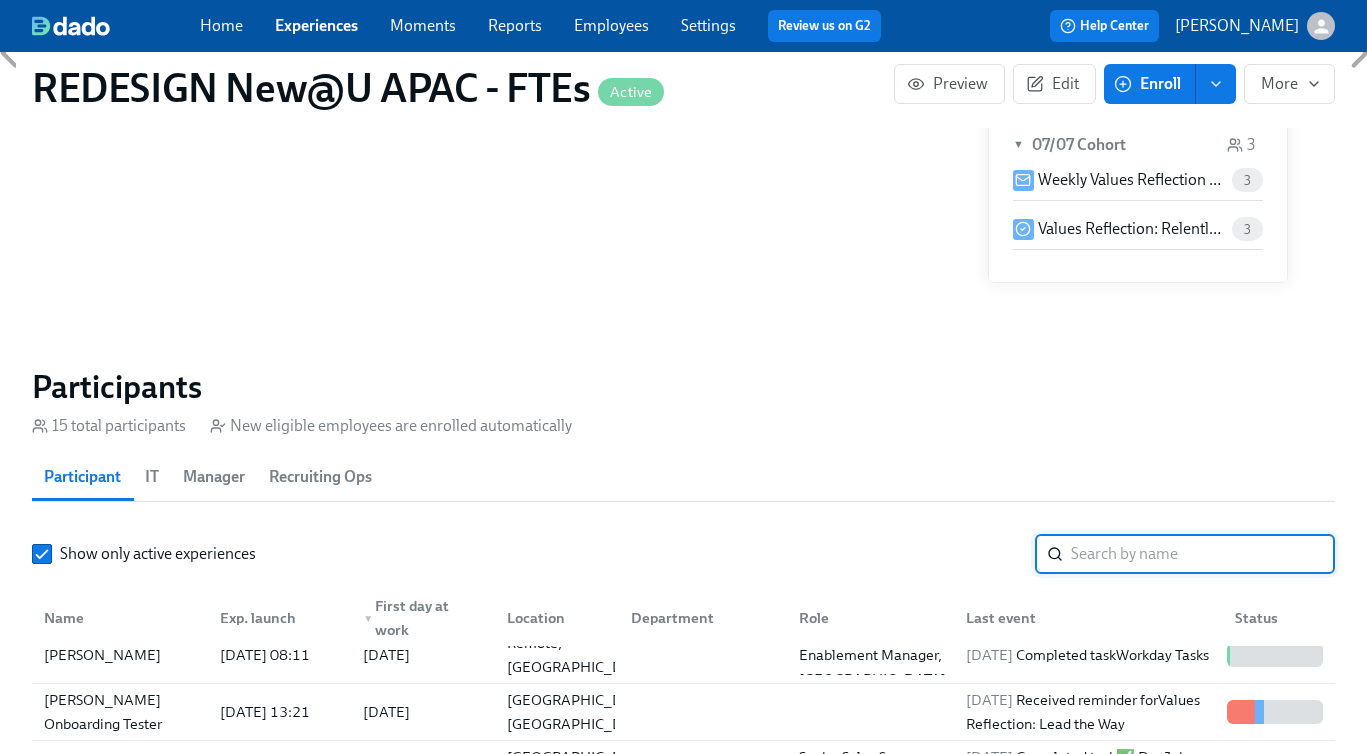 paste on "[PERSON_NAME]" 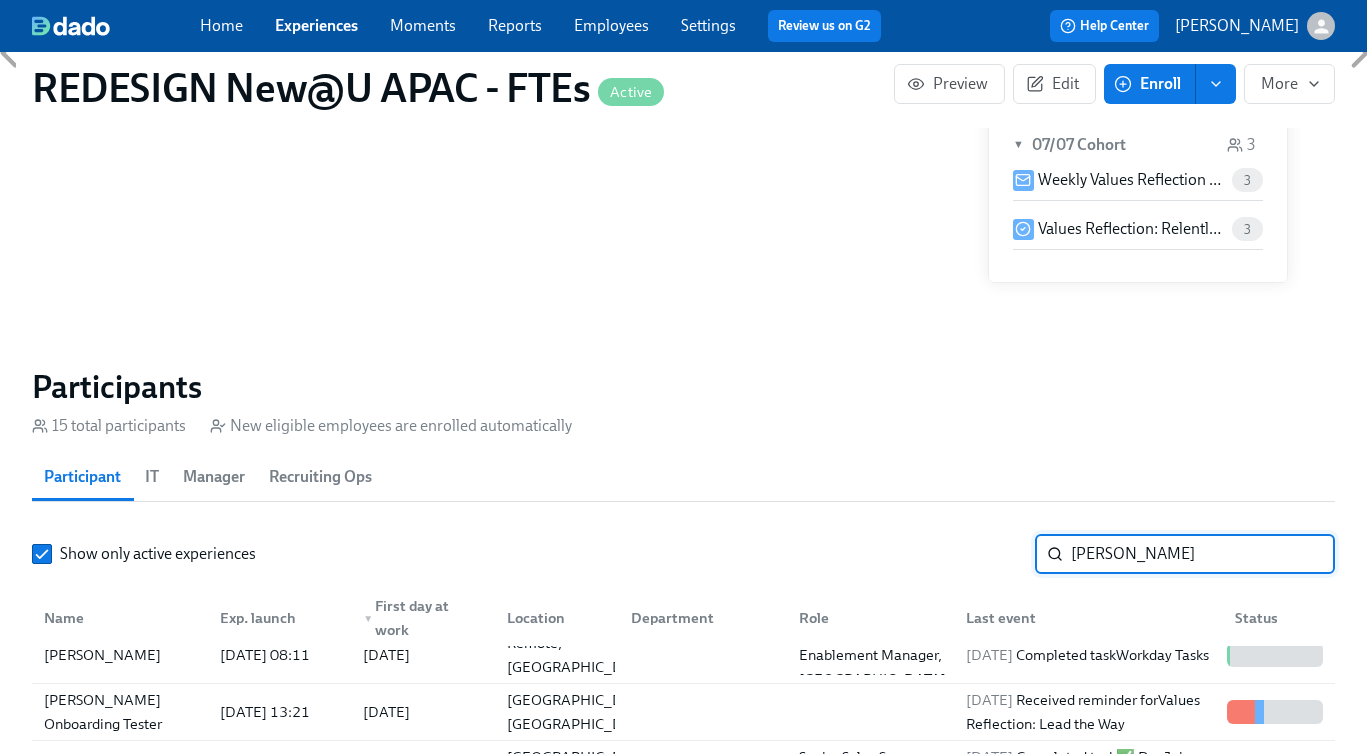 type on "[PERSON_NAME]" 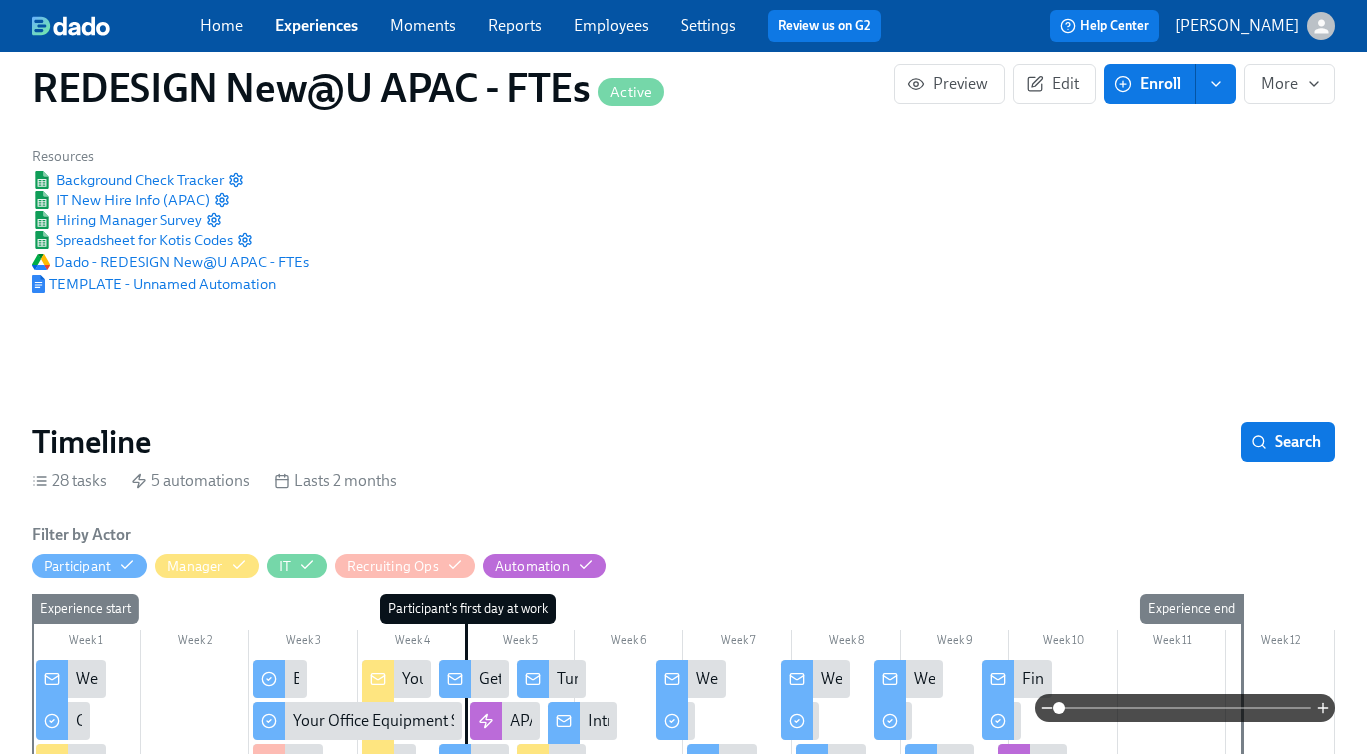scroll, scrollTop: 0, scrollLeft: 0, axis: both 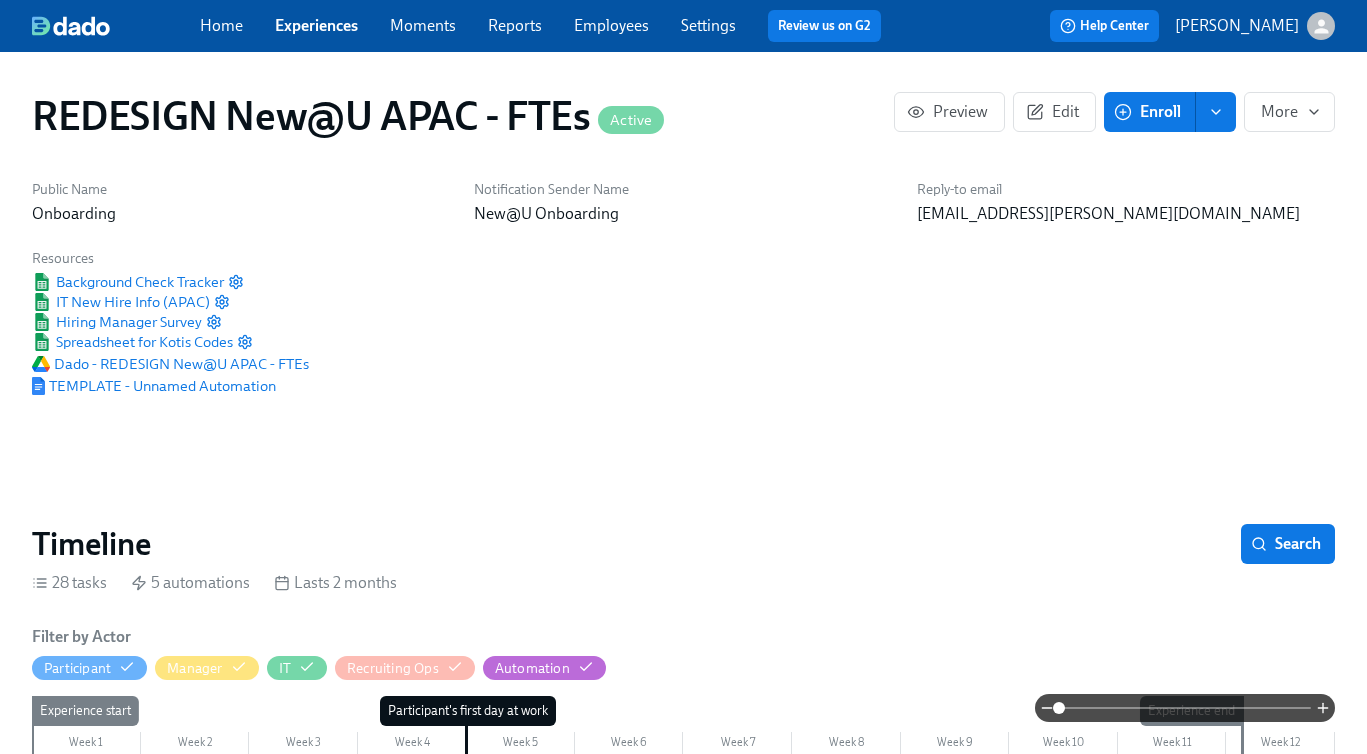 click on "Experiences" at bounding box center [316, 25] 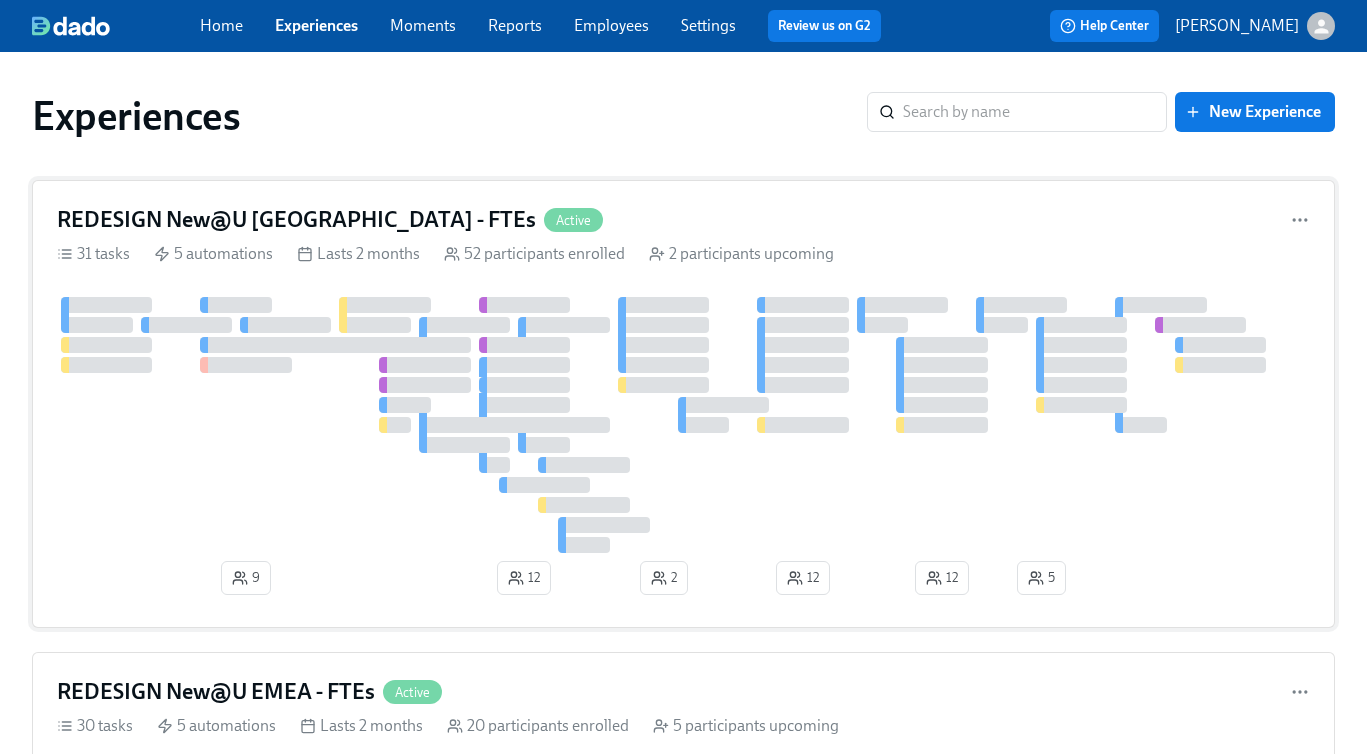 click at bounding box center [683, 425] 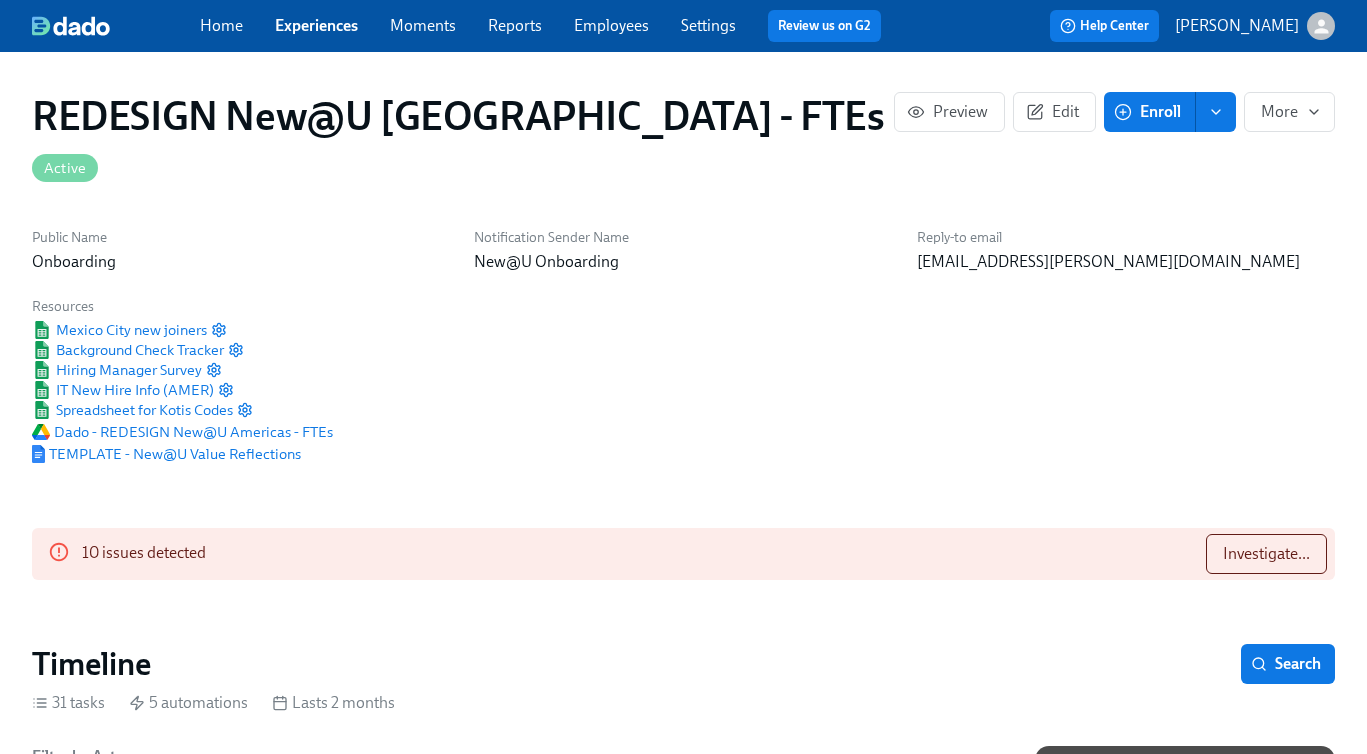 scroll, scrollTop: 0, scrollLeft: 10629, axis: horizontal 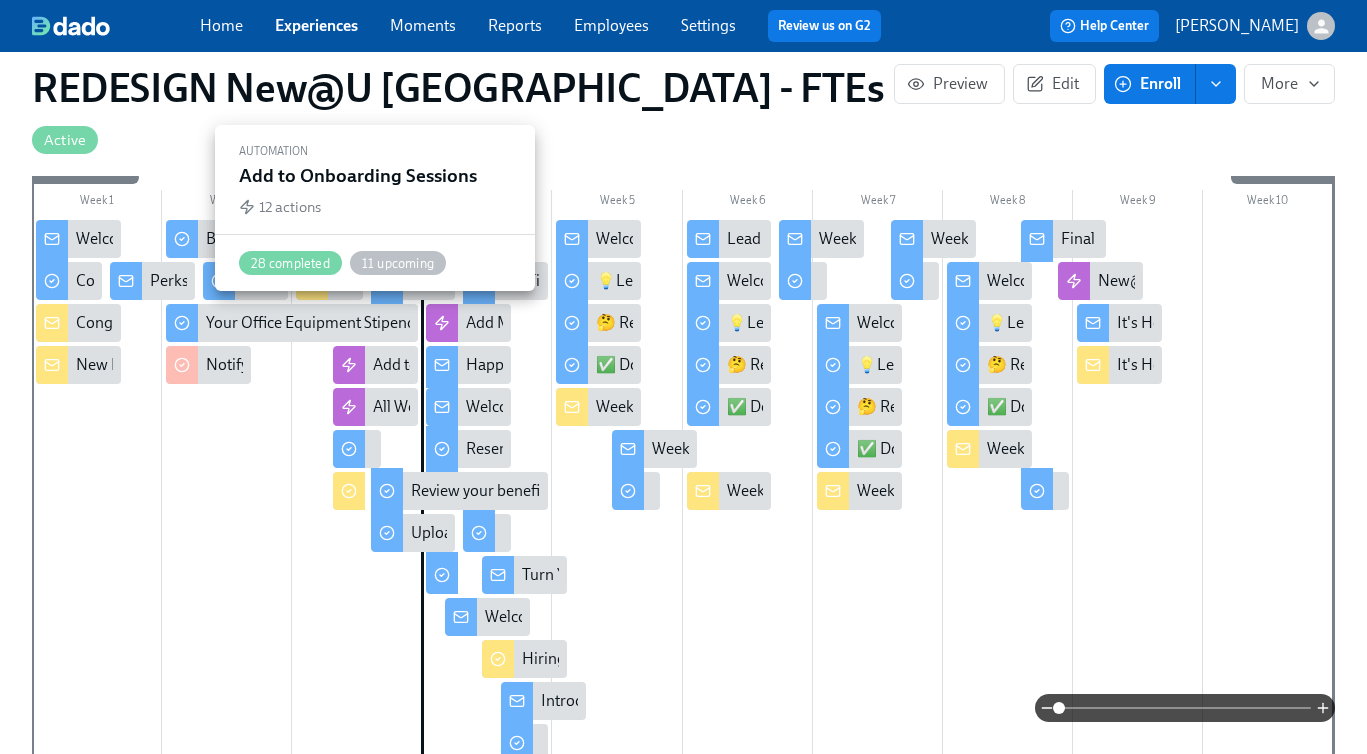 click on "Add to Onboarding Sessions" at bounding box center (470, 365) 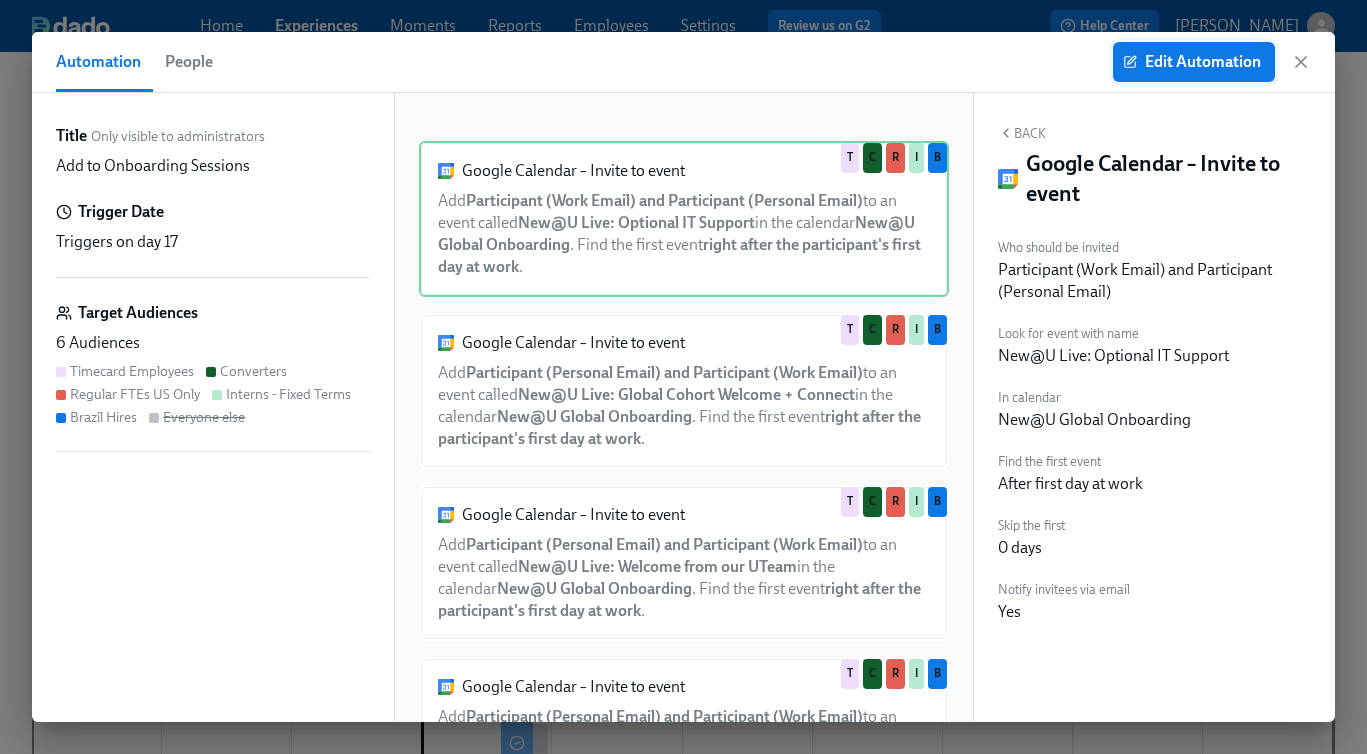 click on "Edit Automation" at bounding box center (1194, 62) 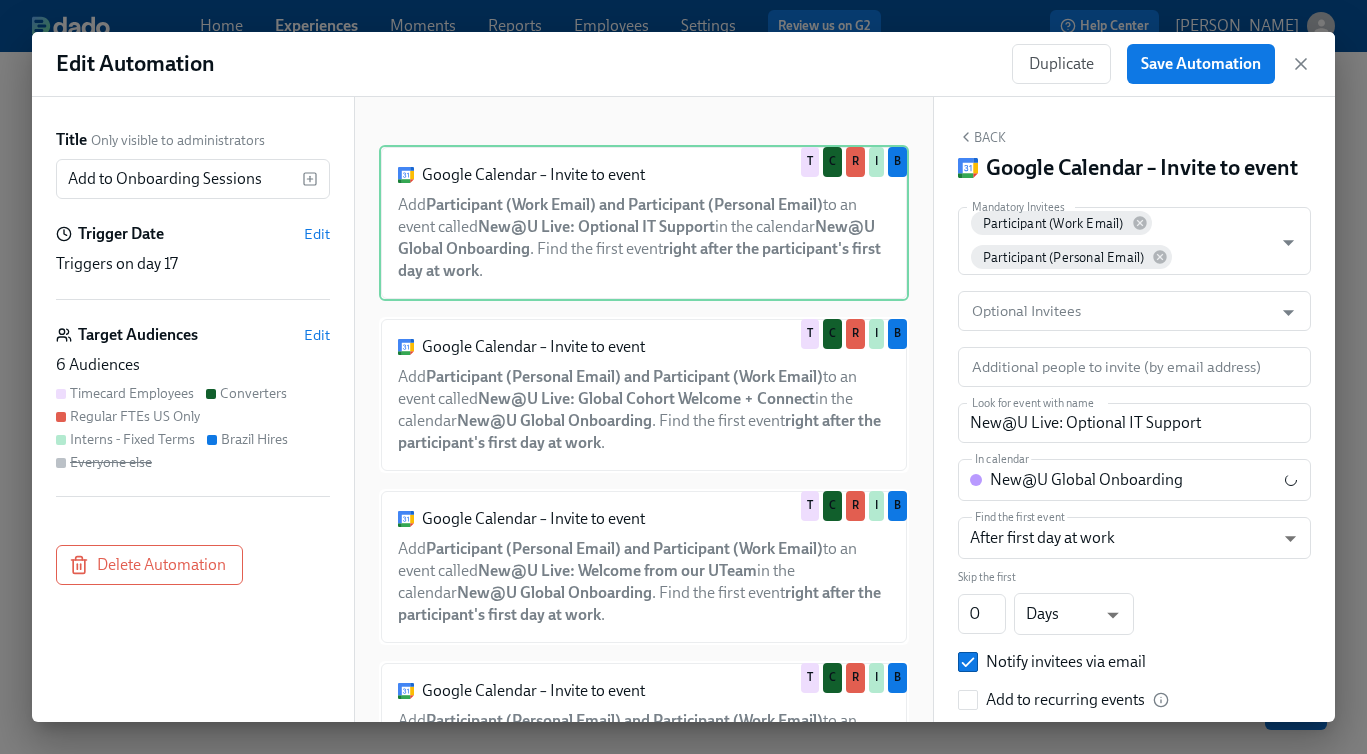 scroll, scrollTop: 0, scrollLeft: 0, axis: both 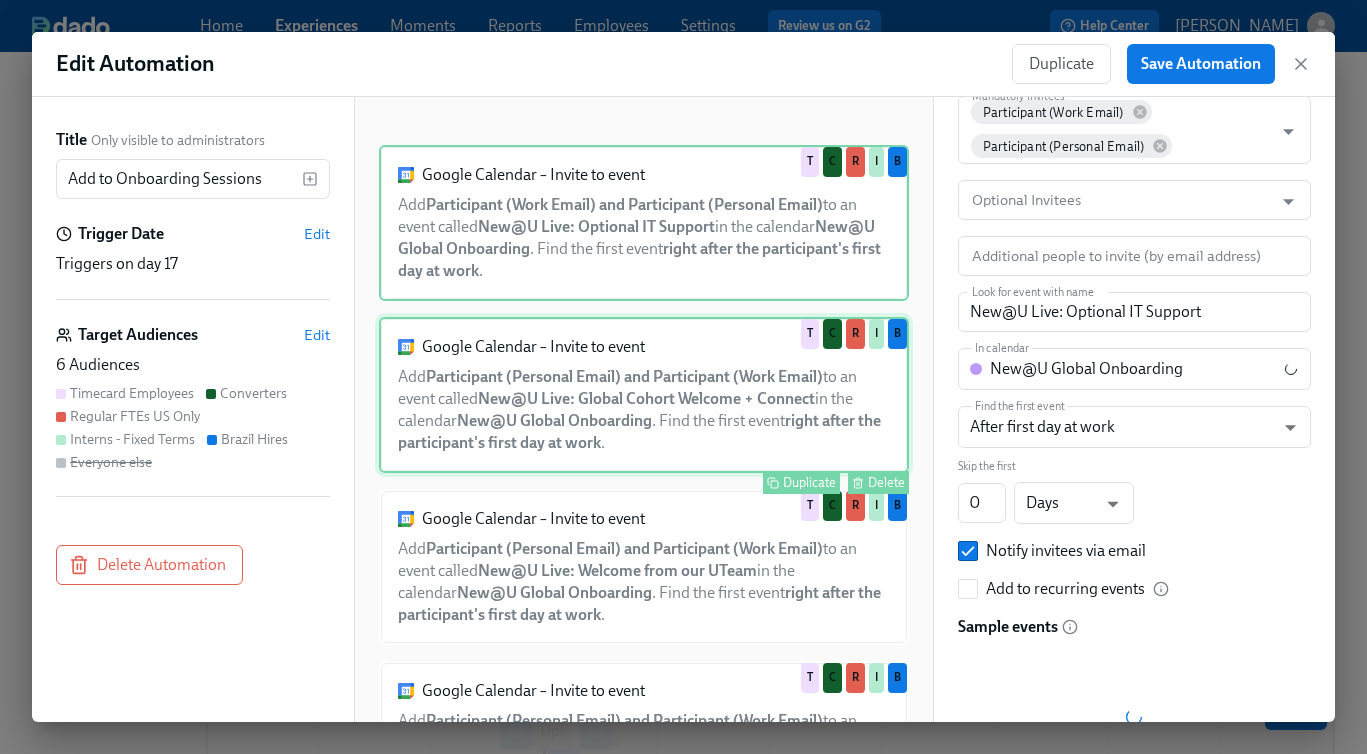 click on "Google Calendar – Invite to event Add  Participant (Personal Email) and Participant (Work Email)  to an event called  New@U Live: Global Cohort Welcome + Connect  in the calendar  New@U Global Onboarding  . Find the first event  right after the participant's first day at work .   Duplicate   Delete T C R I B" at bounding box center [644, 395] 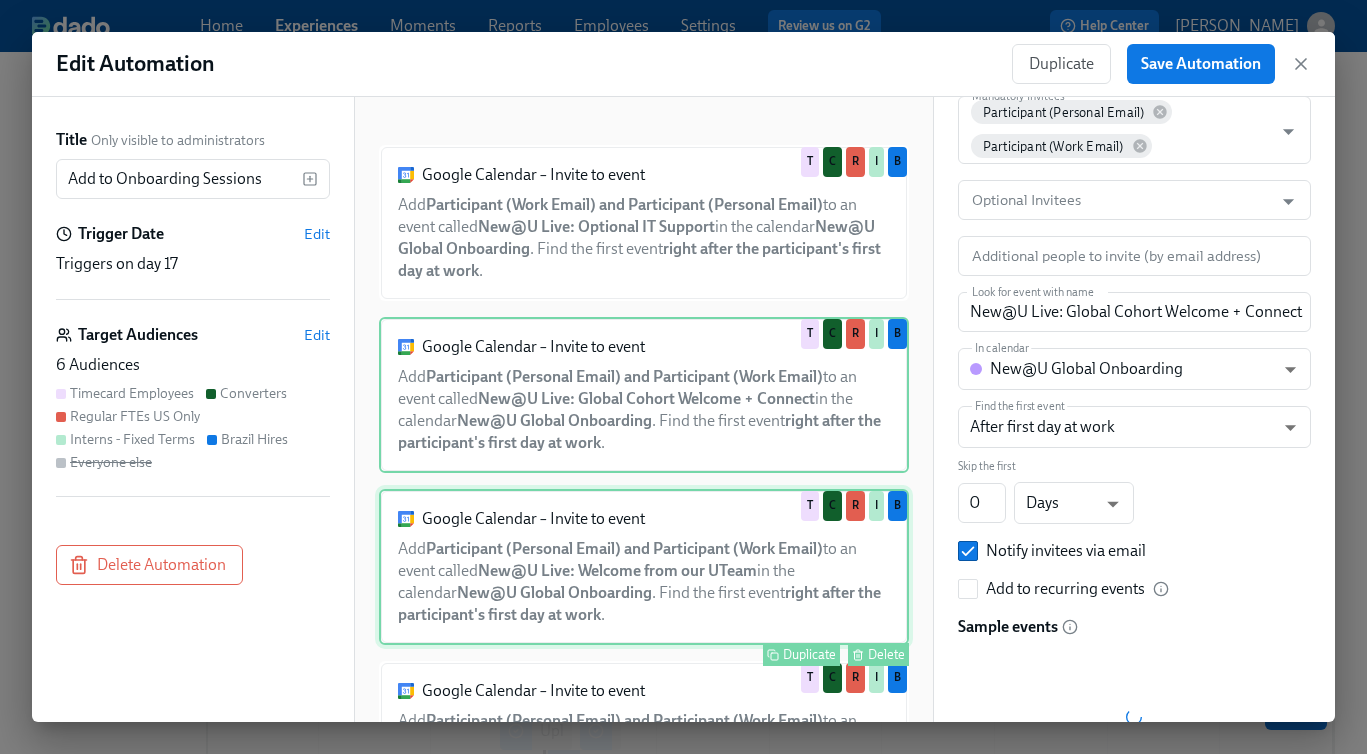 click on "Google Calendar – Invite to event Add  Participant (Personal Email) and Participant (Work Email)  to an event called  New@U Live: Welcome from our UTeam  in the calendar  New@U Global Onboarding  . Find the first event  right after the participant's first day at work .   Duplicate   Delete T C R I B" at bounding box center [644, 567] 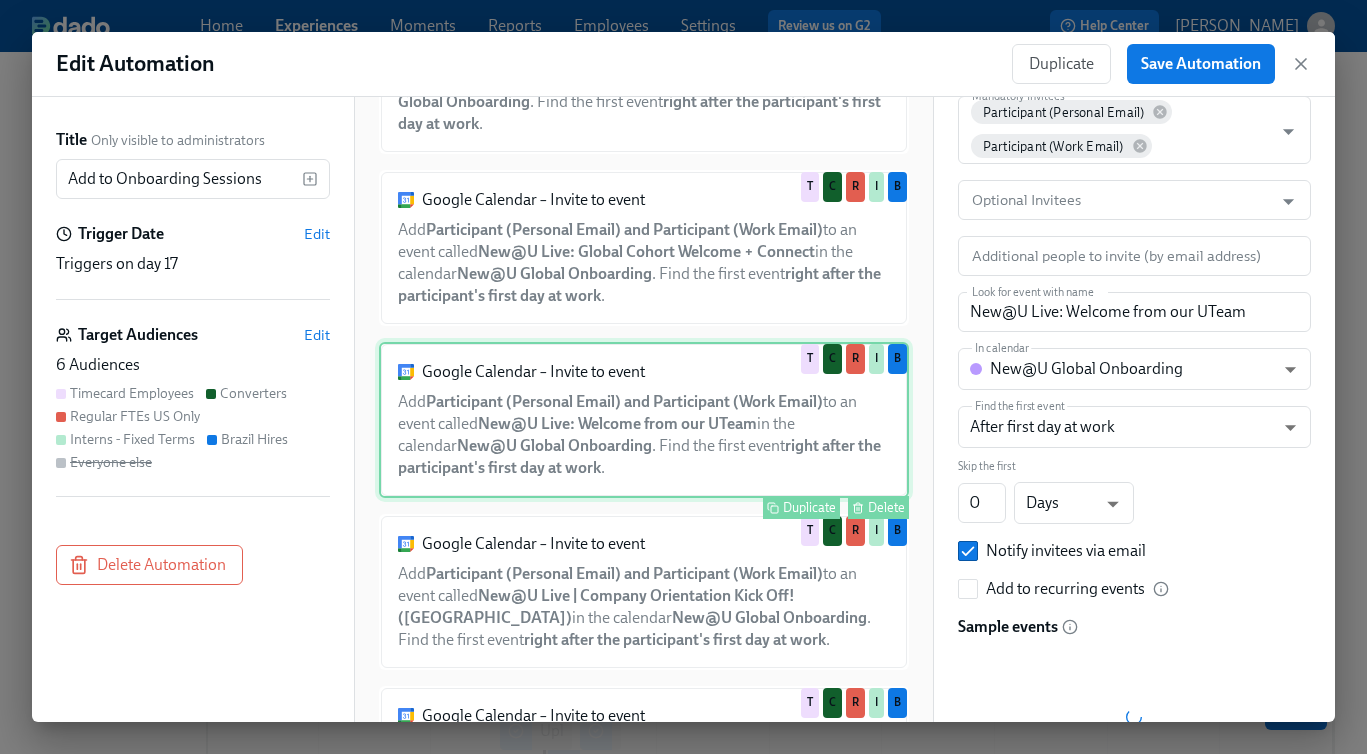scroll, scrollTop: 179, scrollLeft: 0, axis: vertical 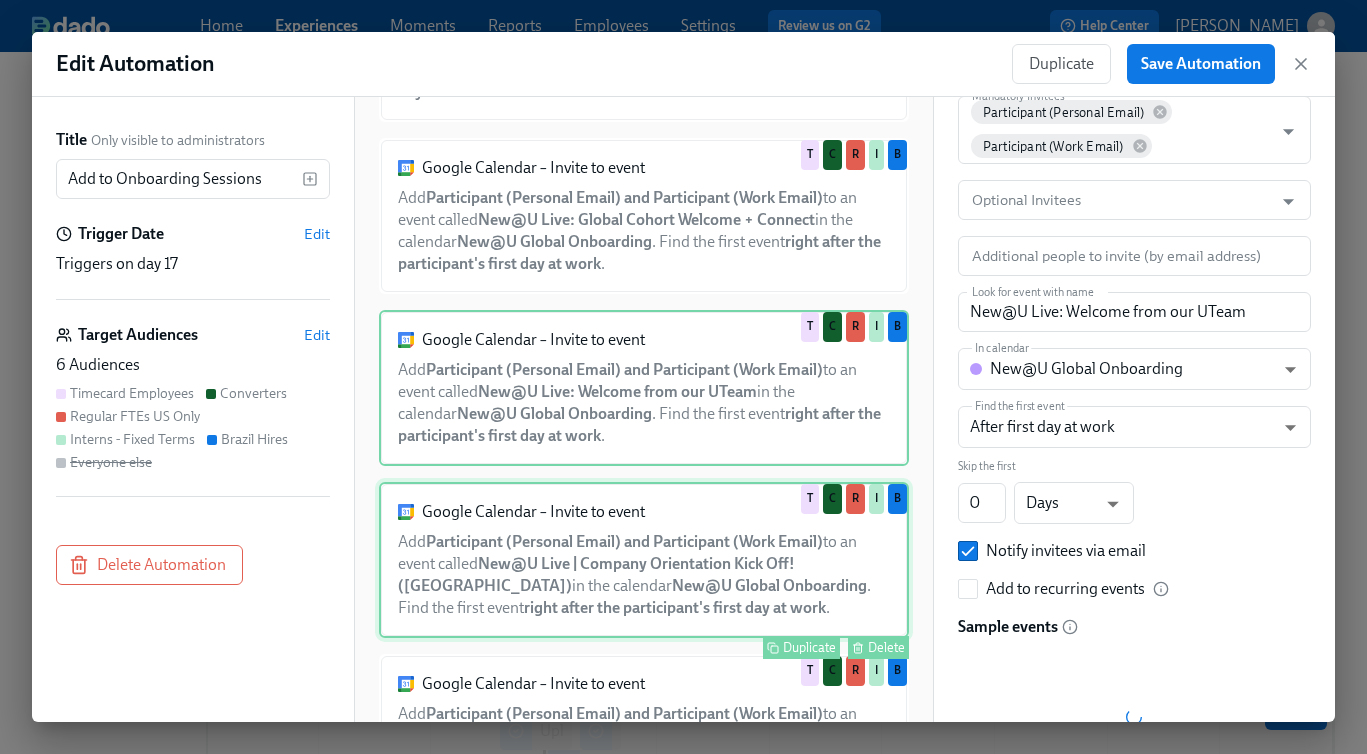 click on "Google Calendar – Invite to event Add  Participant (Personal Email) and Participant (Work Email)  to an event called  New@U Live | Company Orientation Kick Off! ([GEOGRAPHIC_DATA])  in the calendar  New@U Global Onboarding  . Find the first event  right after the participant's first day at work .   Duplicate   Delete T C R I B" at bounding box center [644, 560] 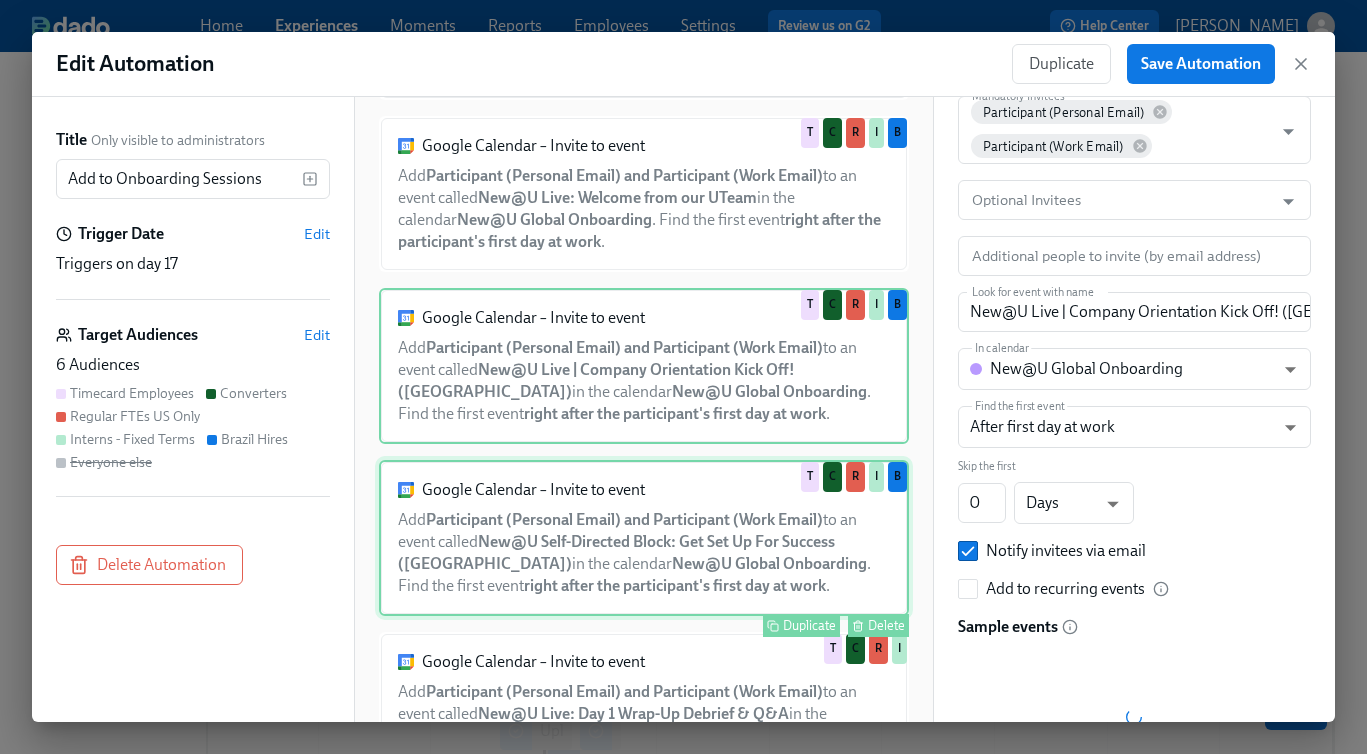 click on "Google Calendar – Invite to event Add  Participant (Personal Email) and Participant (Work Email)  to an event called  New@U Self-Directed Block: Get Set Up For Success ([GEOGRAPHIC_DATA])  in the calendar  New@U Global Onboarding  . Find the first event  right after the participant's first day at work .   Duplicate   Delete T C R I B" at bounding box center [644, 538] 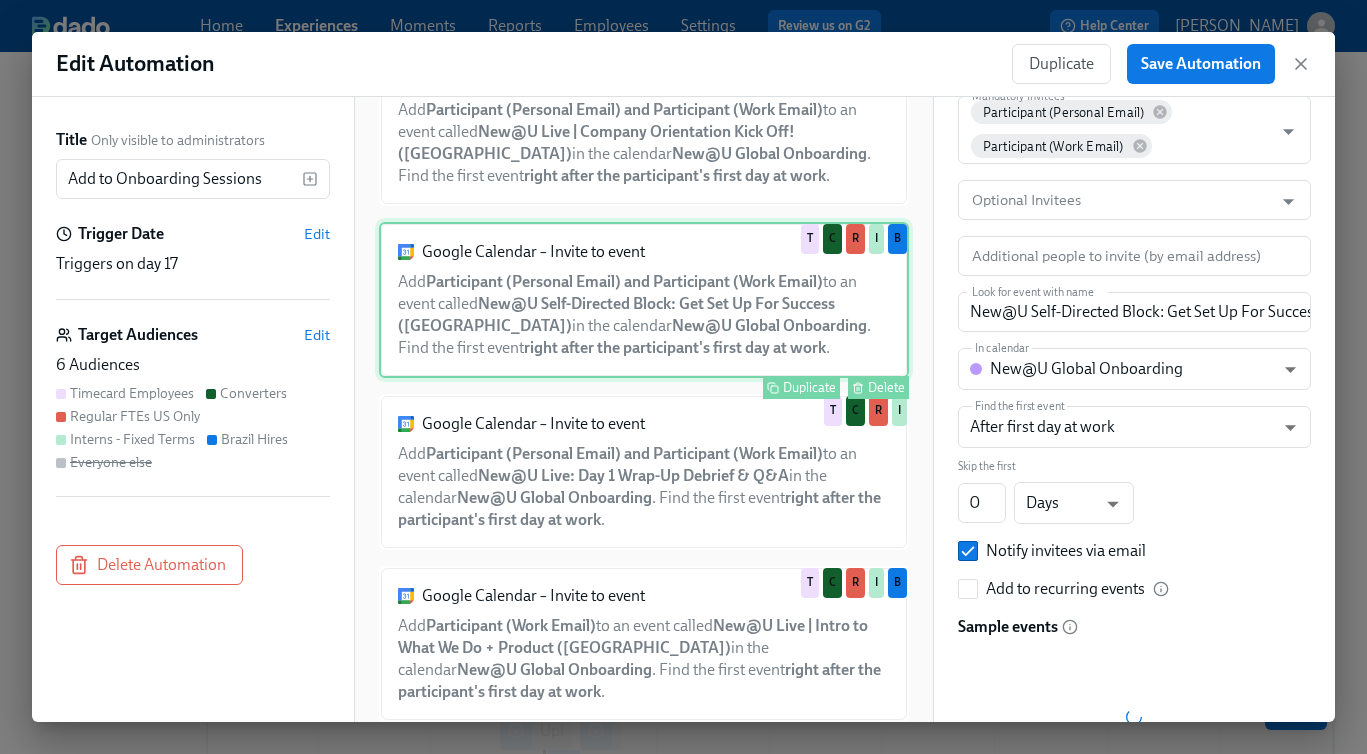 click on "Google Calendar – Invite to event Add  Participant (Personal Email) and Participant (Work Email)  to an event called  New@U Live: Day 1 Wrap-Up Debrief & Q&A  in the calendar  New@U Global Onboarding  . Find the first event  right after the participant's first day at work .   Duplicate   Delete T C R I" at bounding box center (644, 472) 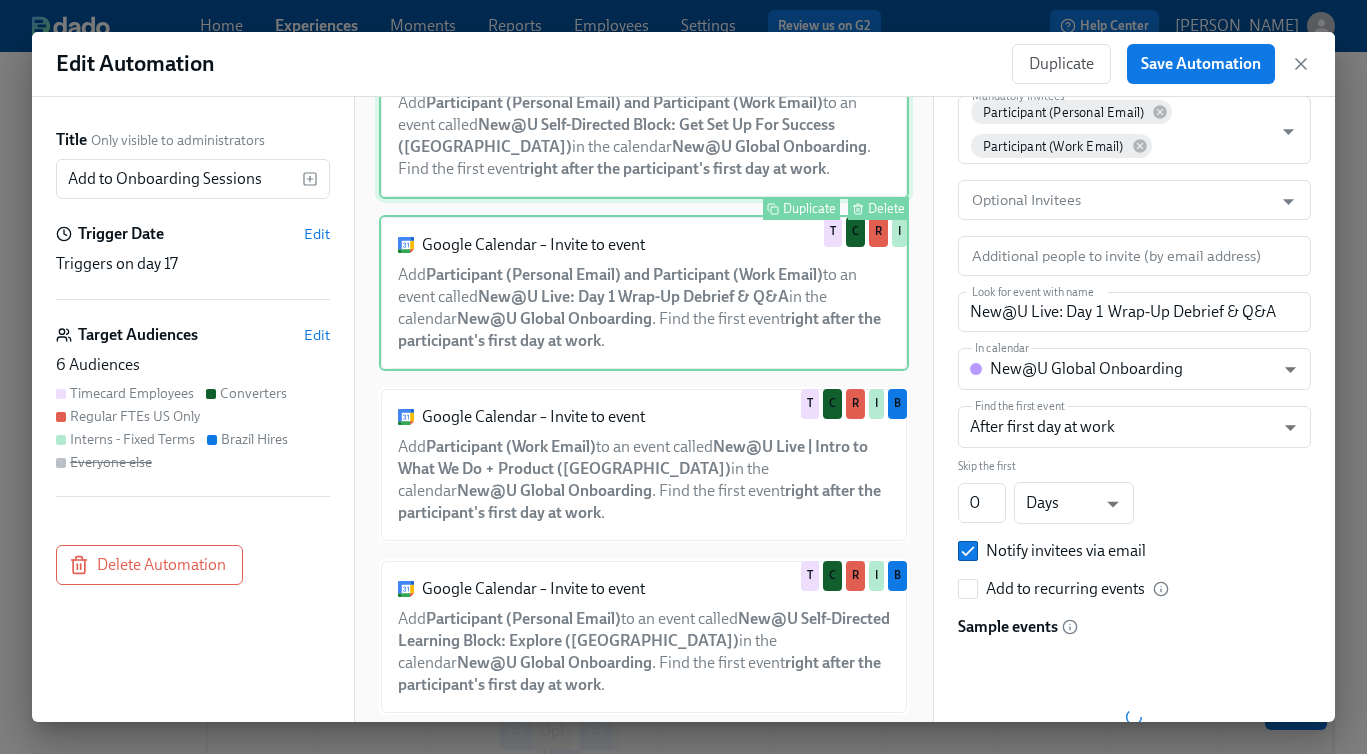 scroll, scrollTop: 824, scrollLeft: 0, axis: vertical 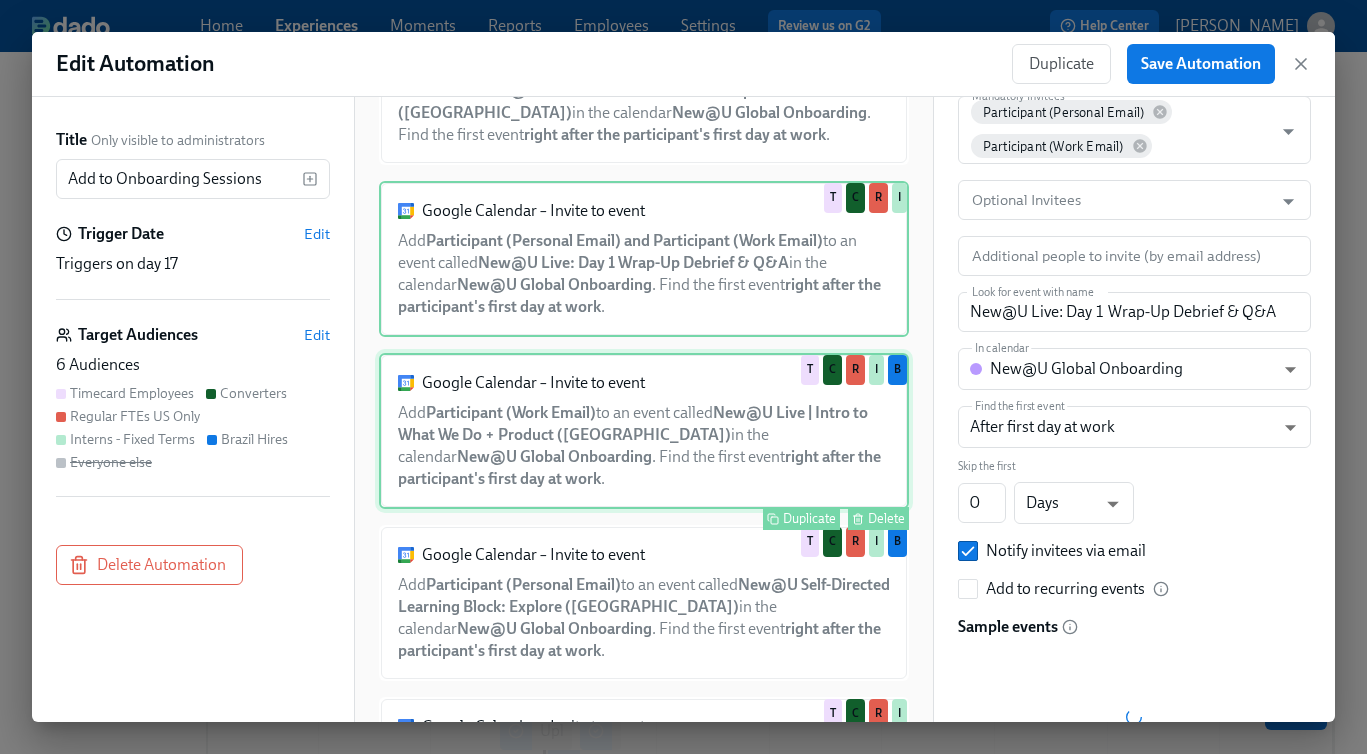 click on "Google Calendar – Invite to event Add  Participant (Work Email)  to an event called  New@U Live | Intro to What We Do + Product (Americas)  in the calendar  New@U Global Onboarding  . Find the first event  right after the participant's first day at work .   Duplicate   Delete T C R I B" at bounding box center [644, 431] 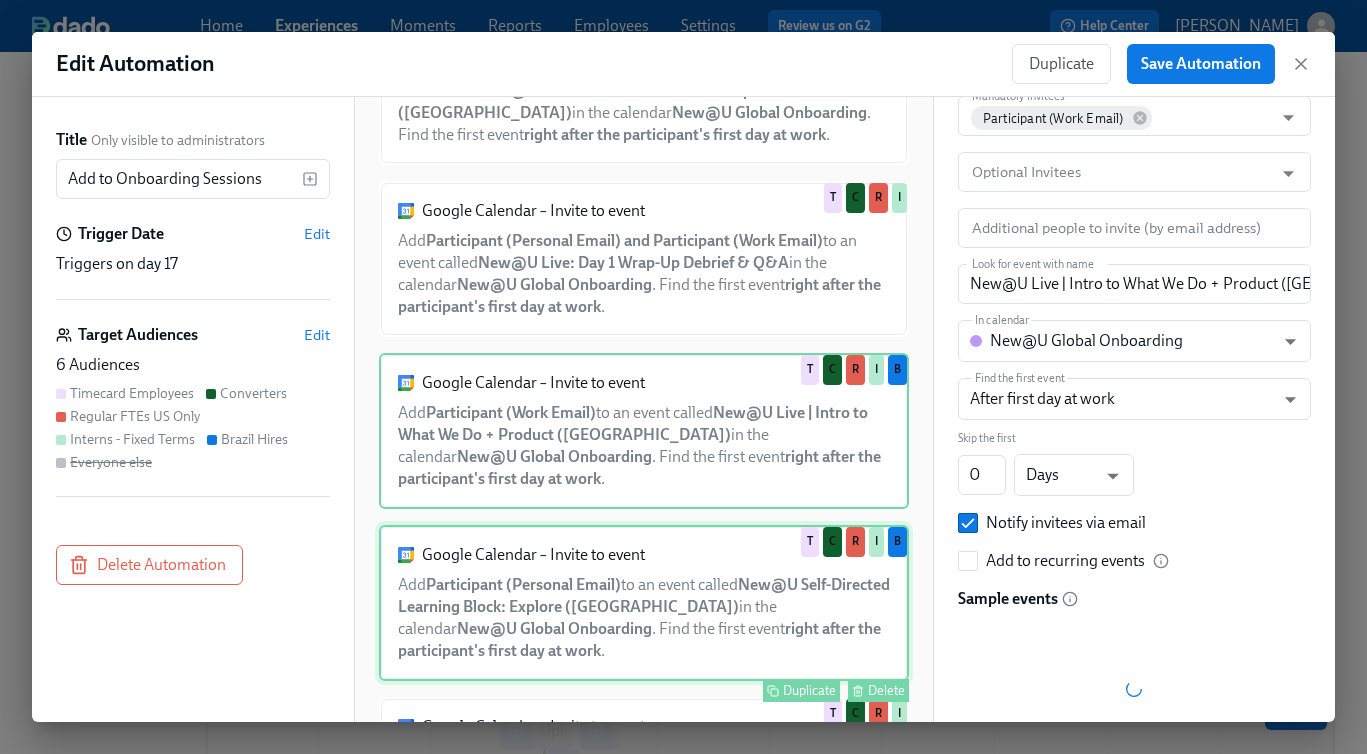 click on "Google Calendar – Invite to event Add  Participant (Personal Email)  to an event called  New@U Self-Directed Learning Block: Explore ([GEOGRAPHIC_DATA])  in the calendar  New@U Global Onboarding  . Find the first event  right after the participant's first day at work .   Duplicate   Delete T C R I B" at bounding box center [644, 603] 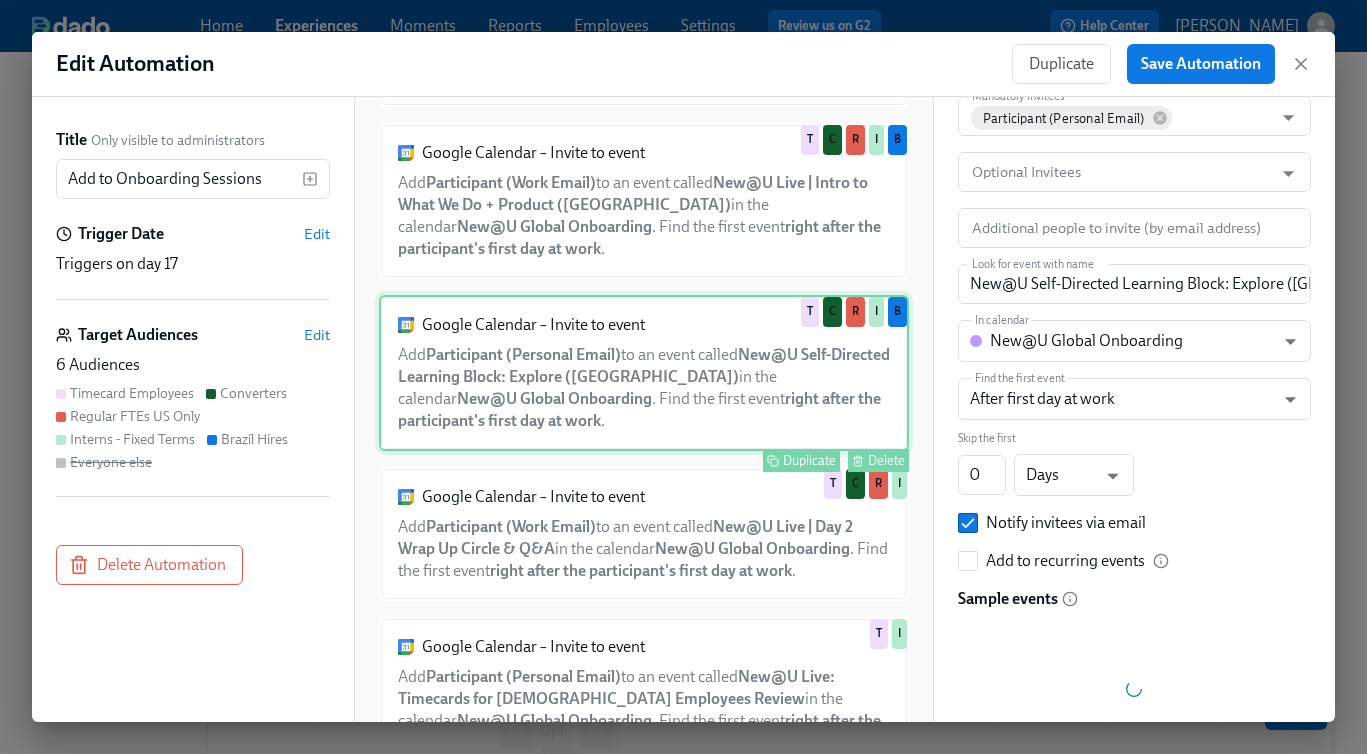 scroll, scrollTop: 1085, scrollLeft: 0, axis: vertical 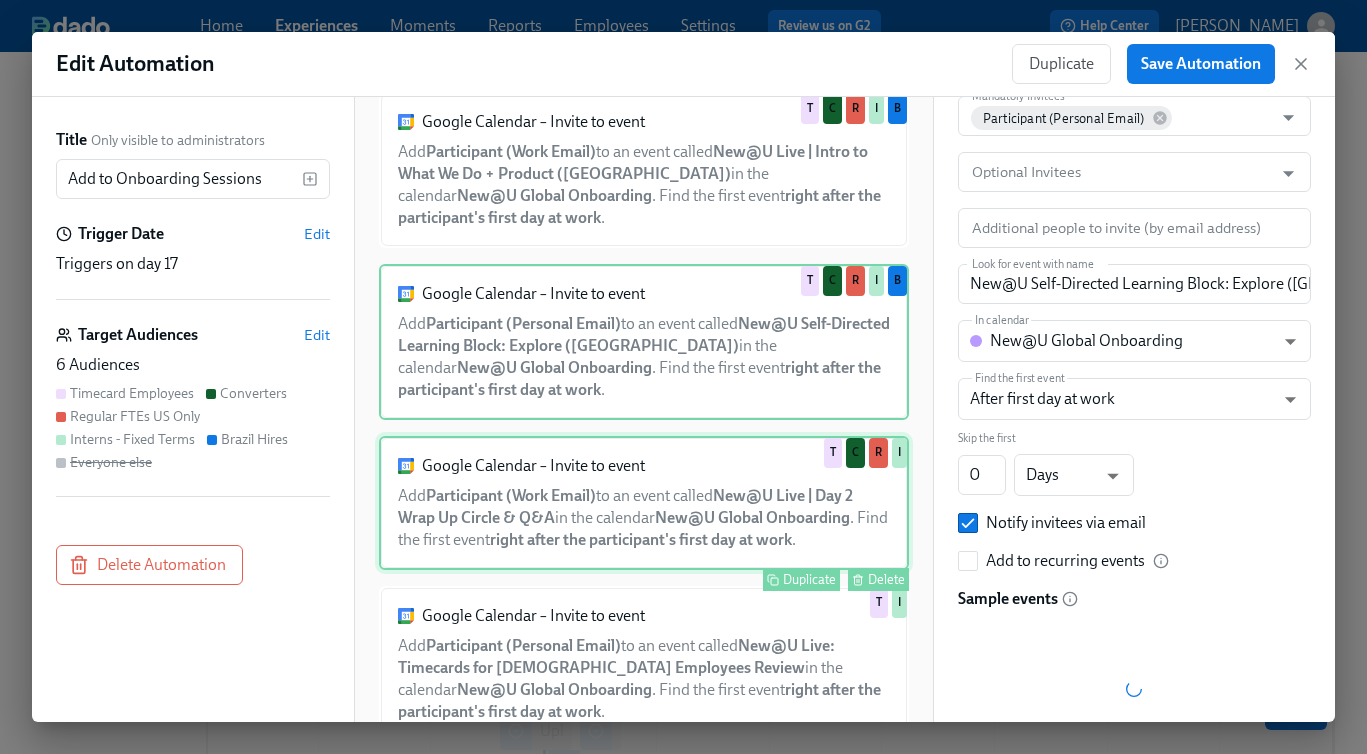 click on "Google Calendar – Invite to event Add  Participant (Work Email)  to an event called  New@U Live | Day 2 Wrap Up Circle & Q&A  in the calendar  New@U Global Onboarding  . Find the first event  right after the participant's first day at work .   Duplicate   Delete T C R I" at bounding box center (644, 503) 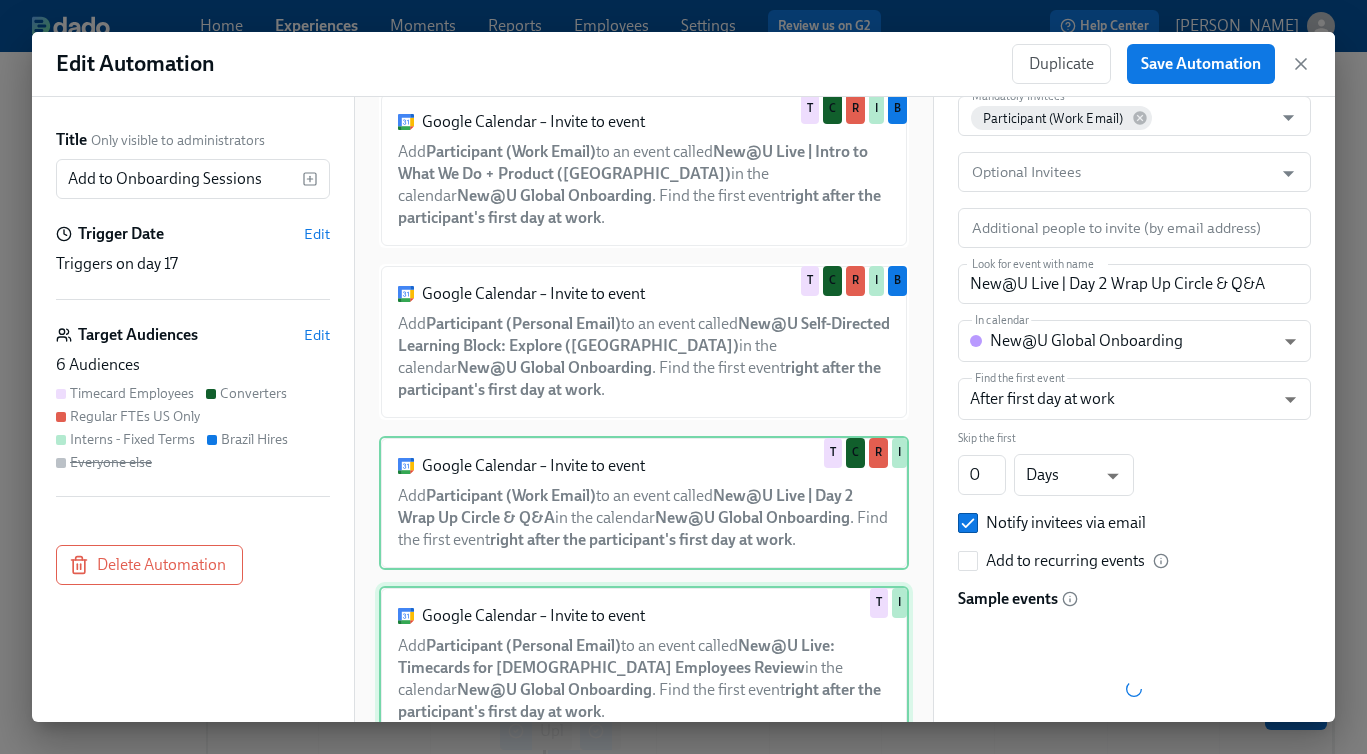 click on "Google Calendar – Invite to event Add  Participant (Personal Email)  to an event called  New@U Live: Timecards for [DEMOGRAPHIC_DATA] Employees Review  in the calendar  New@U Global Onboarding  . Find the first event  right after the participant's first day at work .   Duplicate   Delete T I" at bounding box center (644, 664) 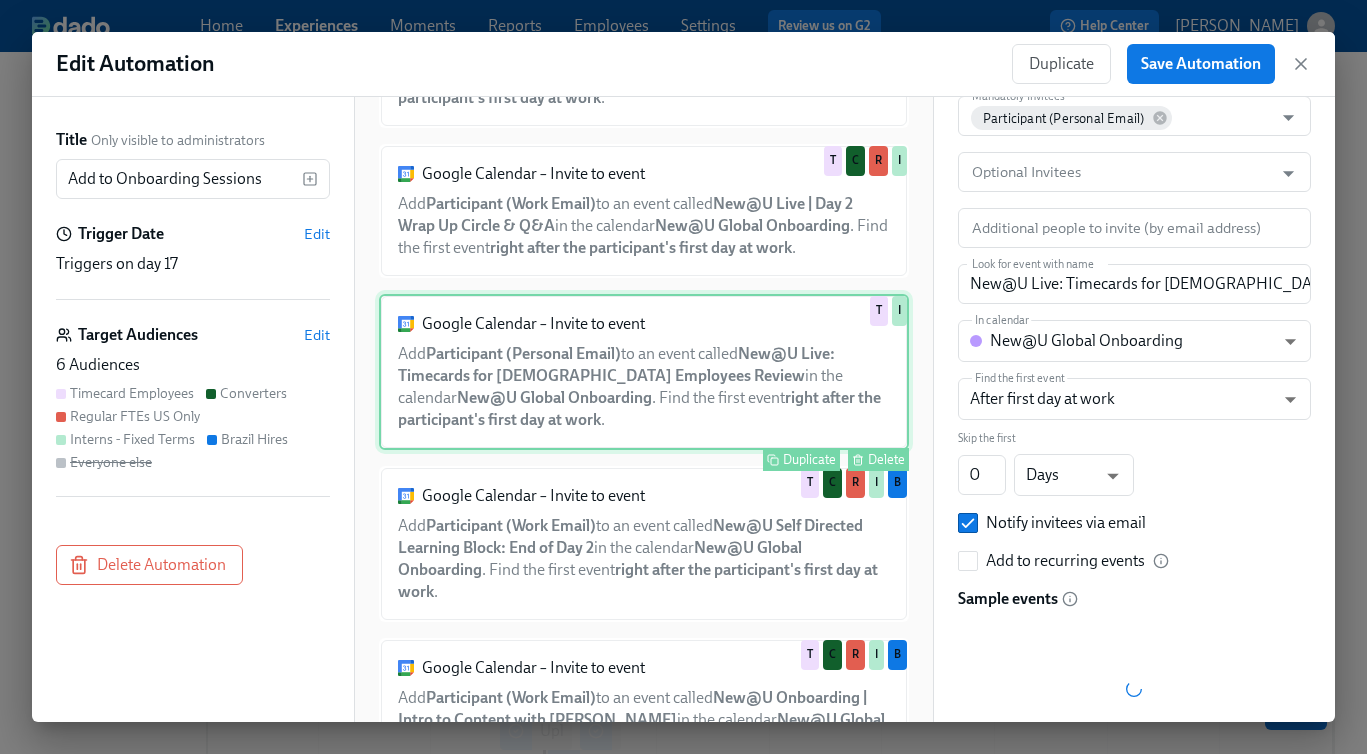 scroll, scrollTop: 1497, scrollLeft: 0, axis: vertical 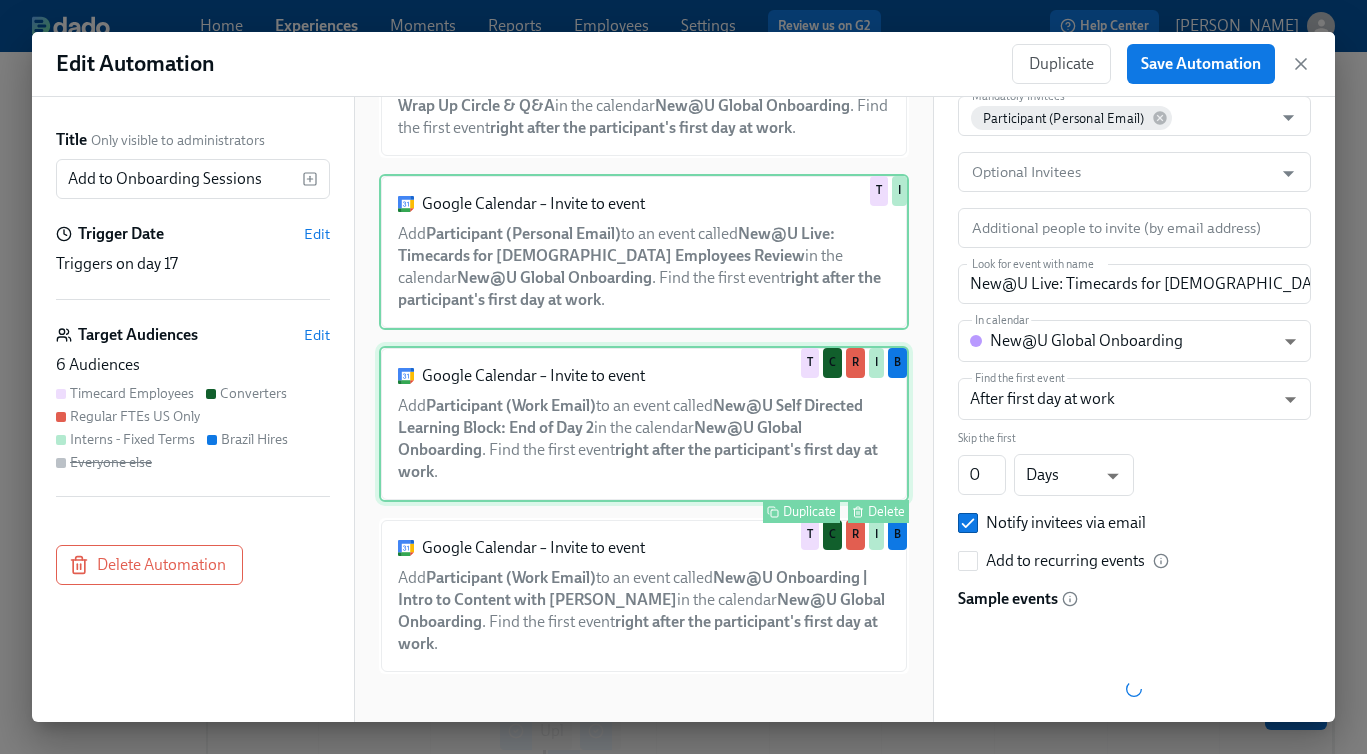 click on "Google Calendar – Invite to event Add  Participant (Work Email)  to an event called  New@U Self Directed Learning Block: End of Day 2   in the calendar  New@U Global Onboarding  . Find the first event  right after the participant's first day at work .   Duplicate   Delete T C R I B" at bounding box center (644, 424) 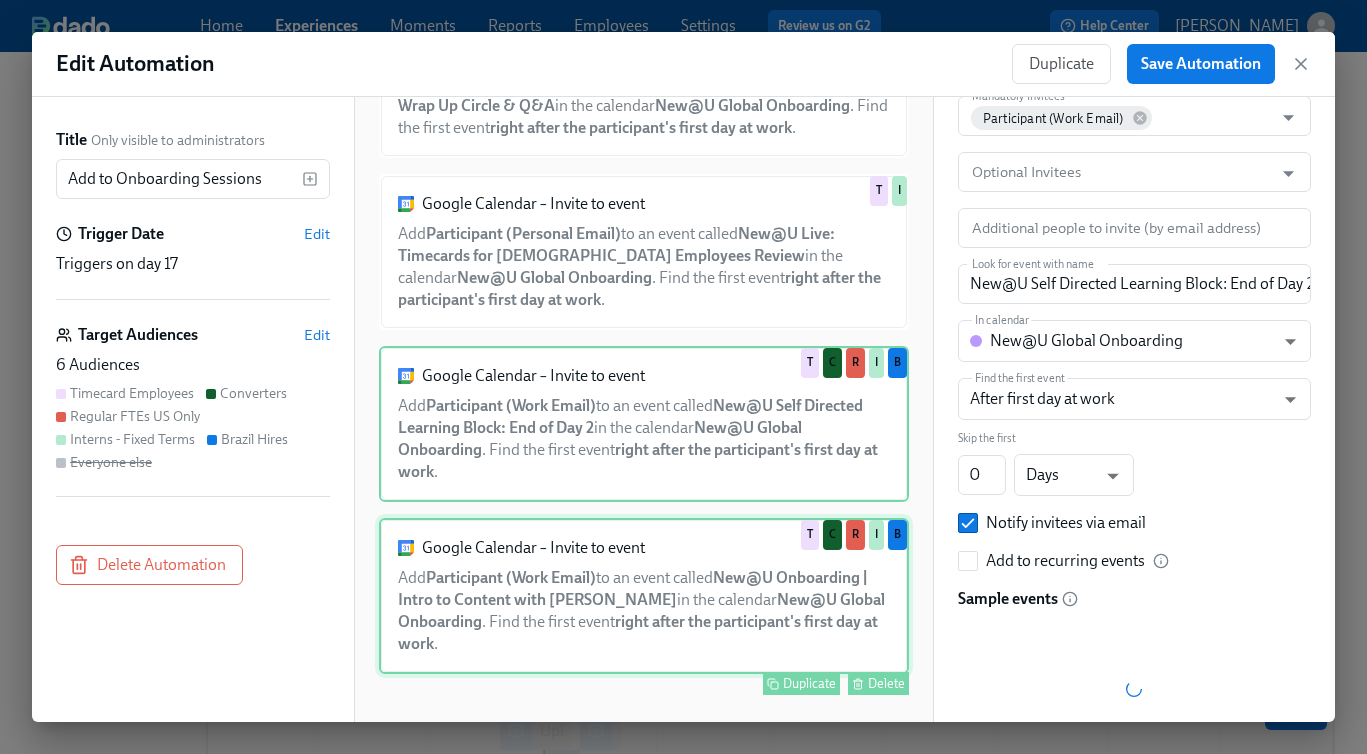 click on "Google Calendar – Invite to event Add  Participant (Work Email)  to an event called  New@U Onboarding | Intro to Content with [PERSON_NAME]  in the calendar  New@U Global Onboarding  . Find the first event  right after the participant's first day at work .   Duplicate   Delete T C R I B" at bounding box center [644, 596] 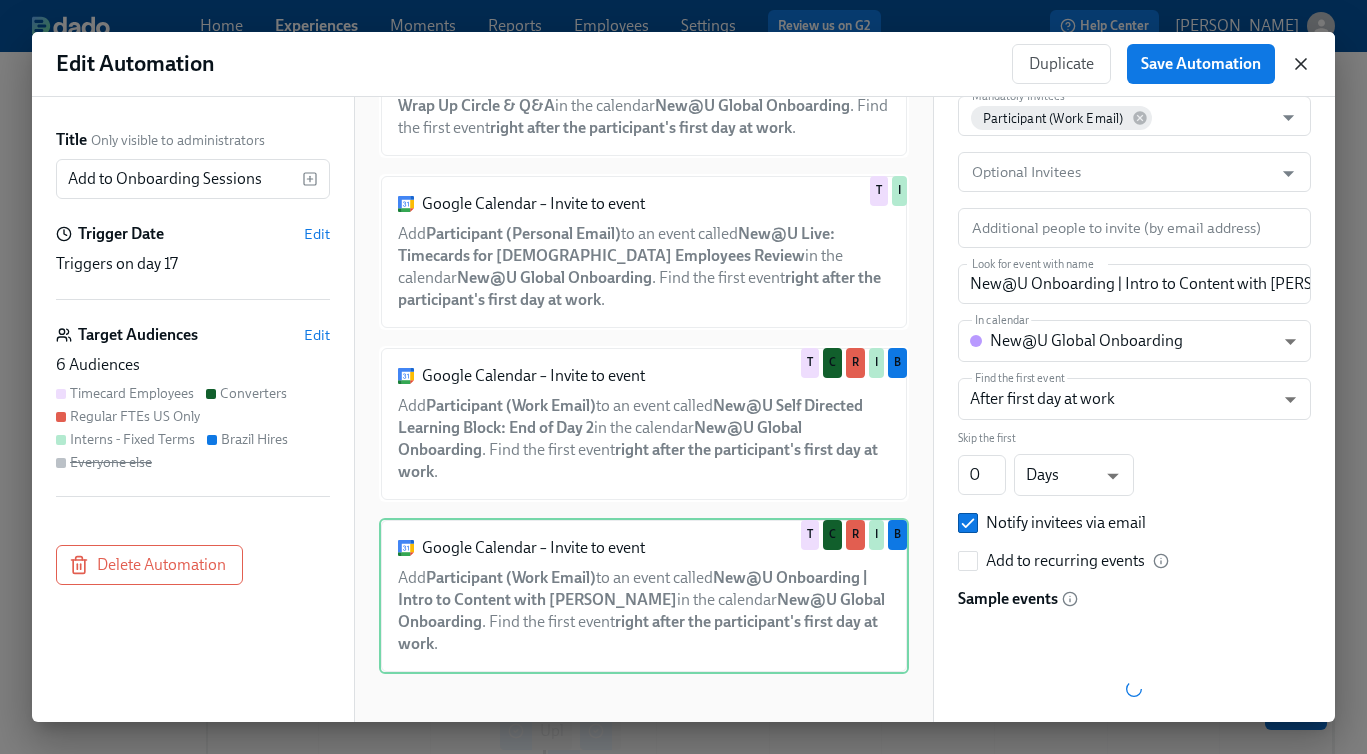 click 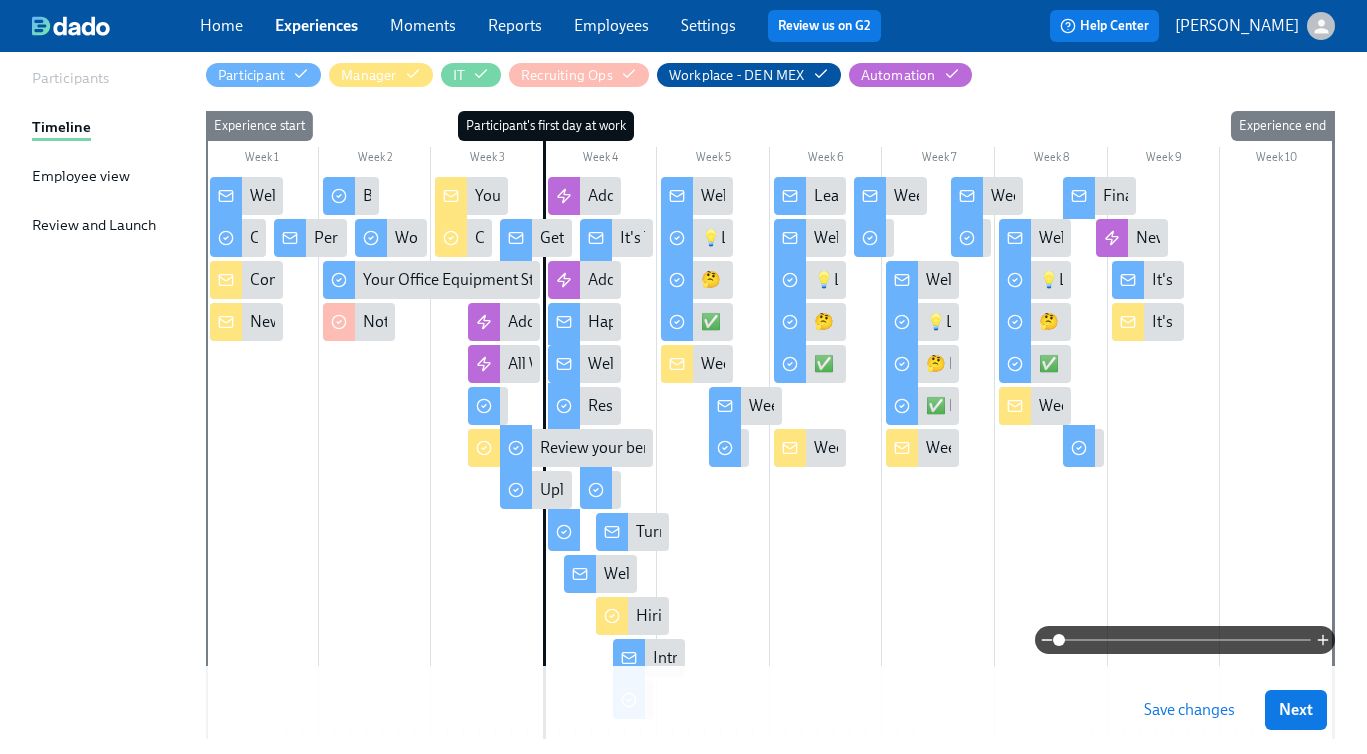 scroll, scrollTop: 0, scrollLeft: 0, axis: both 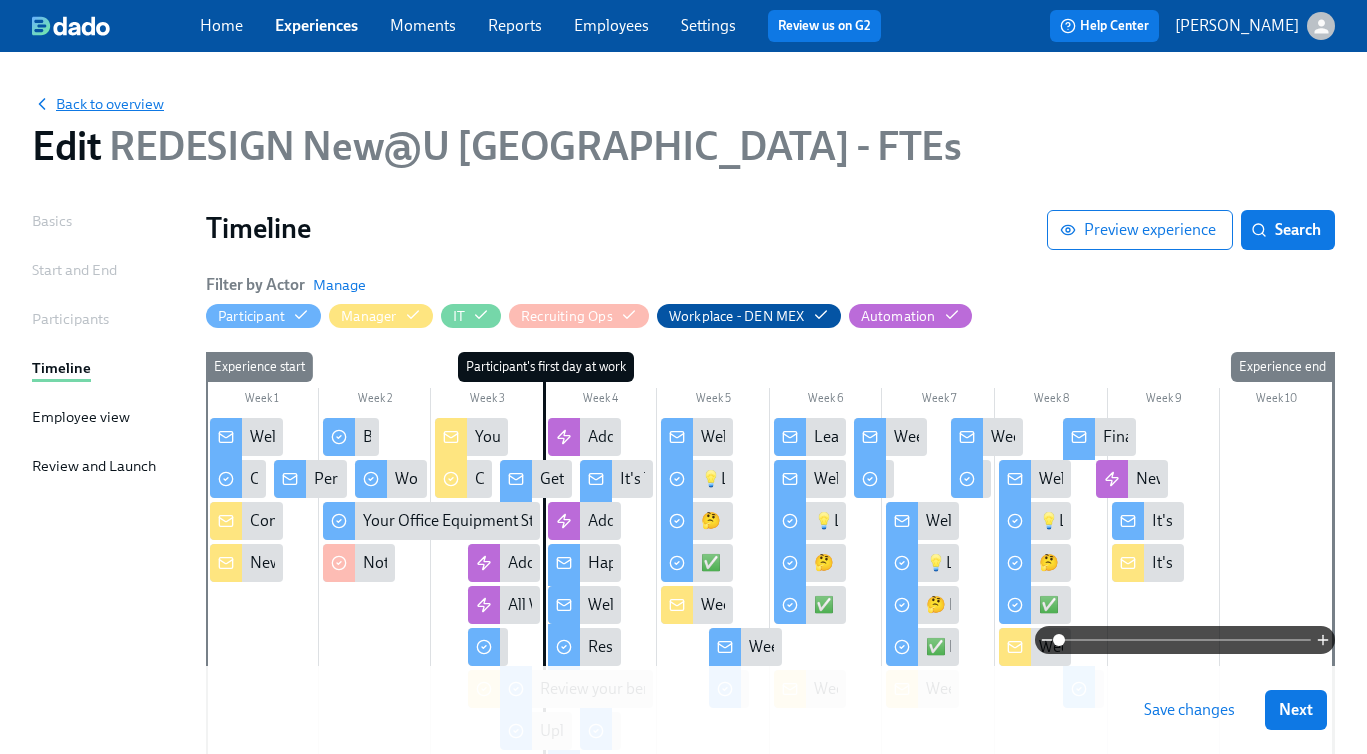 click on "Back to overview" at bounding box center (98, 104) 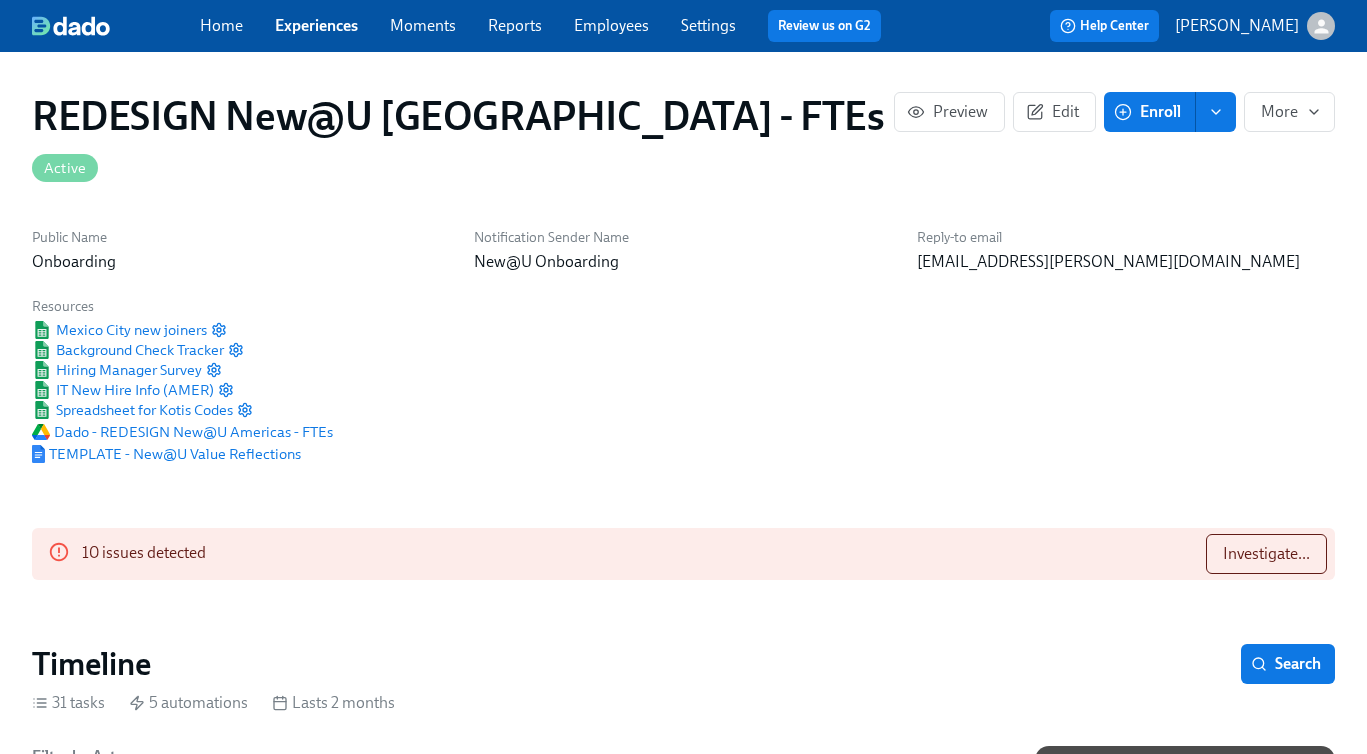 scroll, scrollTop: 0, scrollLeft: 10736, axis: horizontal 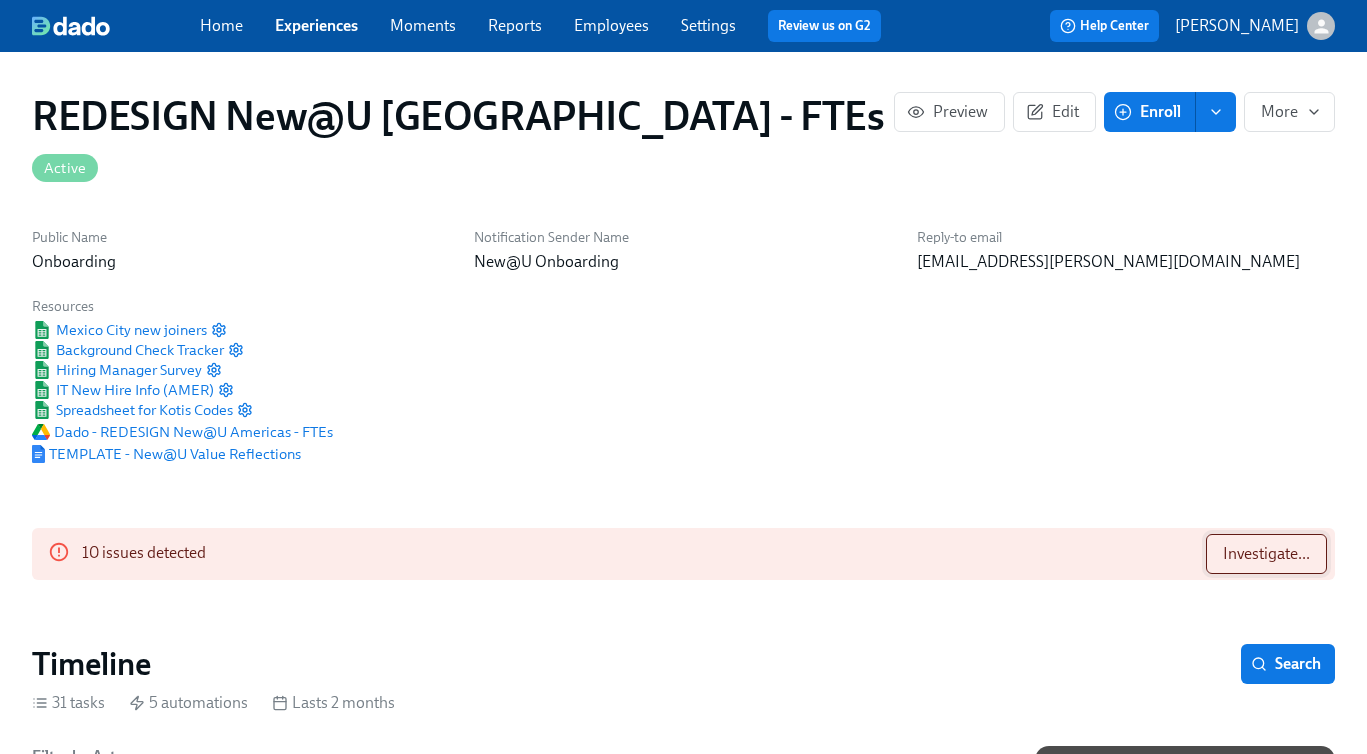 click on "Investigate..." at bounding box center (1266, 554) 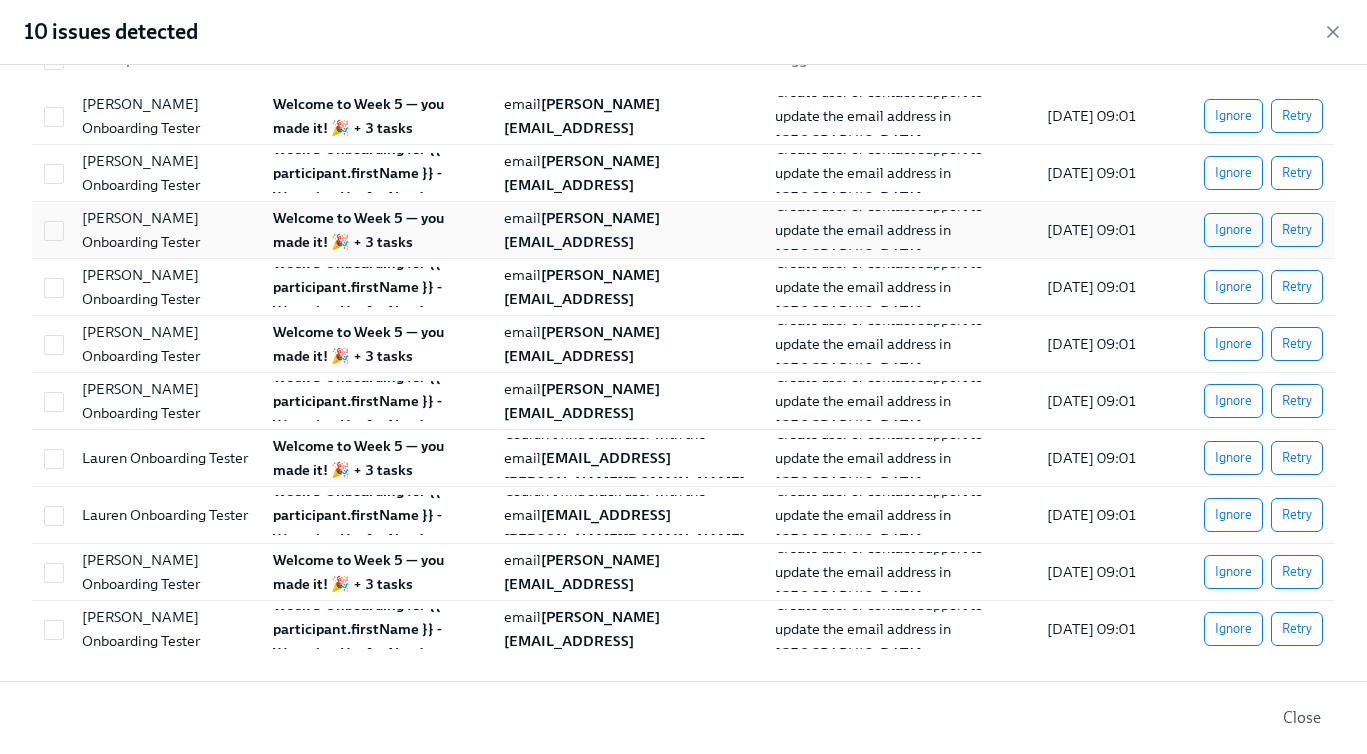 scroll, scrollTop: 0, scrollLeft: 0, axis: both 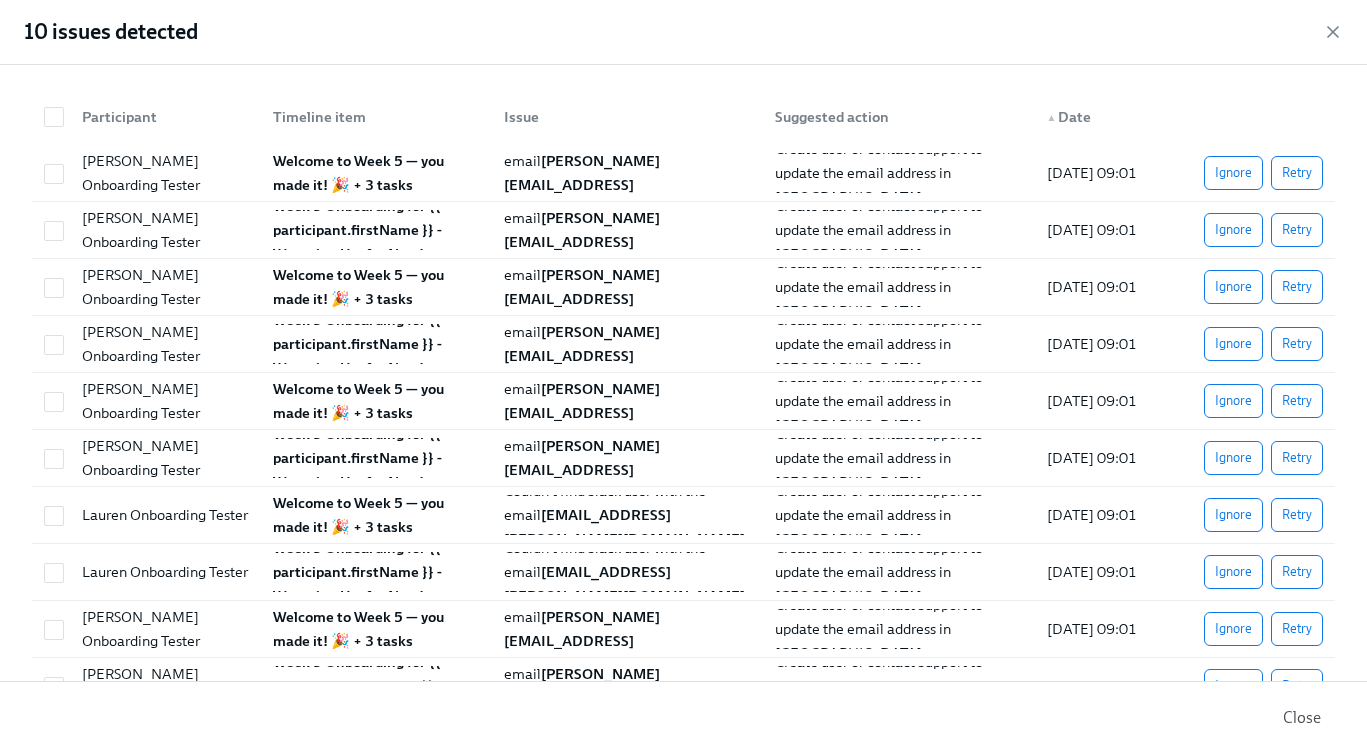click at bounding box center [51, 117] 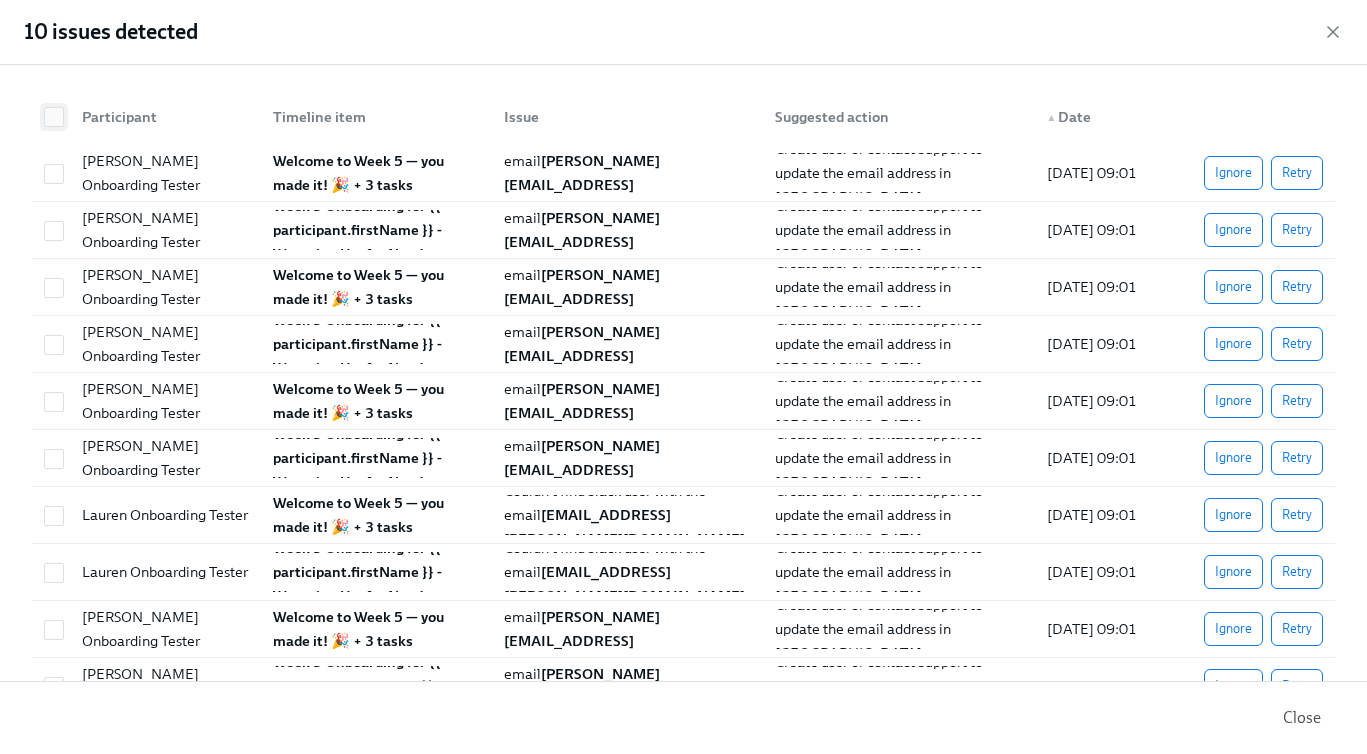 click at bounding box center [54, 117] 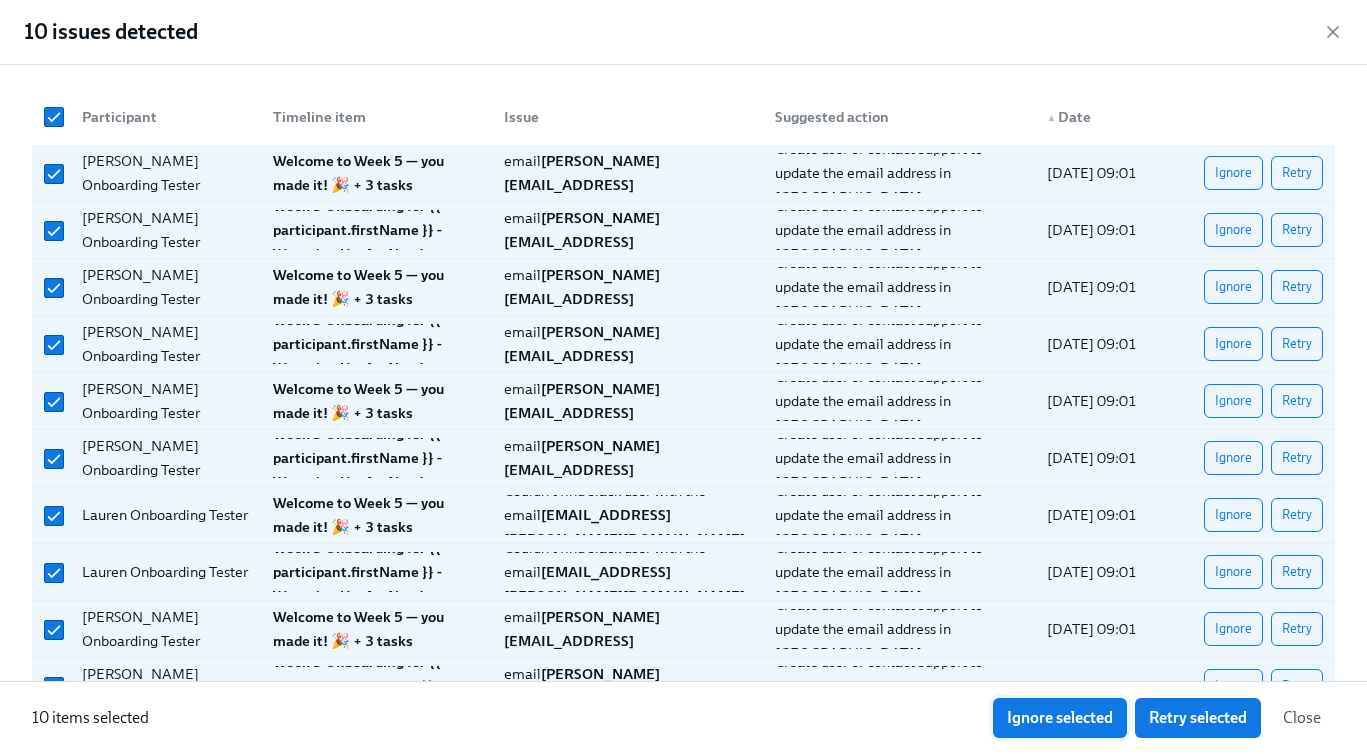 click on "Ignore selected" at bounding box center (1060, 718) 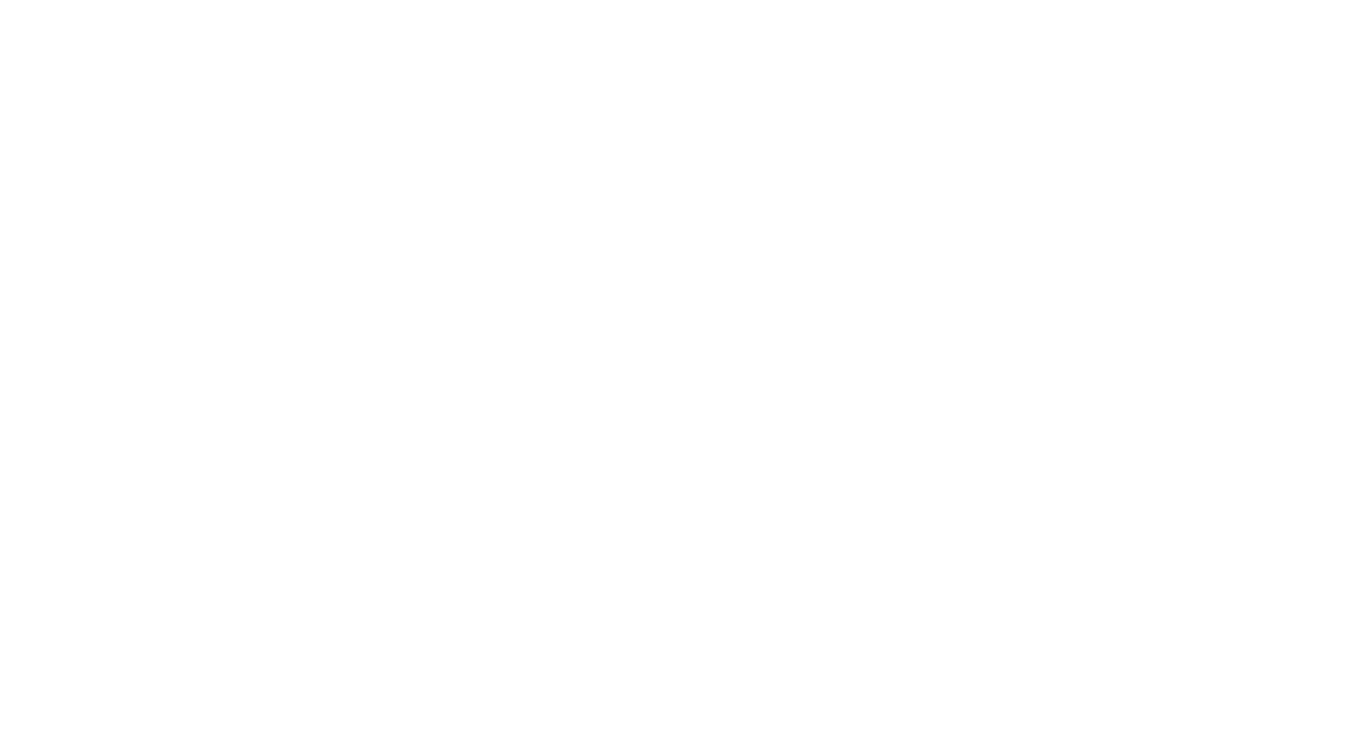 scroll, scrollTop: 0, scrollLeft: 0, axis: both 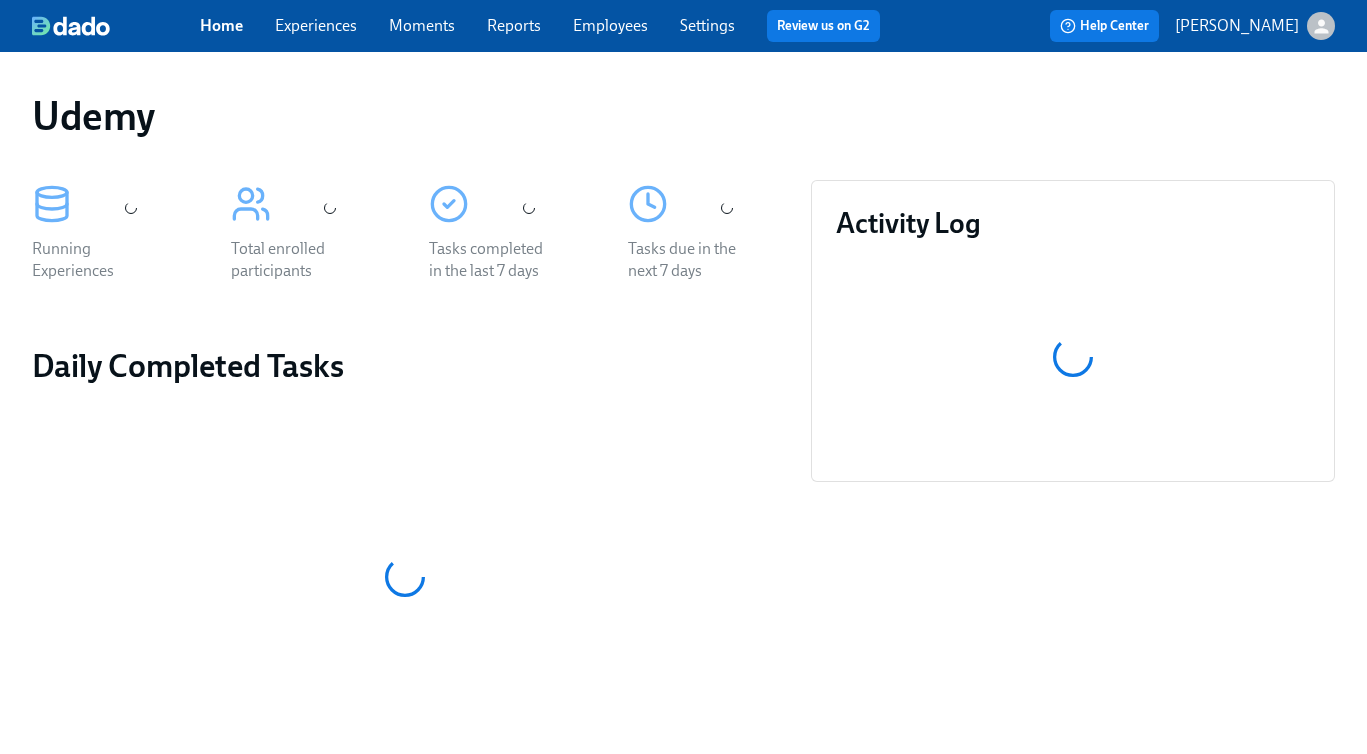 click on "Experiences" at bounding box center (316, 25) 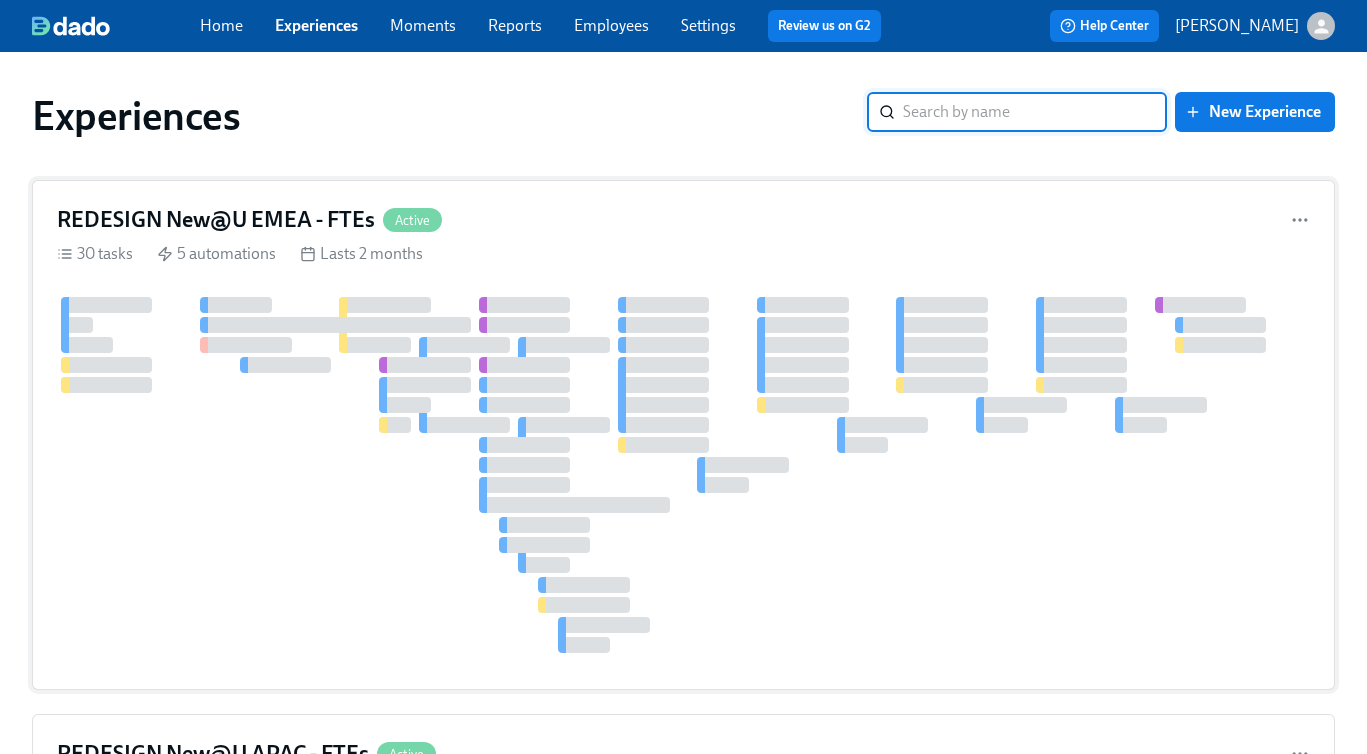 scroll, scrollTop: 575, scrollLeft: 0, axis: vertical 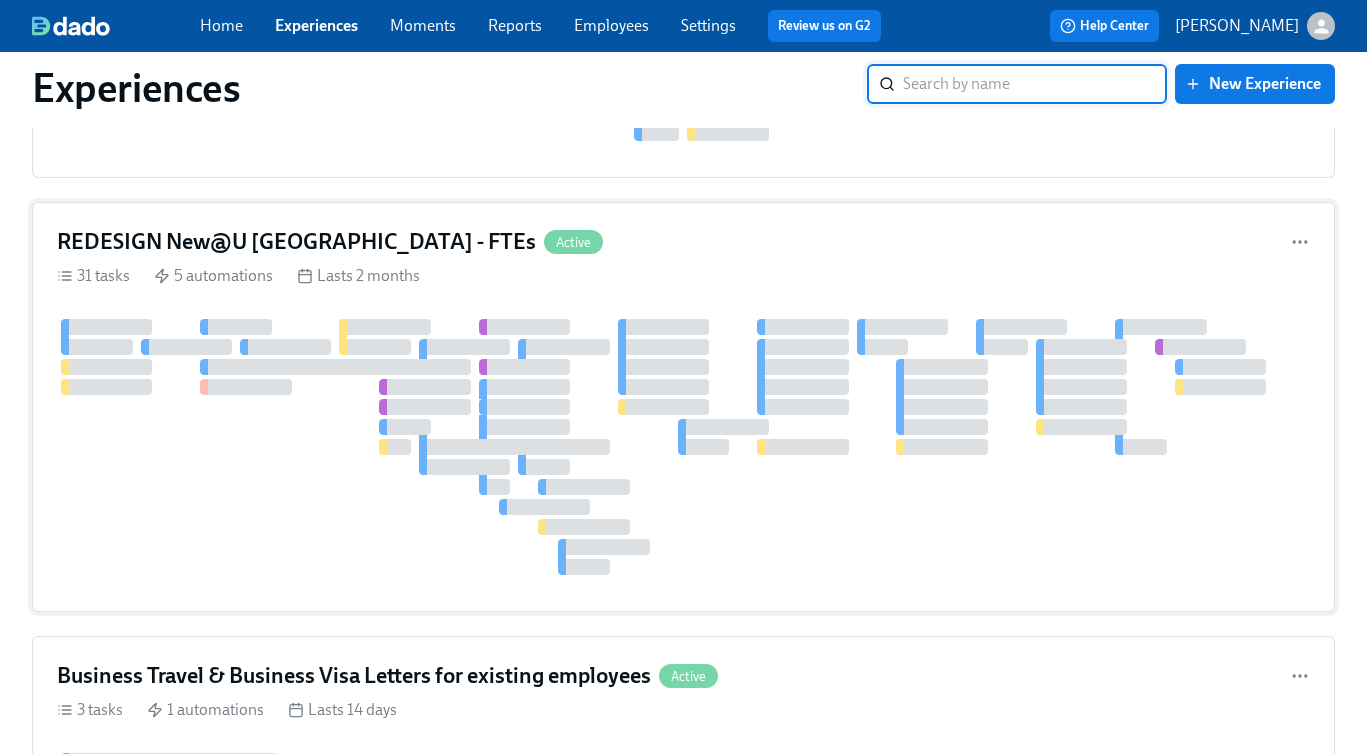 click at bounding box center [683, 447] 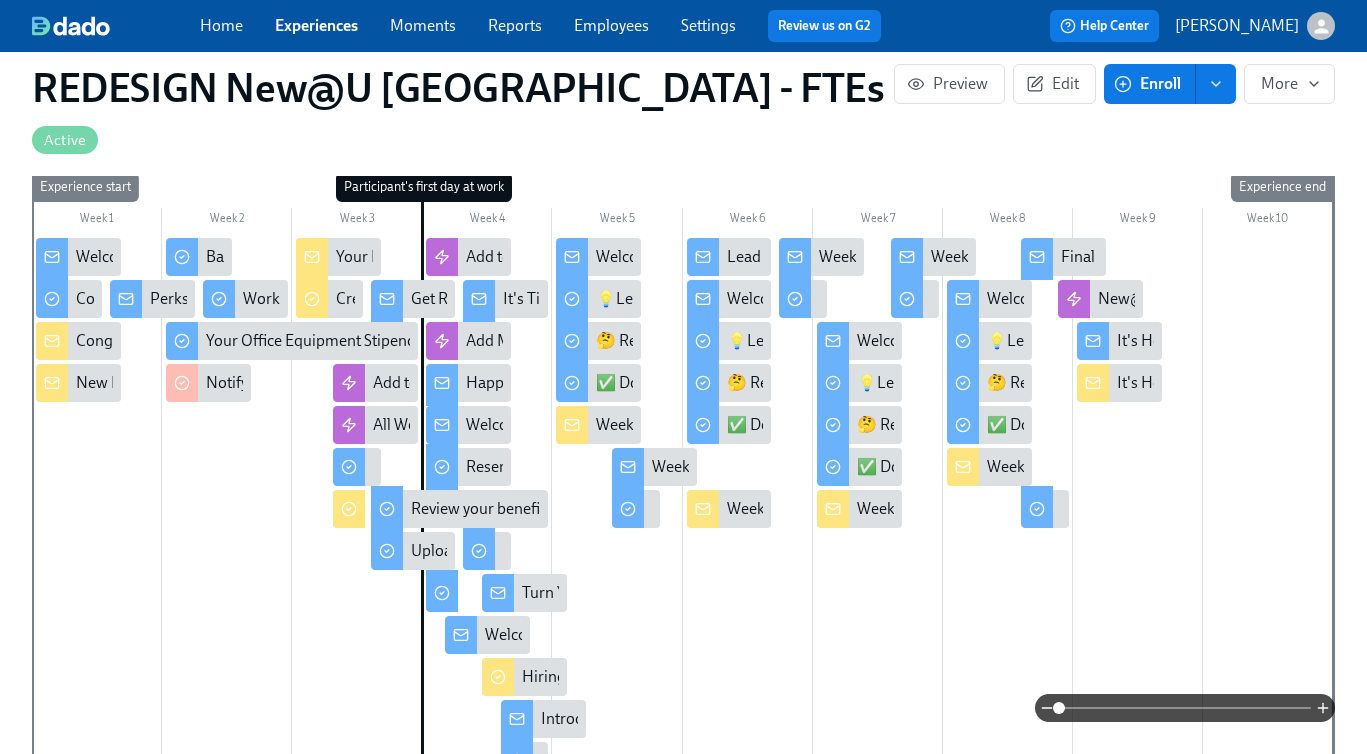 scroll, scrollTop: 1296, scrollLeft: 0, axis: vertical 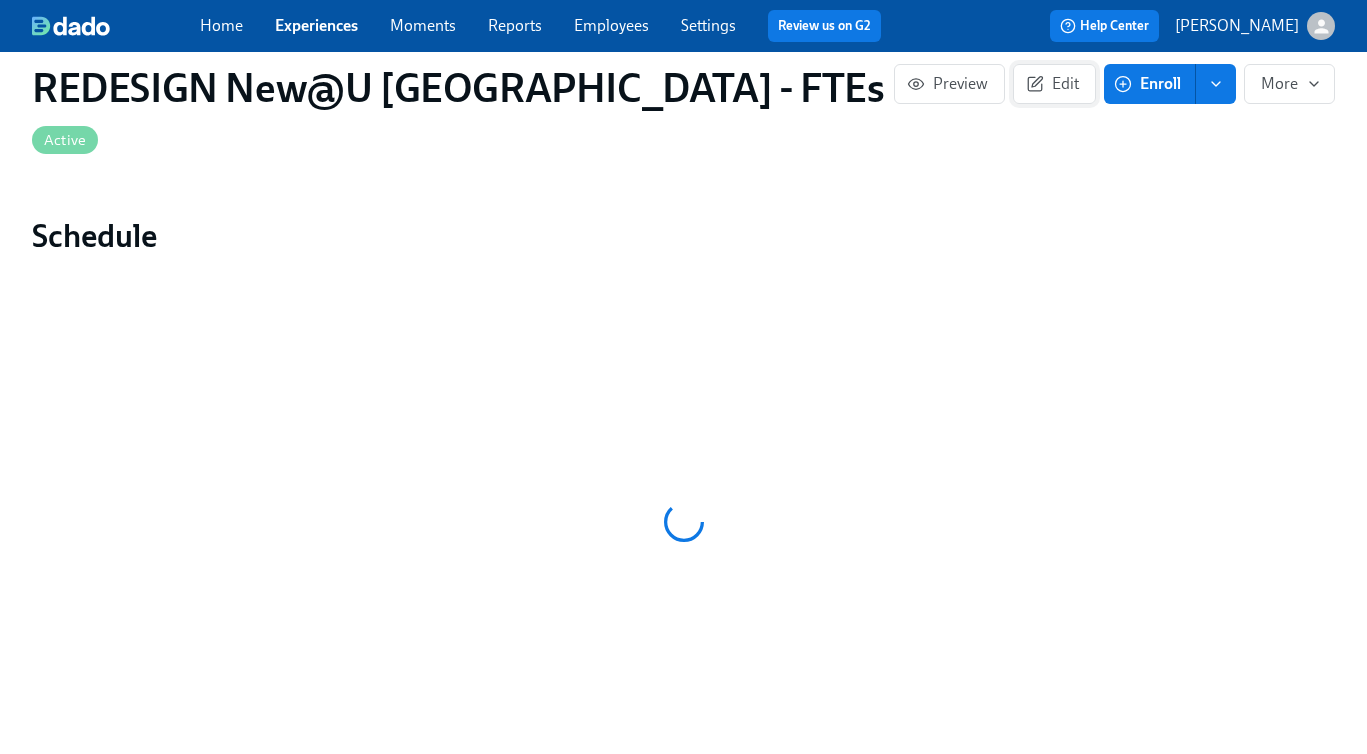 click on "Edit" at bounding box center (1054, 84) 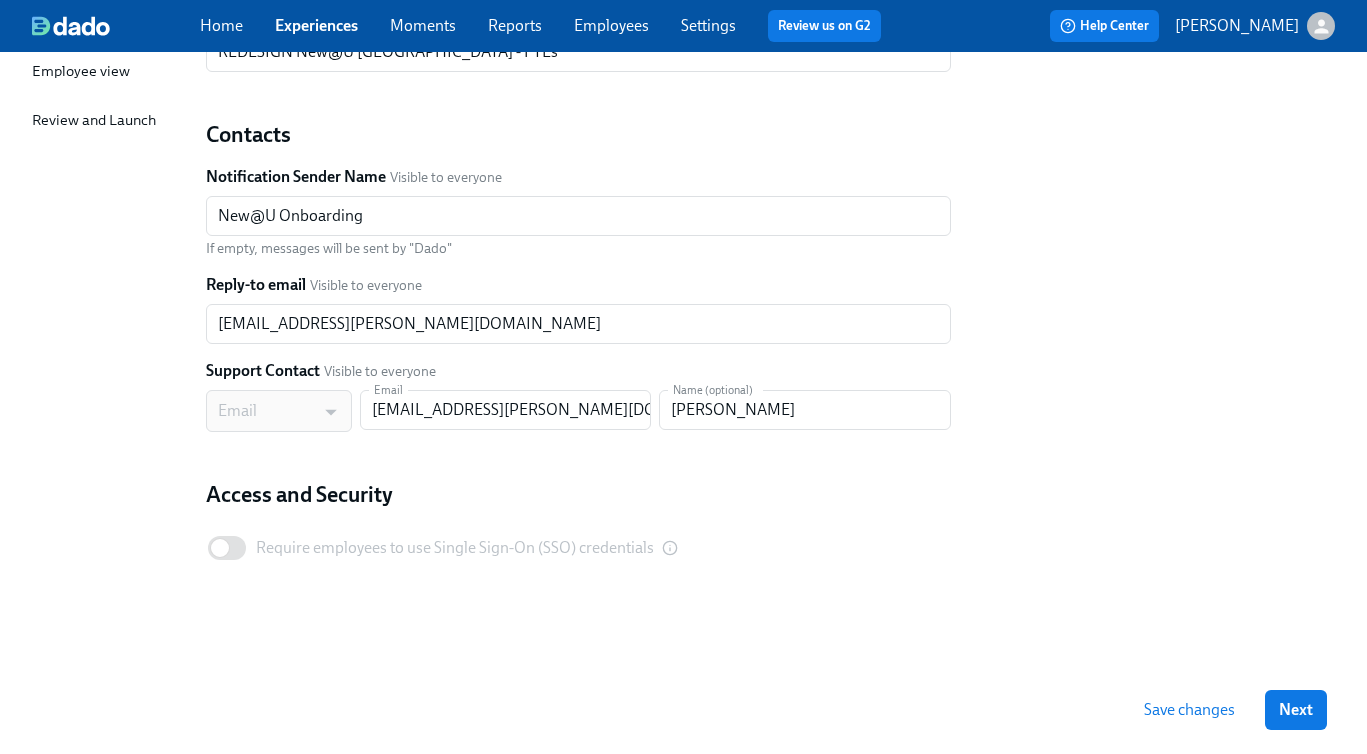 scroll, scrollTop: 0, scrollLeft: 0, axis: both 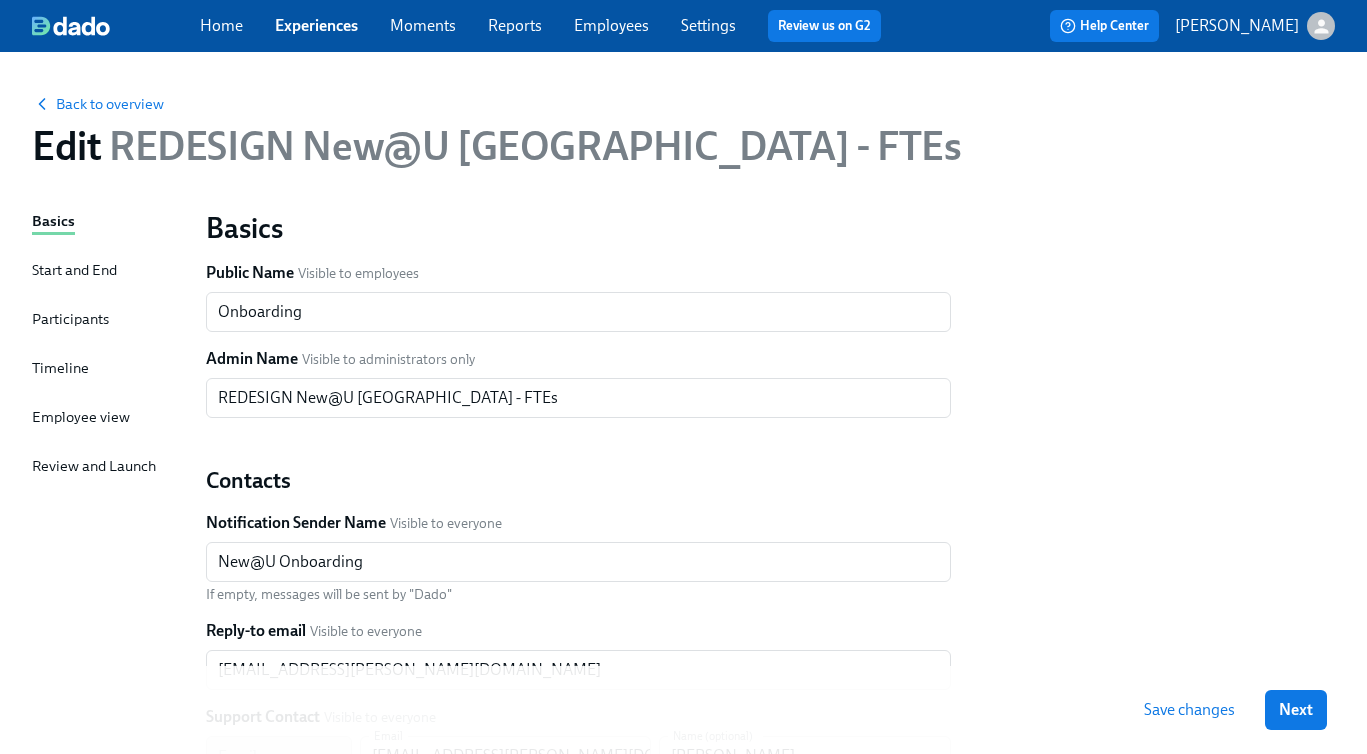 click on "Start and End" at bounding box center (74, 270) 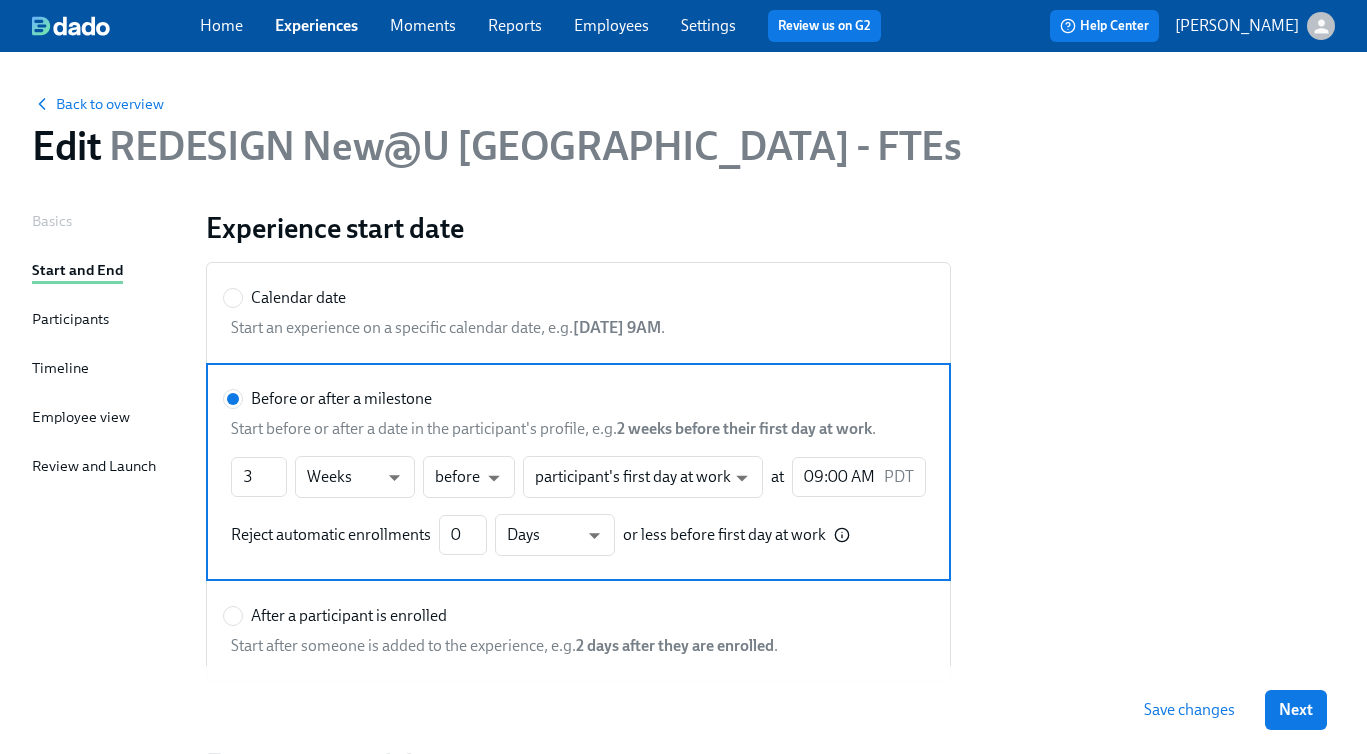 click on "Participants" at bounding box center (70, 319) 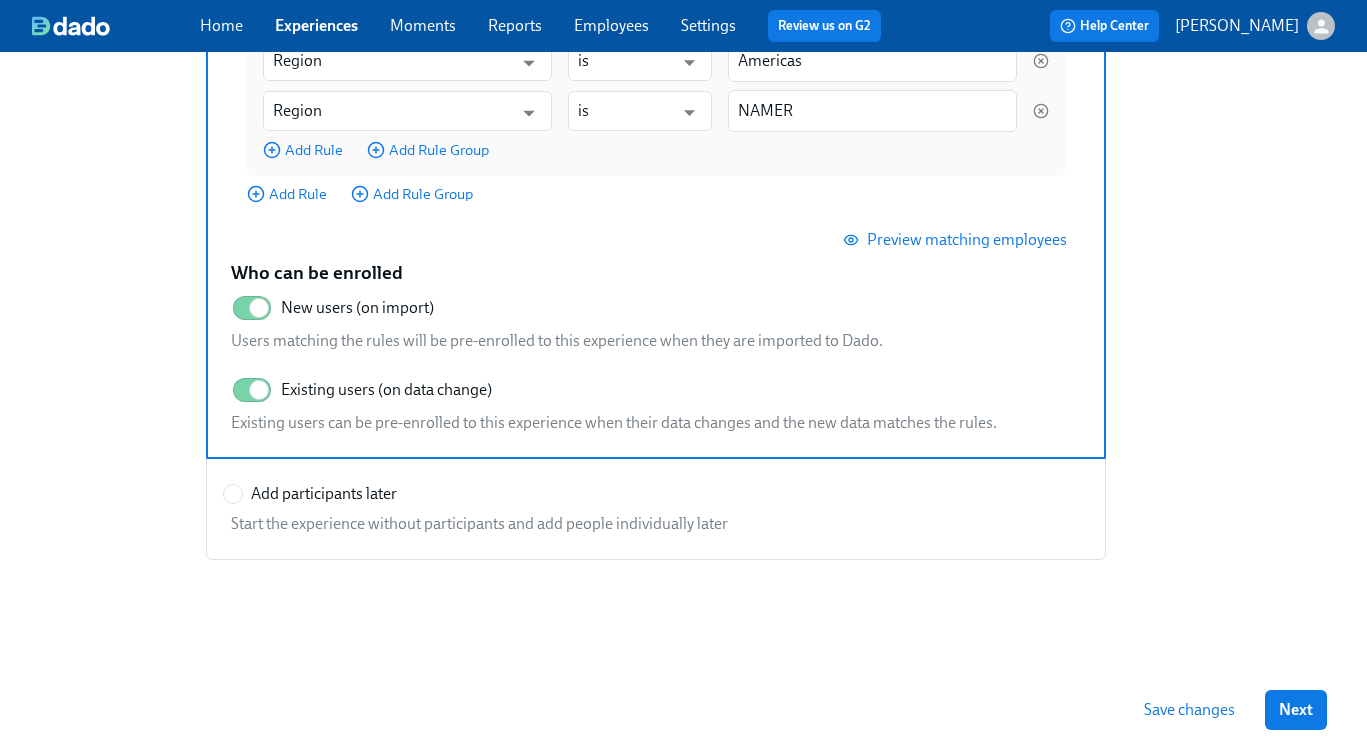 scroll, scrollTop: 601, scrollLeft: 0, axis: vertical 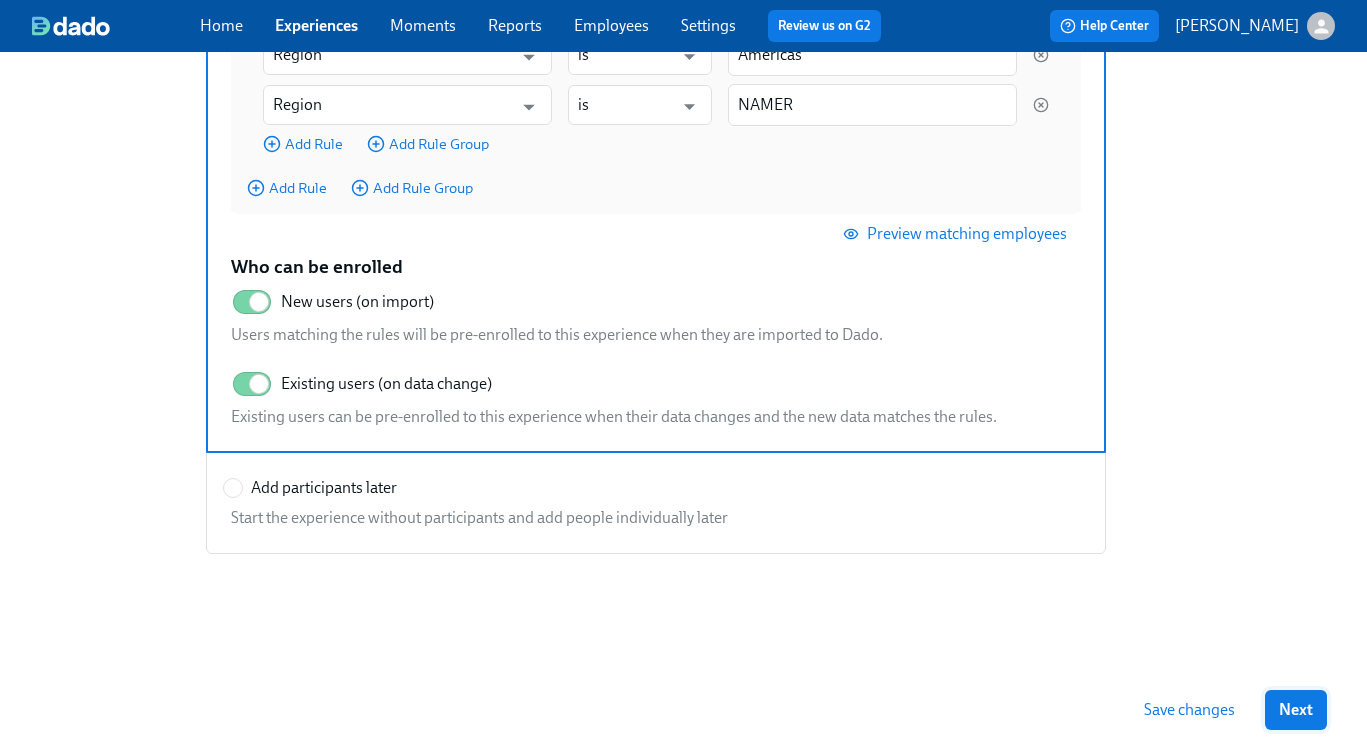 click on "Next" at bounding box center (1296, 710) 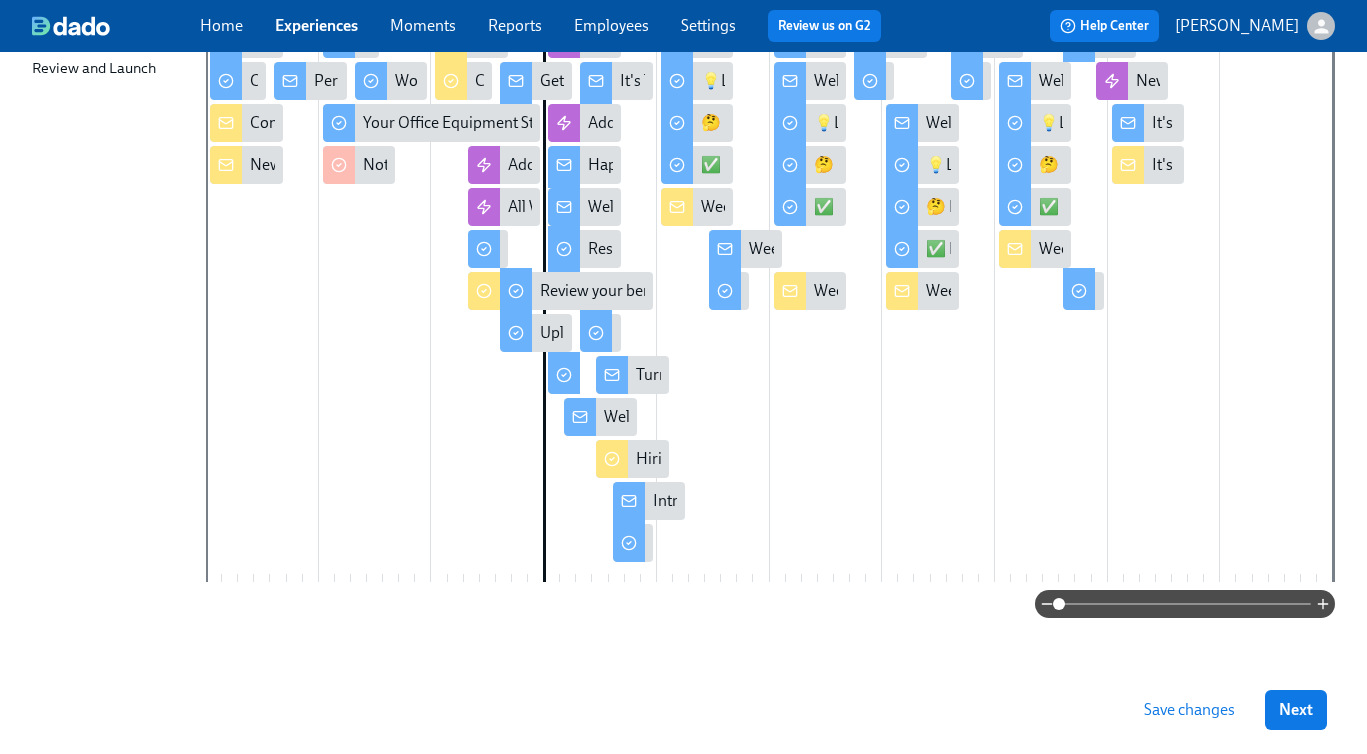 scroll, scrollTop: 398, scrollLeft: 0, axis: vertical 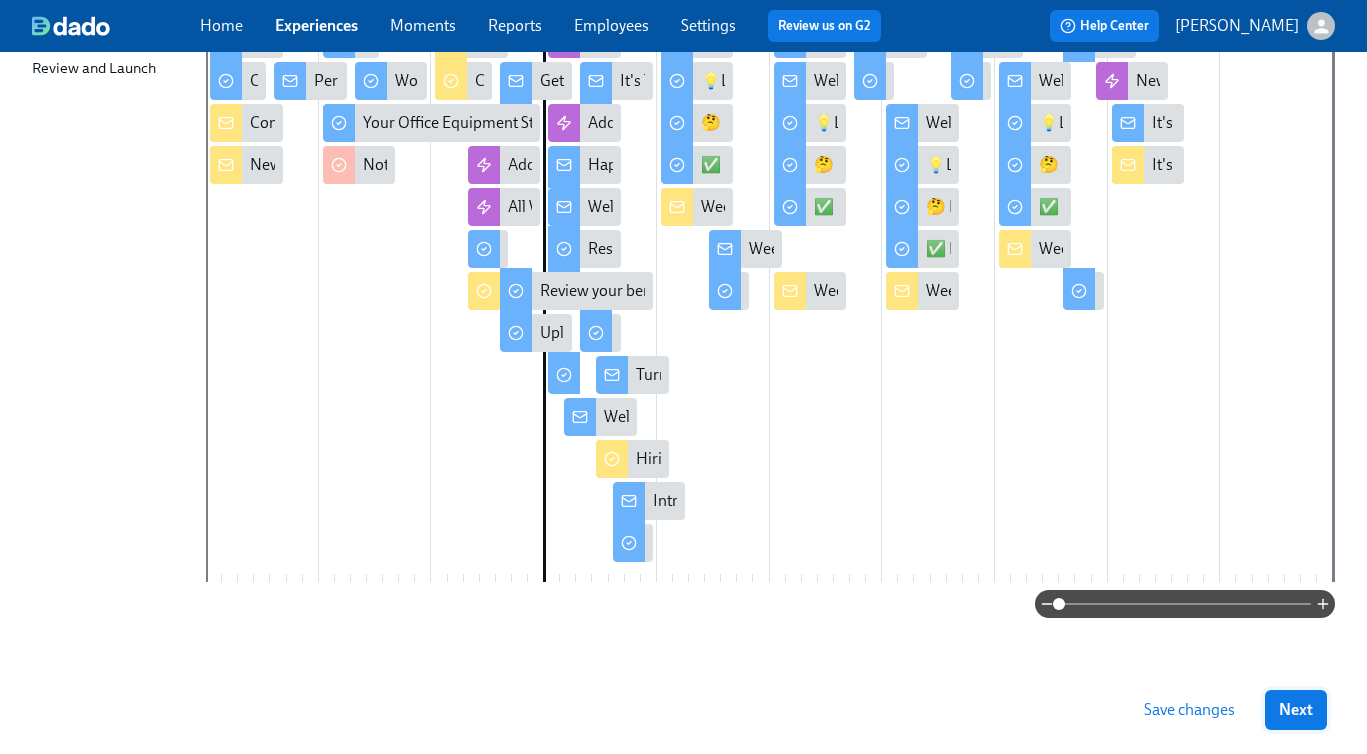 click on "Next" at bounding box center (1296, 710) 